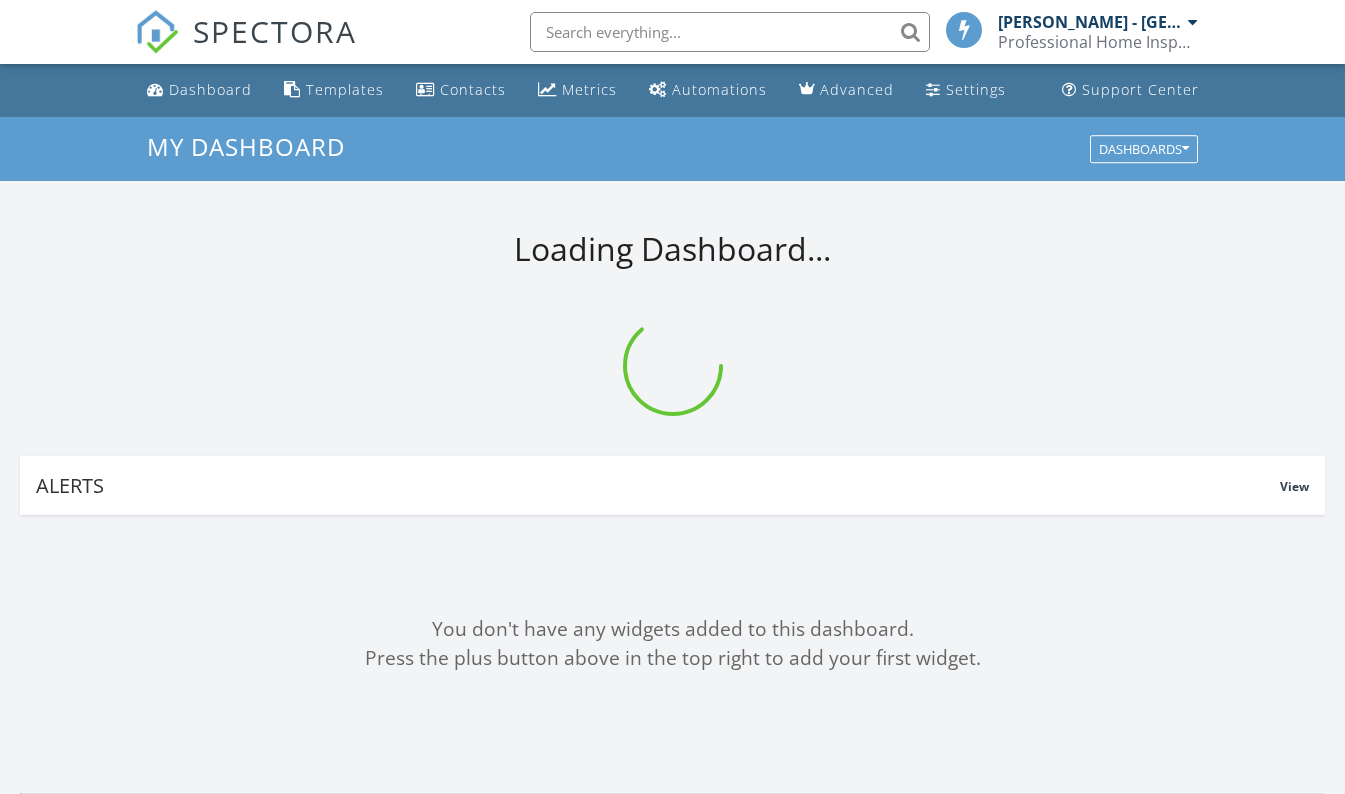 scroll, scrollTop: 0, scrollLeft: 0, axis: both 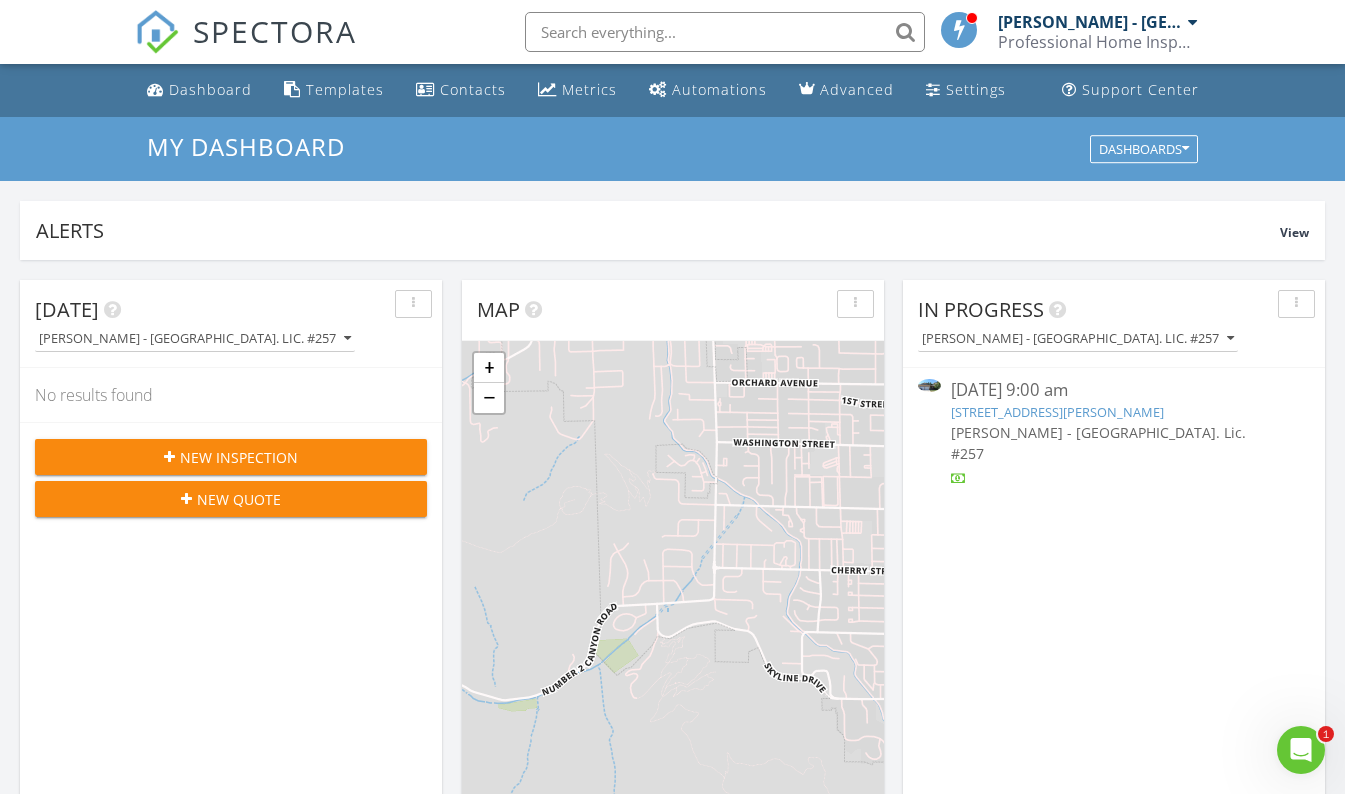 click on "1111 Splett St, Wenatchee, WA 98801" at bounding box center [1057, 412] 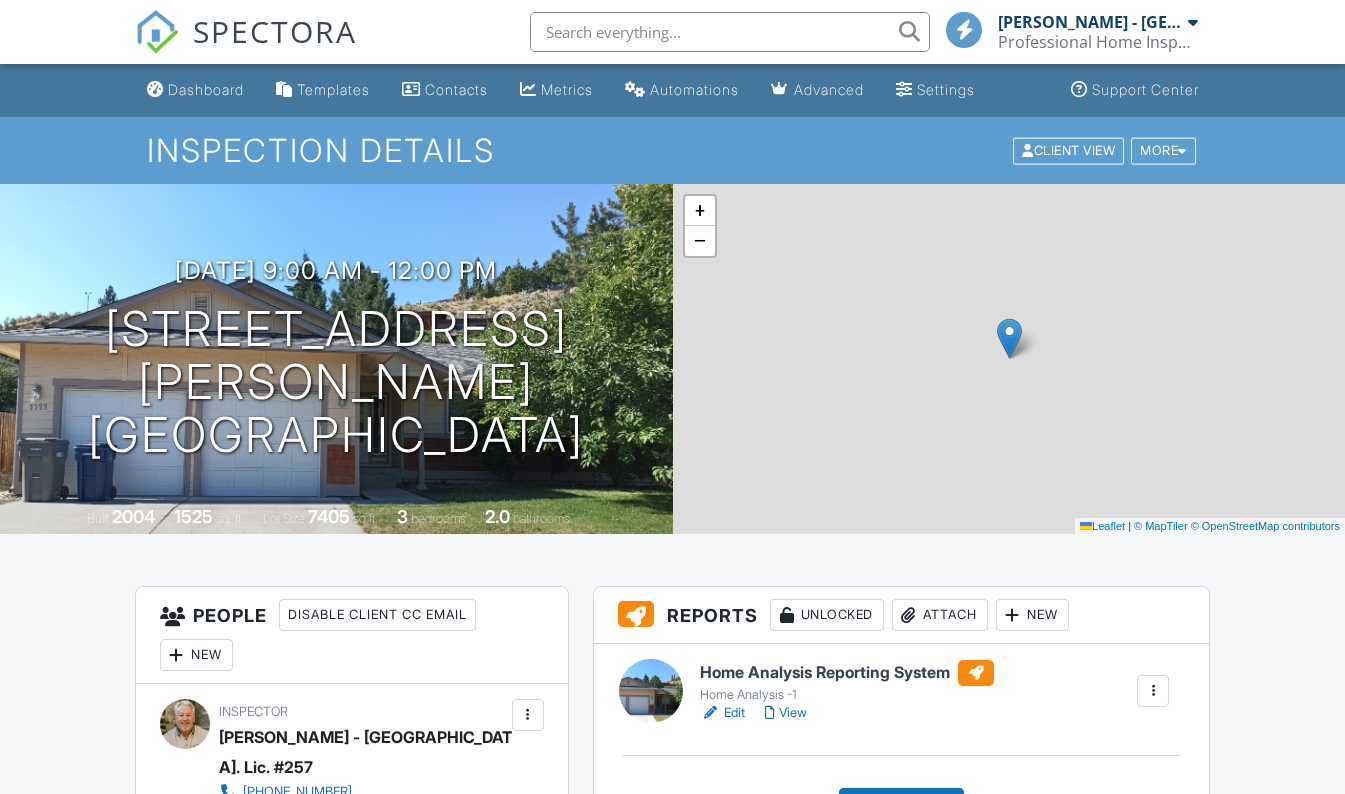 scroll, scrollTop: 0, scrollLeft: 0, axis: both 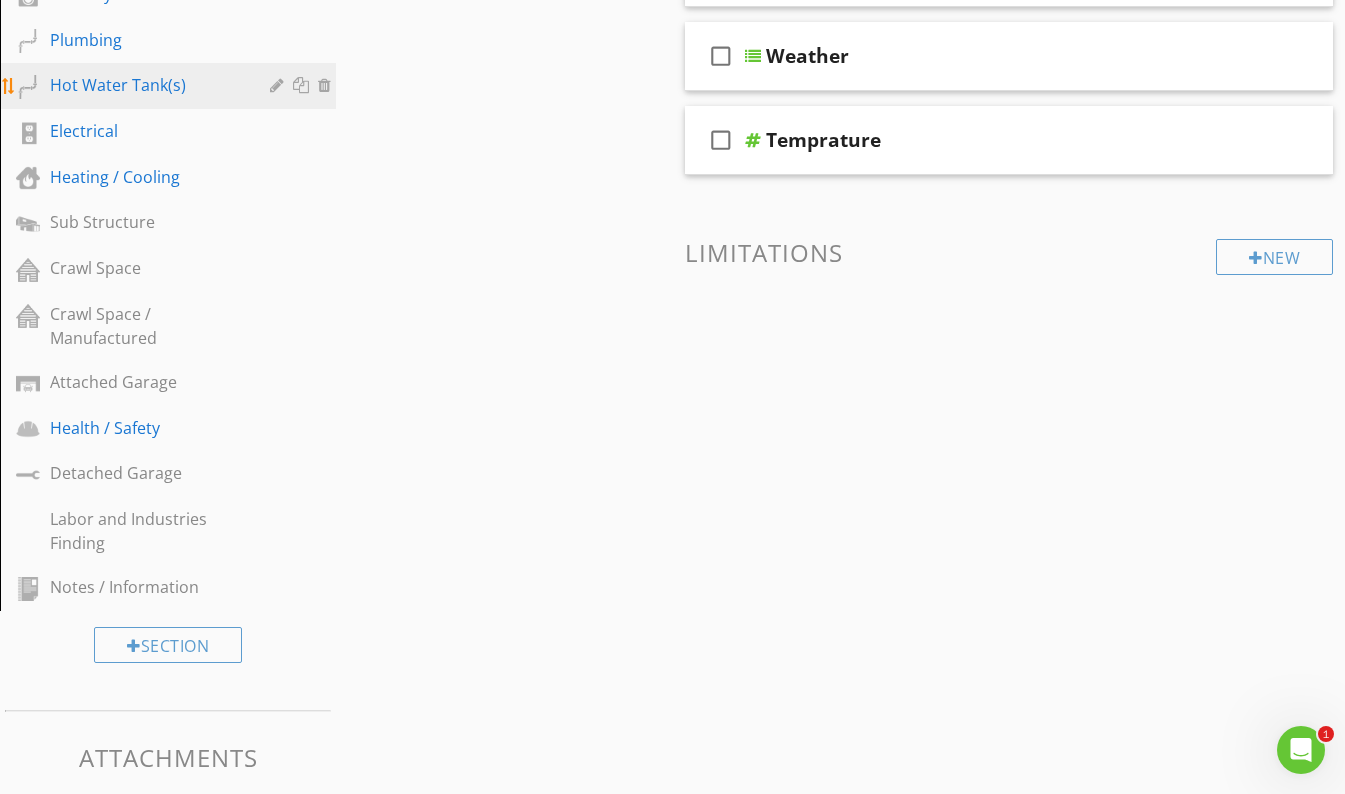 click on "Hot Water Tank(s)" at bounding box center (145, 85) 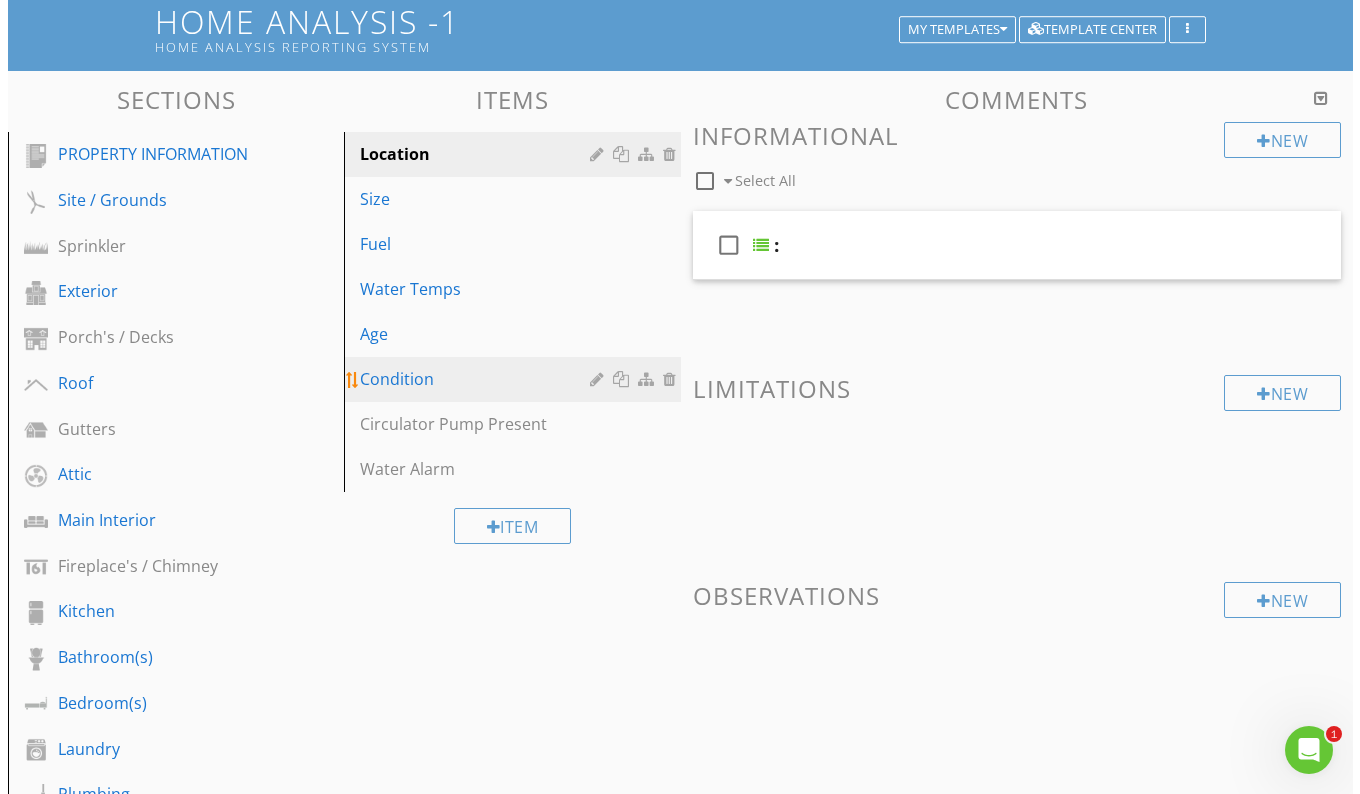 scroll, scrollTop: 122, scrollLeft: 0, axis: vertical 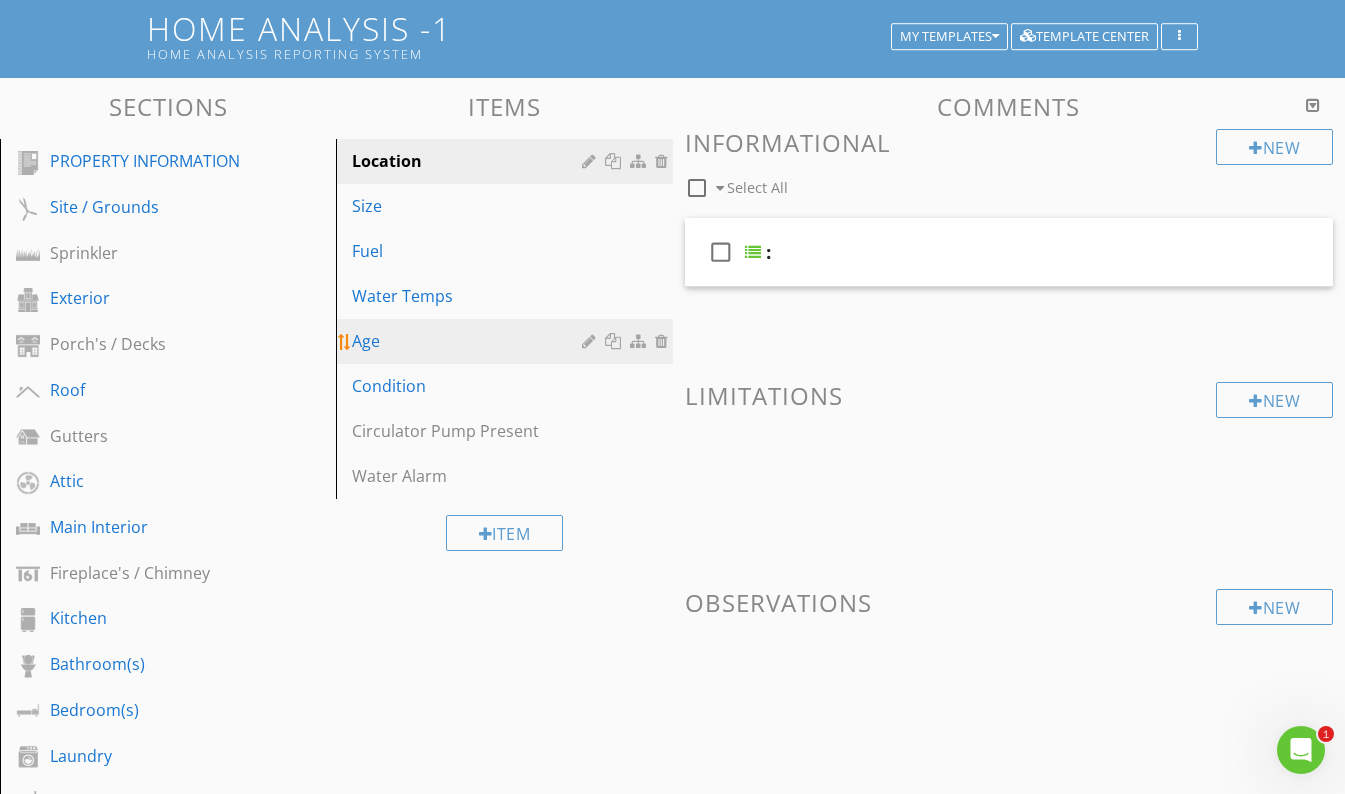 click on "Age" at bounding box center [469, 341] 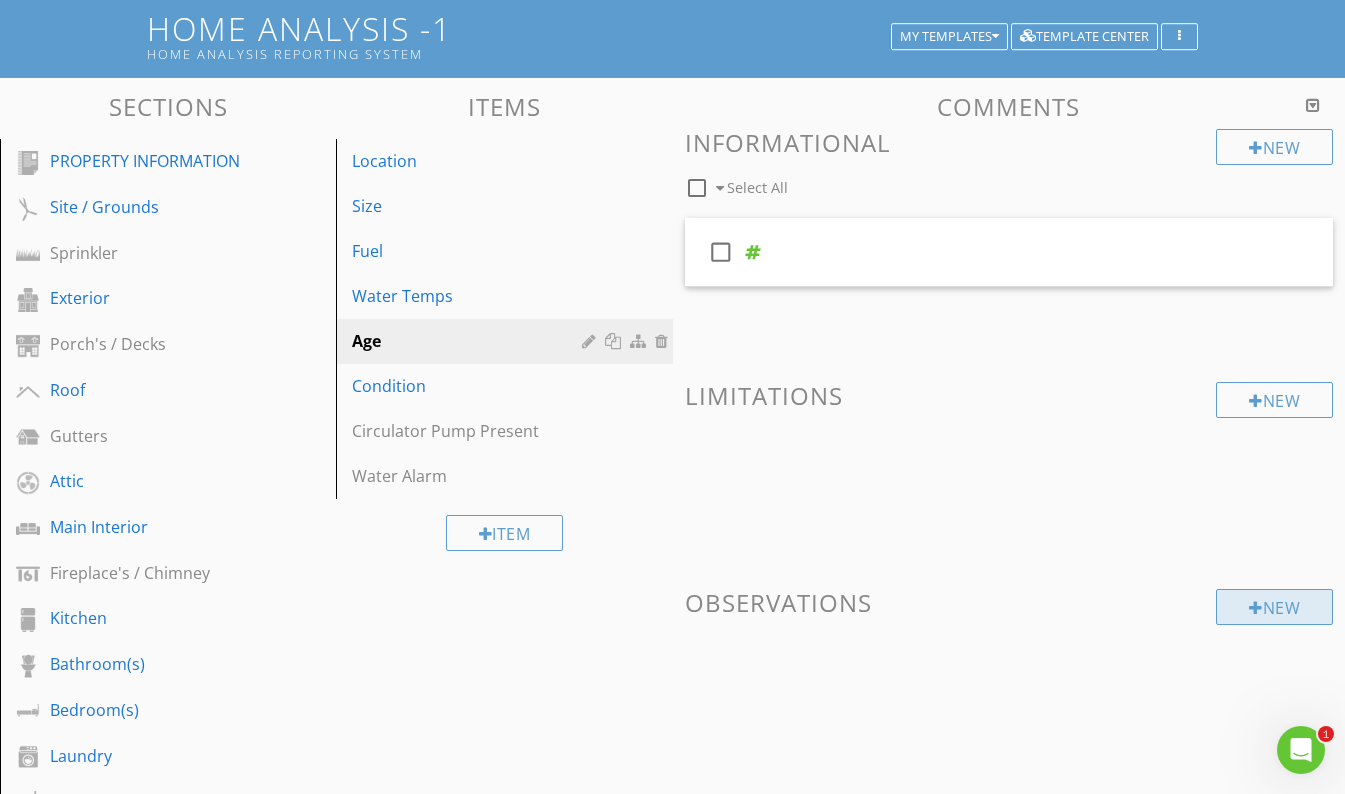 click on "New" at bounding box center (1274, 607) 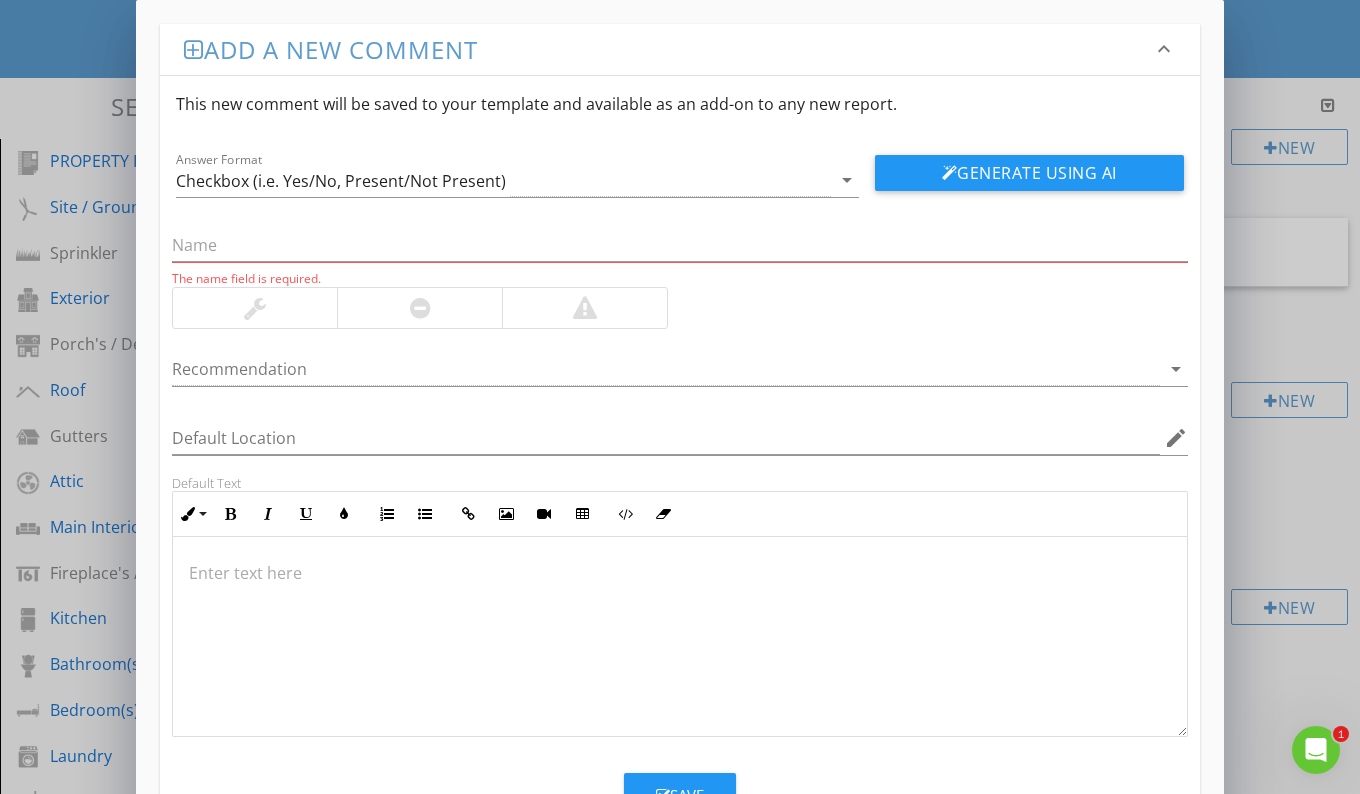 click at bounding box center (255, 308) 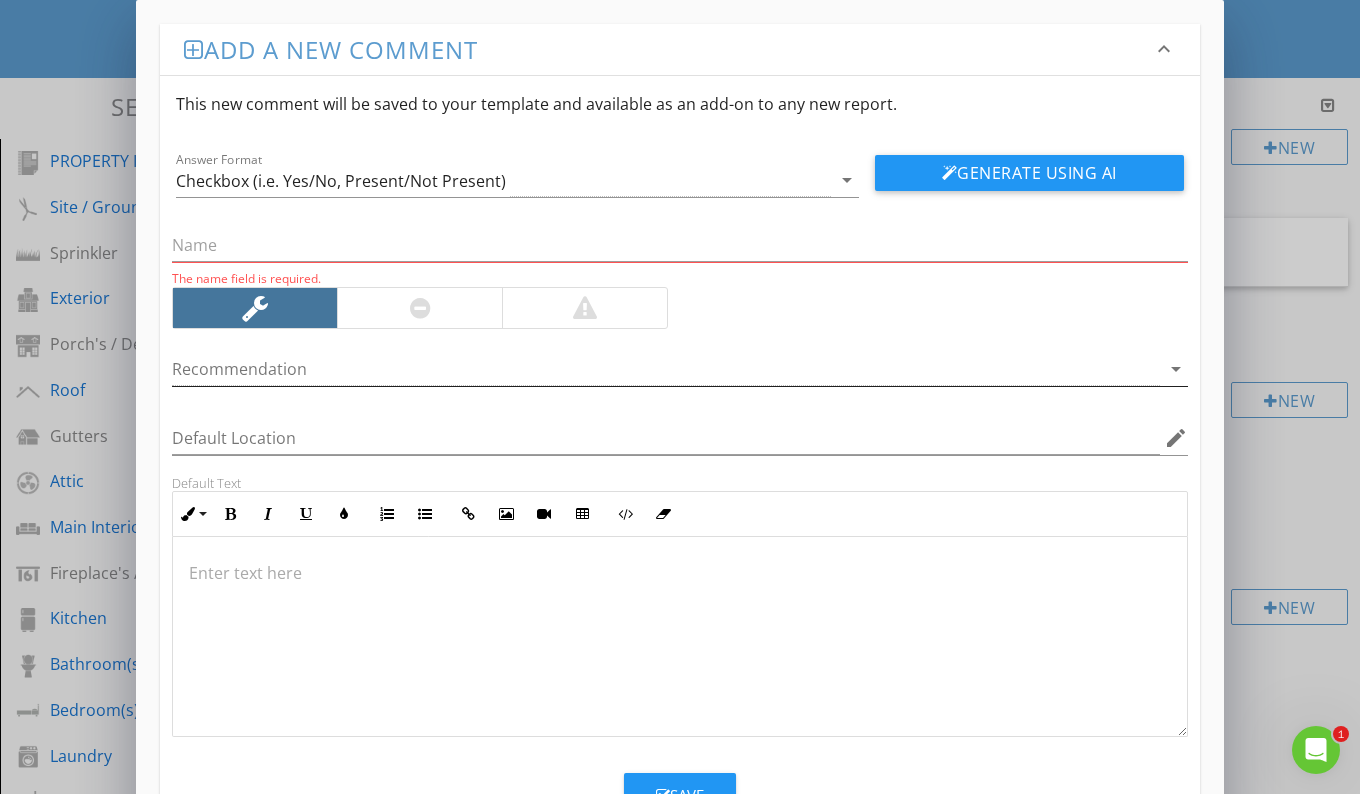 click at bounding box center [666, 369] 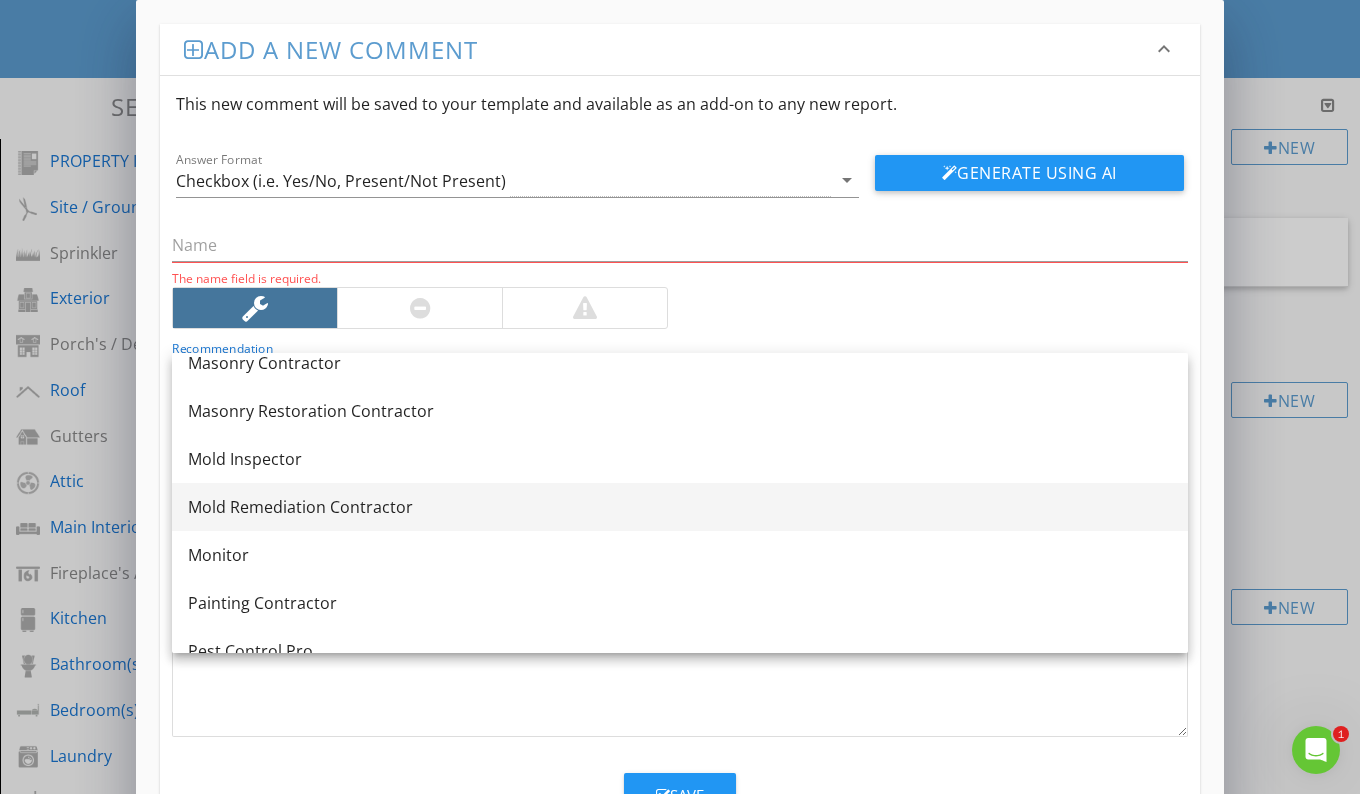 scroll, scrollTop: 1851, scrollLeft: 0, axis: vertical 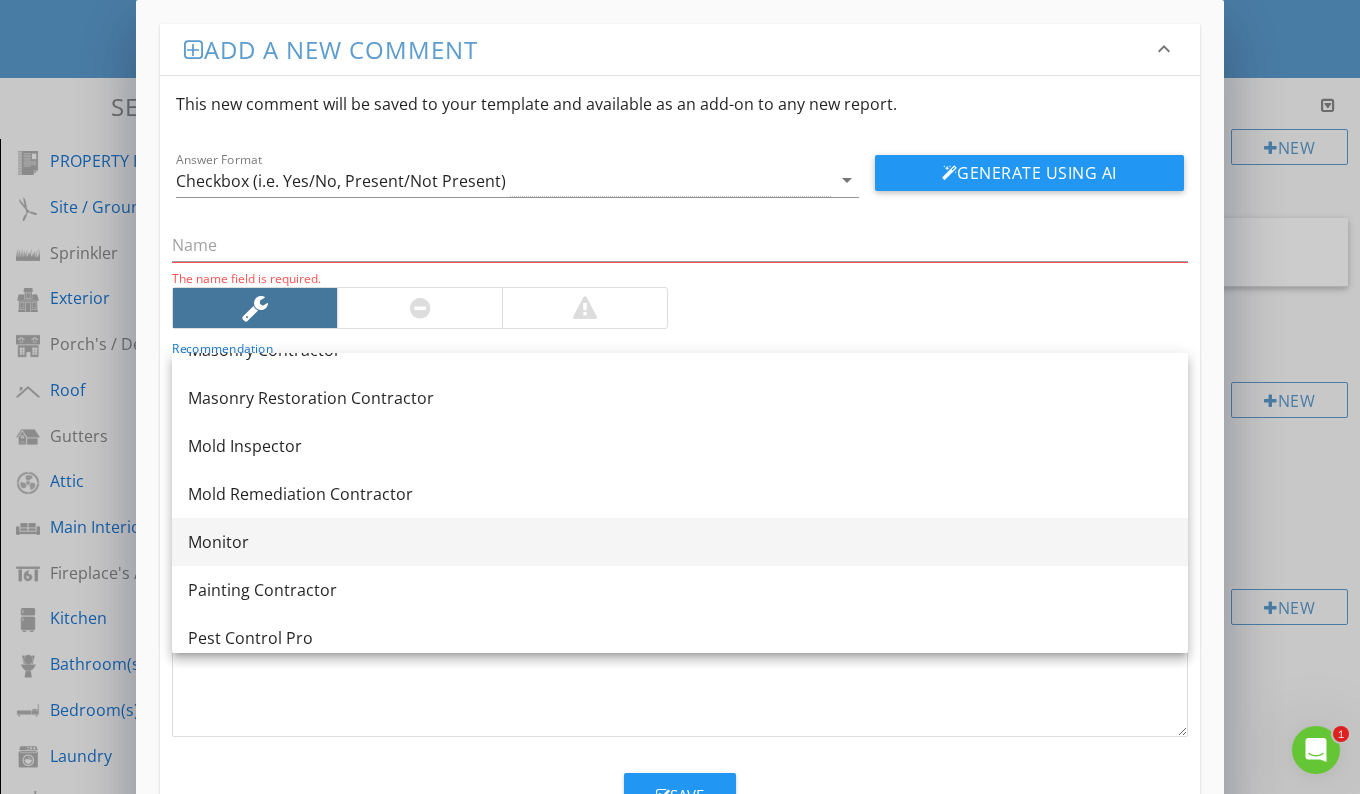 click on "Monitor" at bounding box center (680, 542) 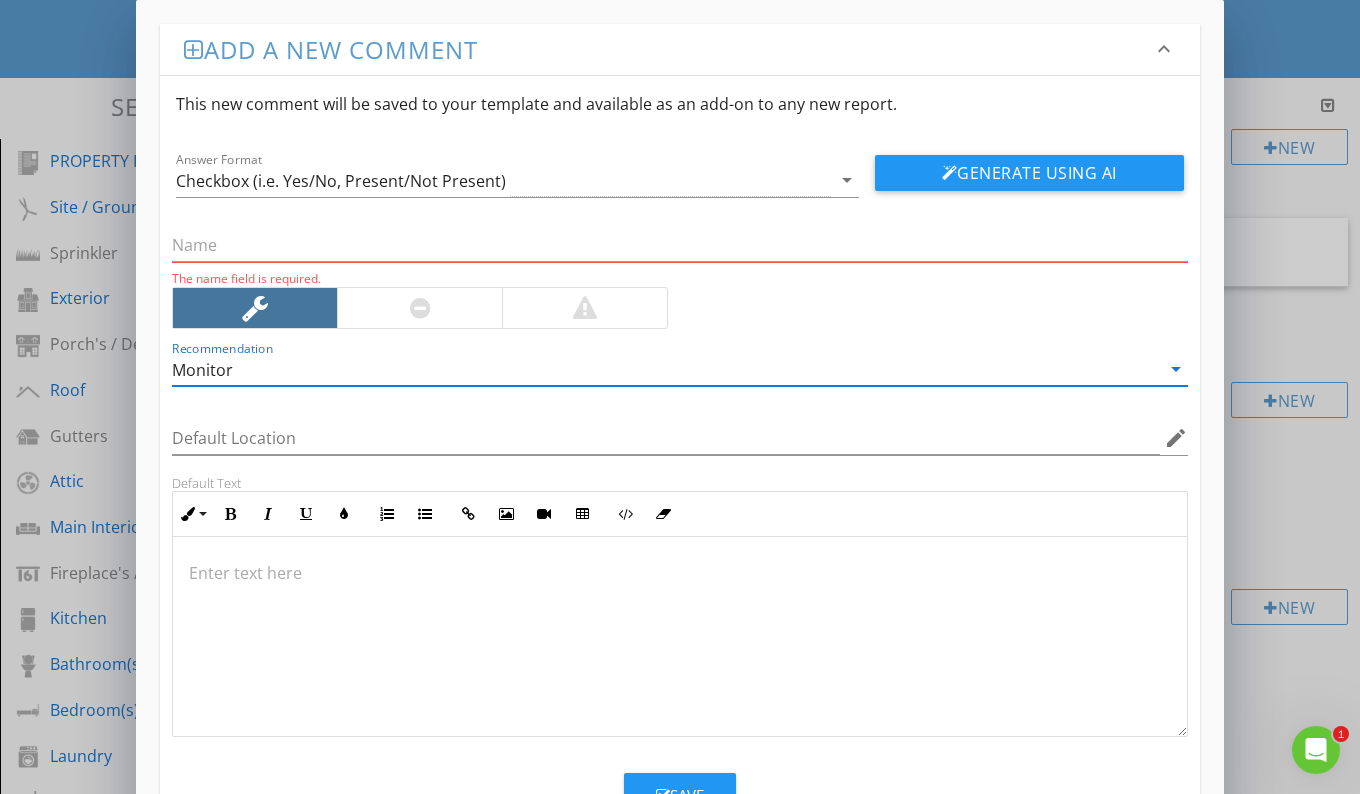 click at bounding box center [680, 637] 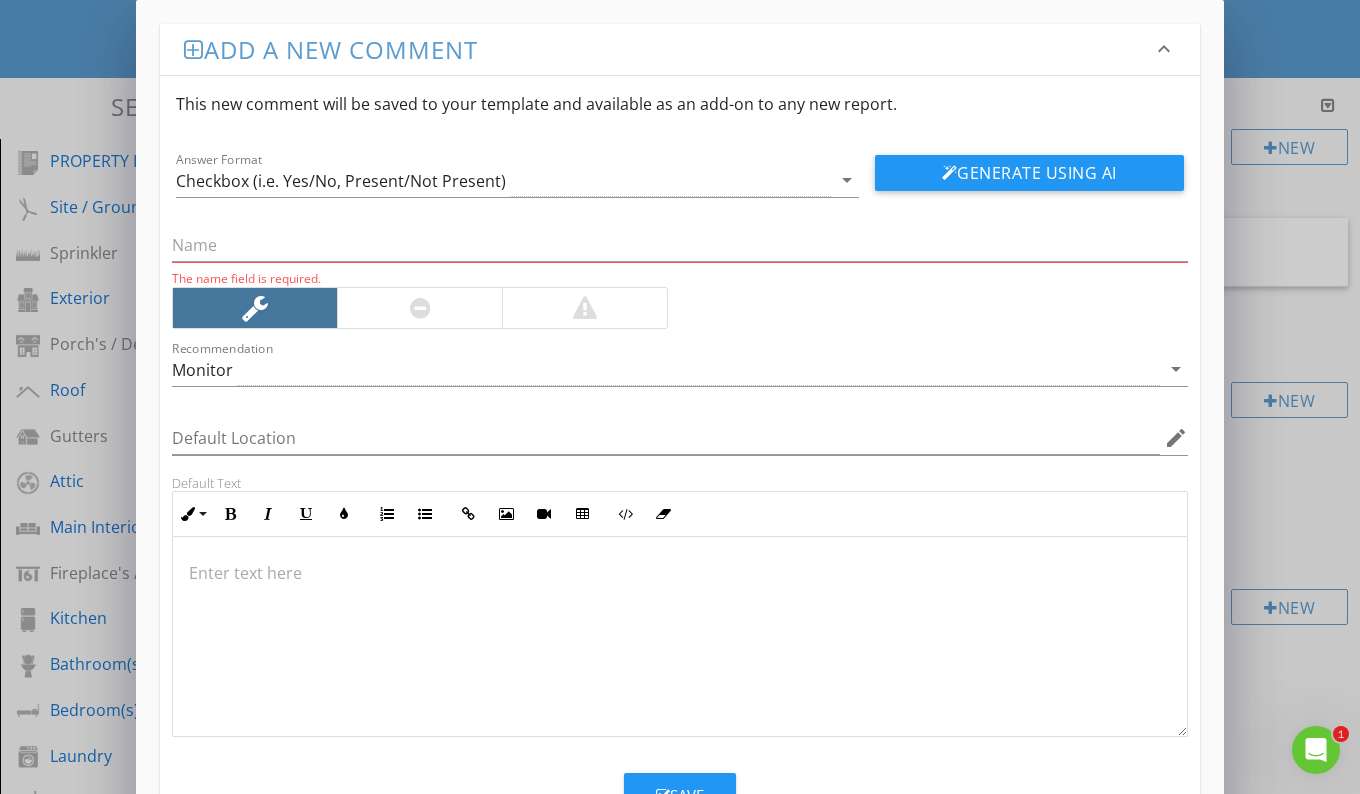 type 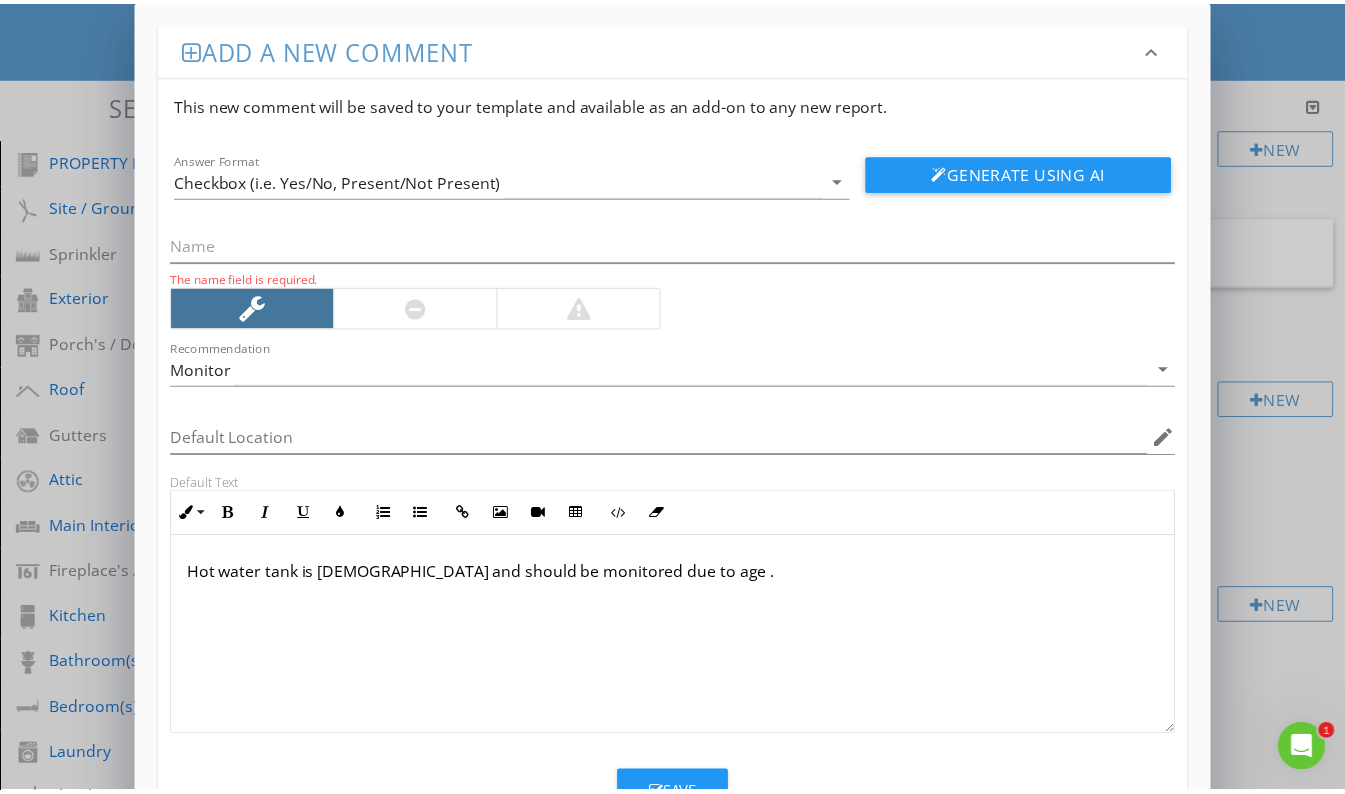 scroll, scrollTop: 1, scrollLeft: 0, axis: vertical 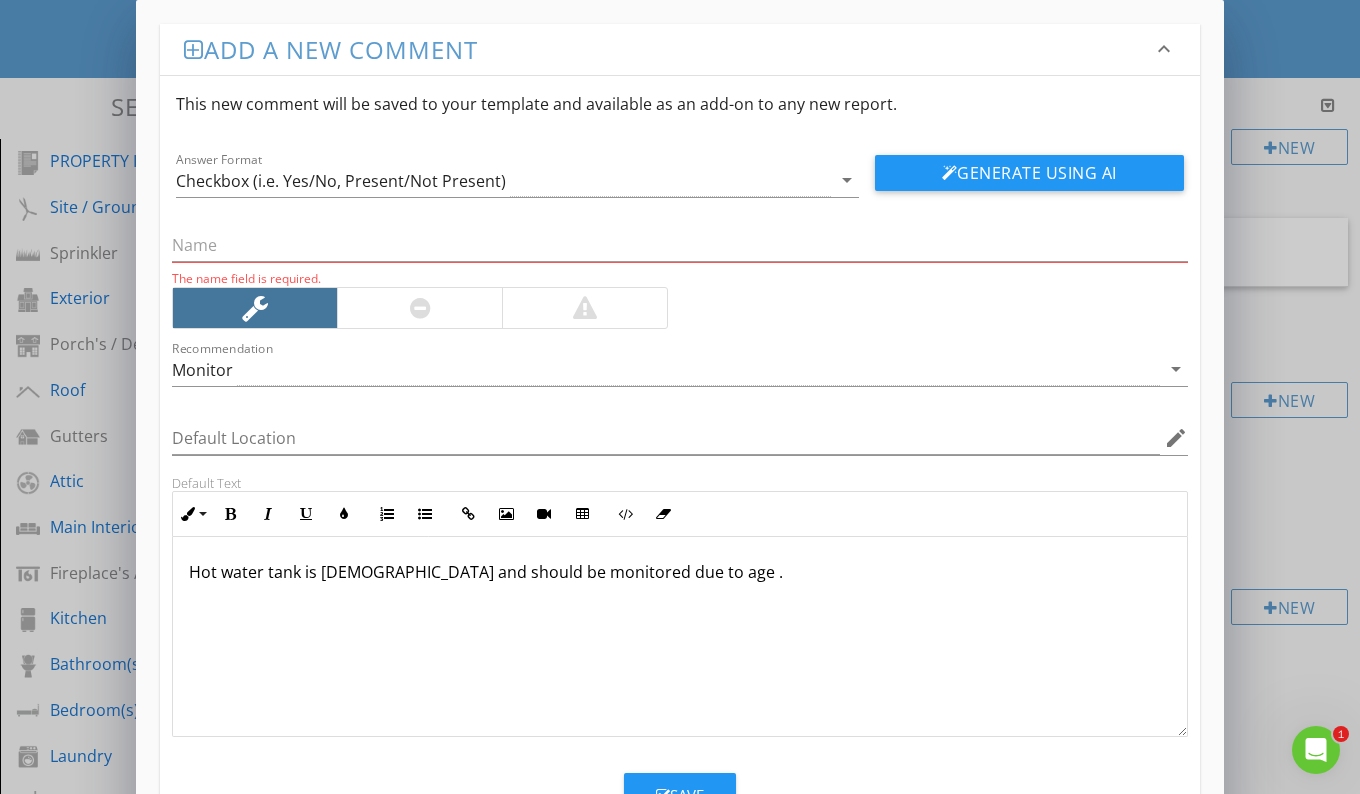 click on "Hot water tank is 10+ yrs old and should be monitored due to age ." at bounding box center [680, 572] 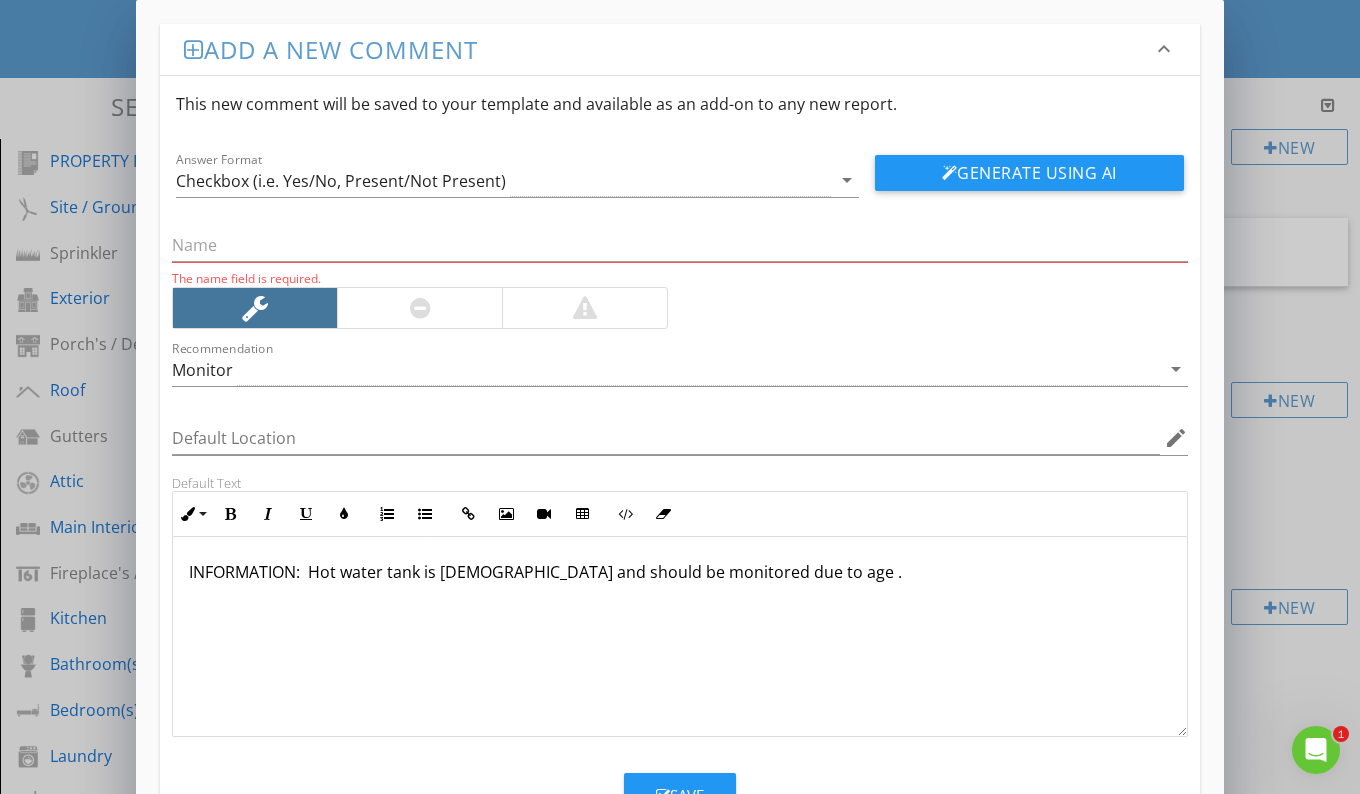 click on "Save" at bounding box center [680, 795] 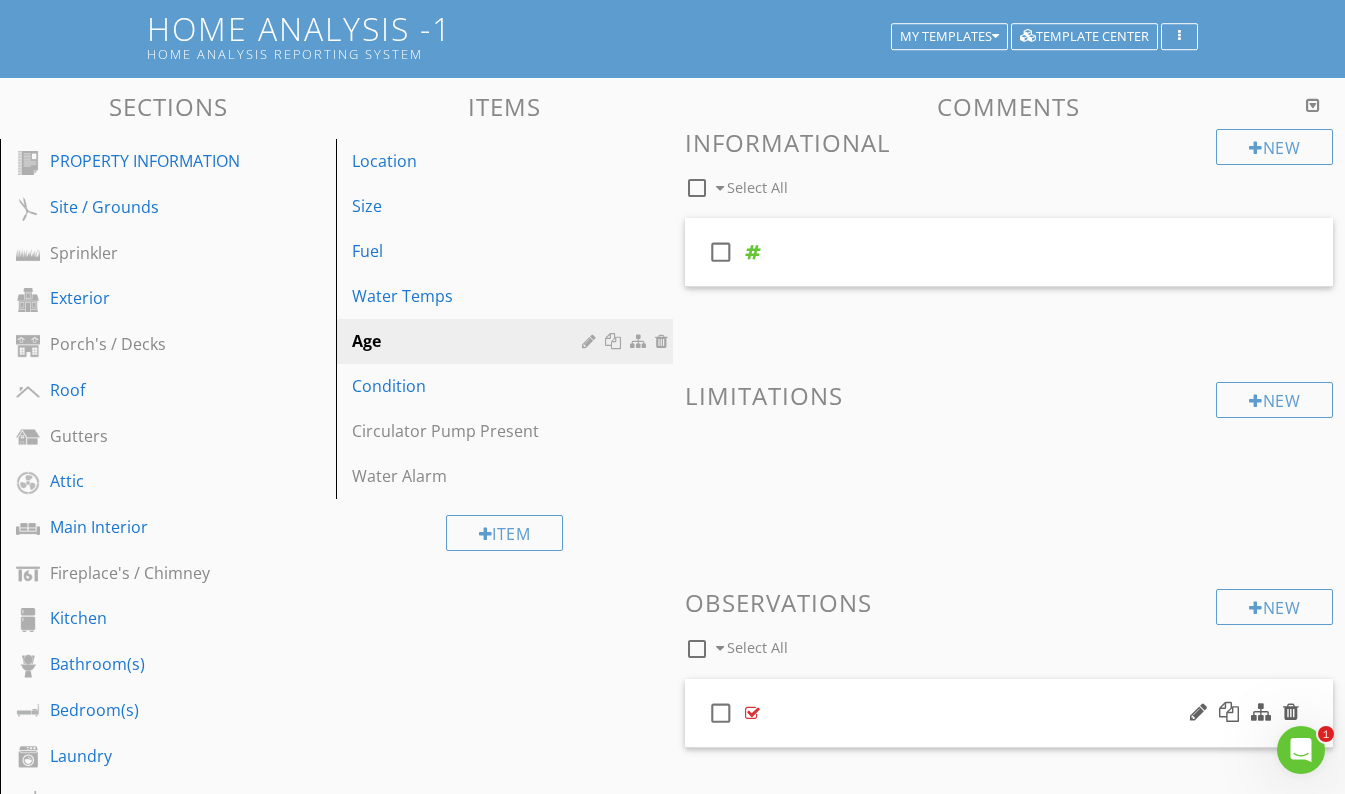 click on "check_box_outline_blank" at bounding box center (1009, 713) 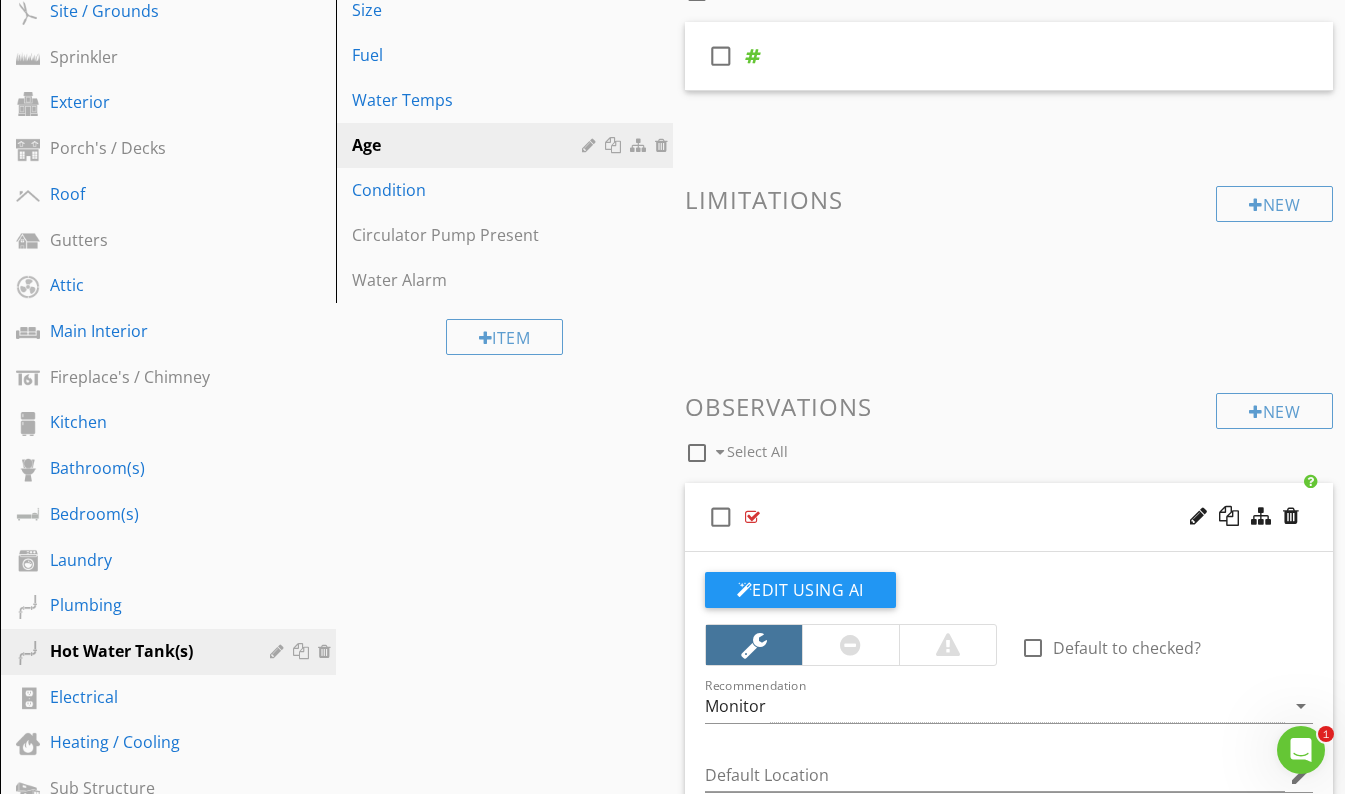 scroll, scrollTop: 320, scrollLeft: 0, axis: vertical 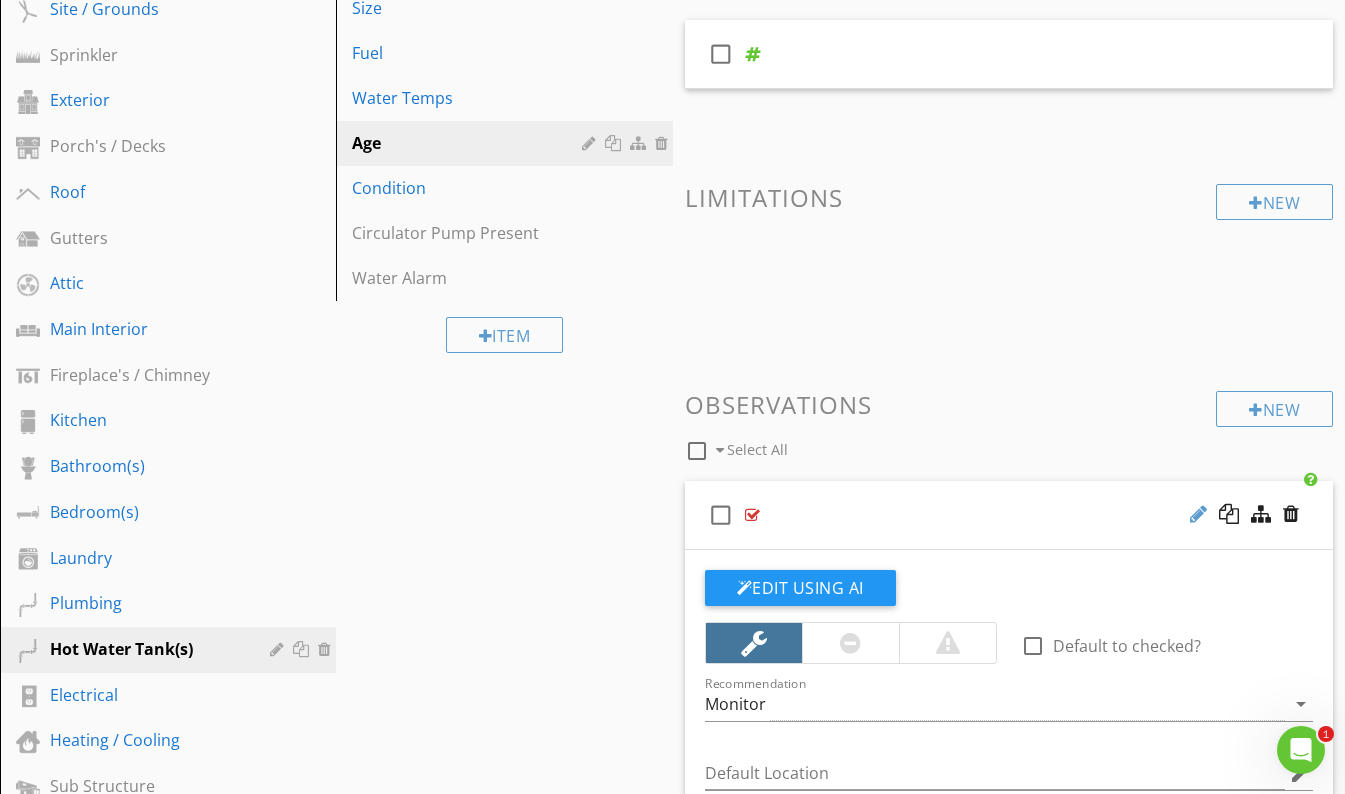 click at bounding box center (1198, 514) 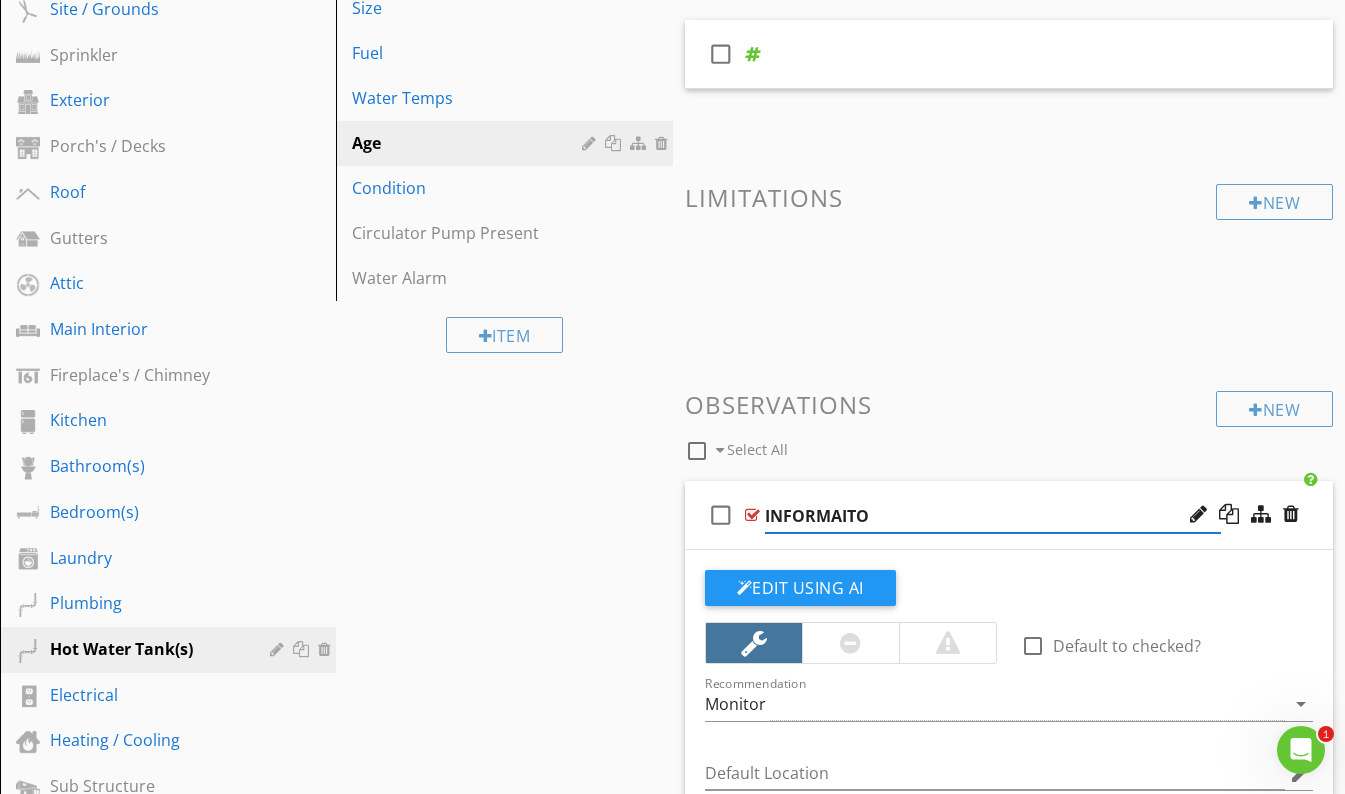 type on "INFORMAITON" 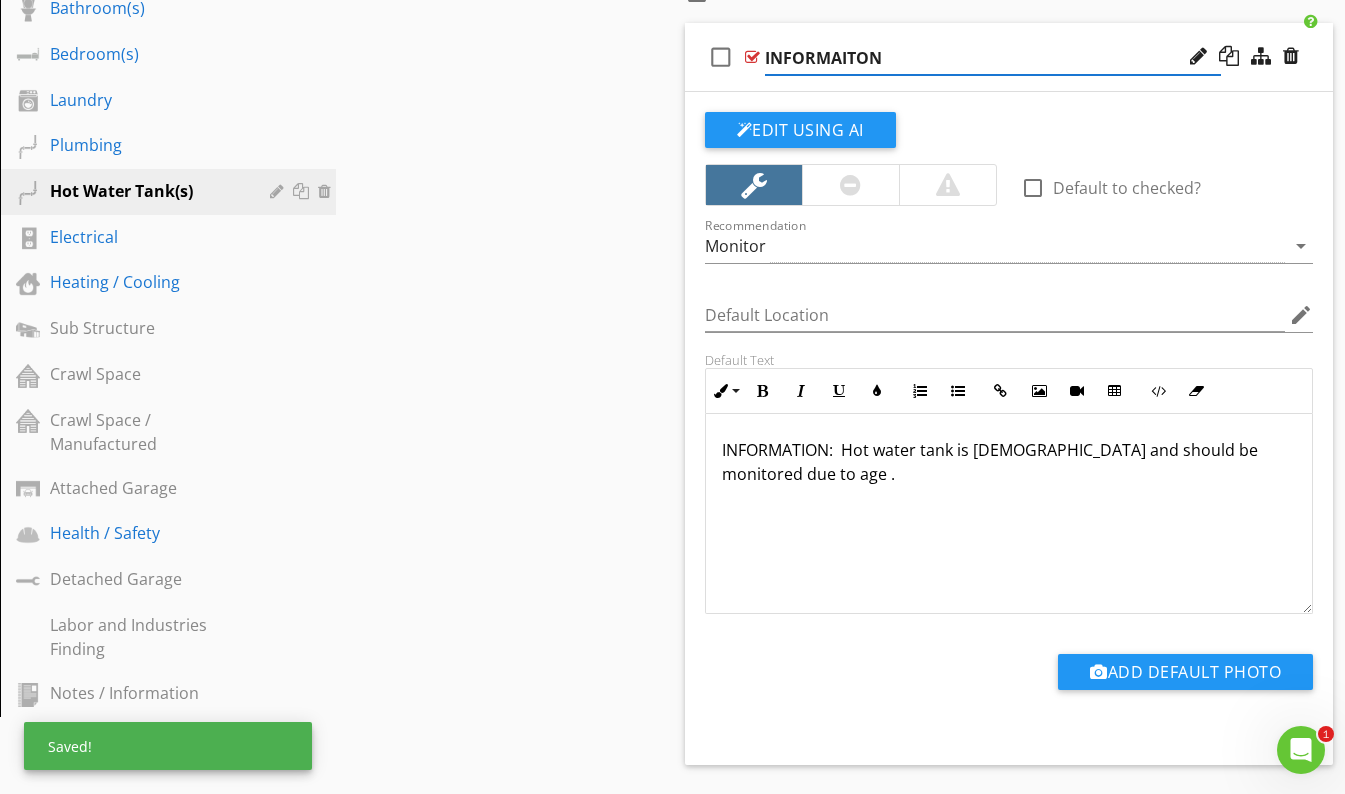 scroll, scrollTop: 788, scrollLeft: 0, axis: vertical 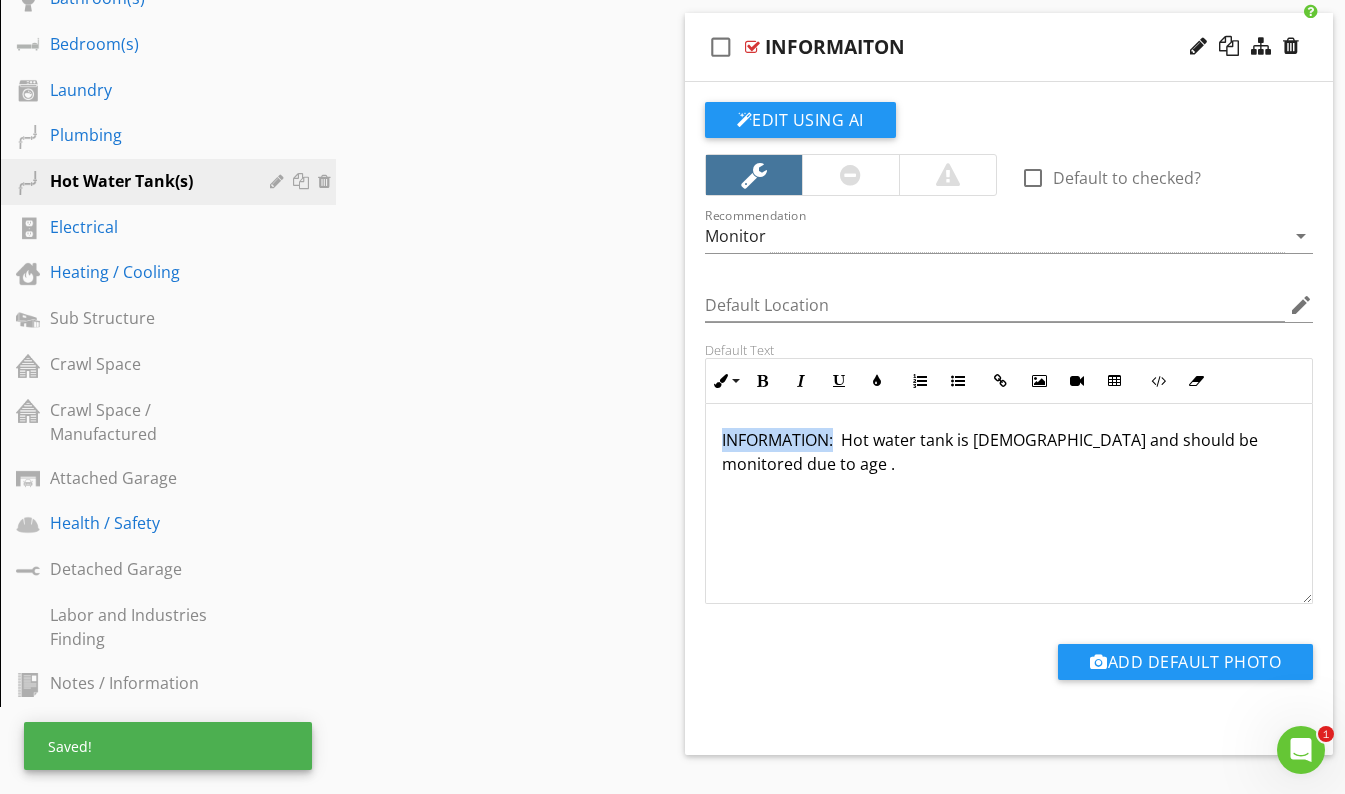 drag, startPoint x: 834, startPoint y: 438, endPoint x: 713, endPoint y: 428, distance: 121.41252 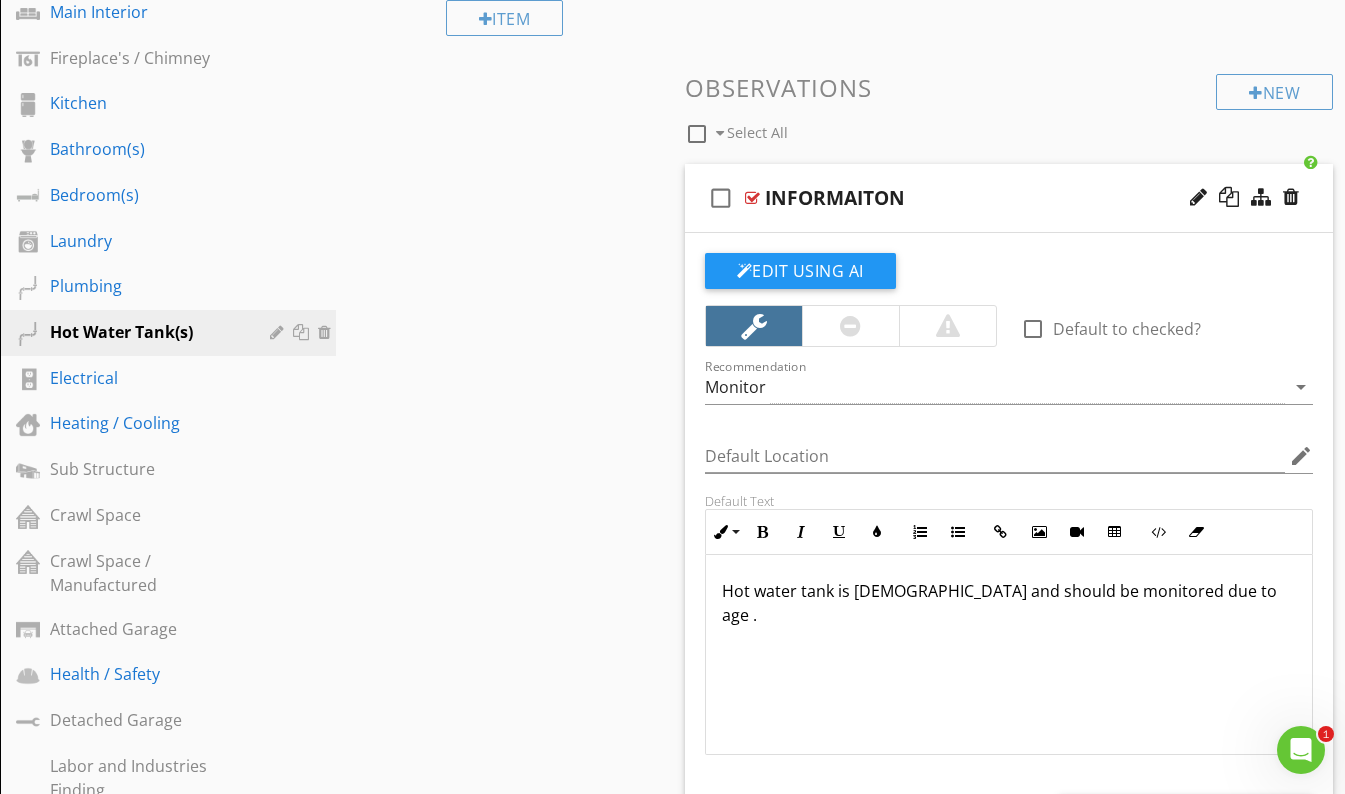 scroll, scrollTop: 648, scrollLeft: 0, axis: vertical 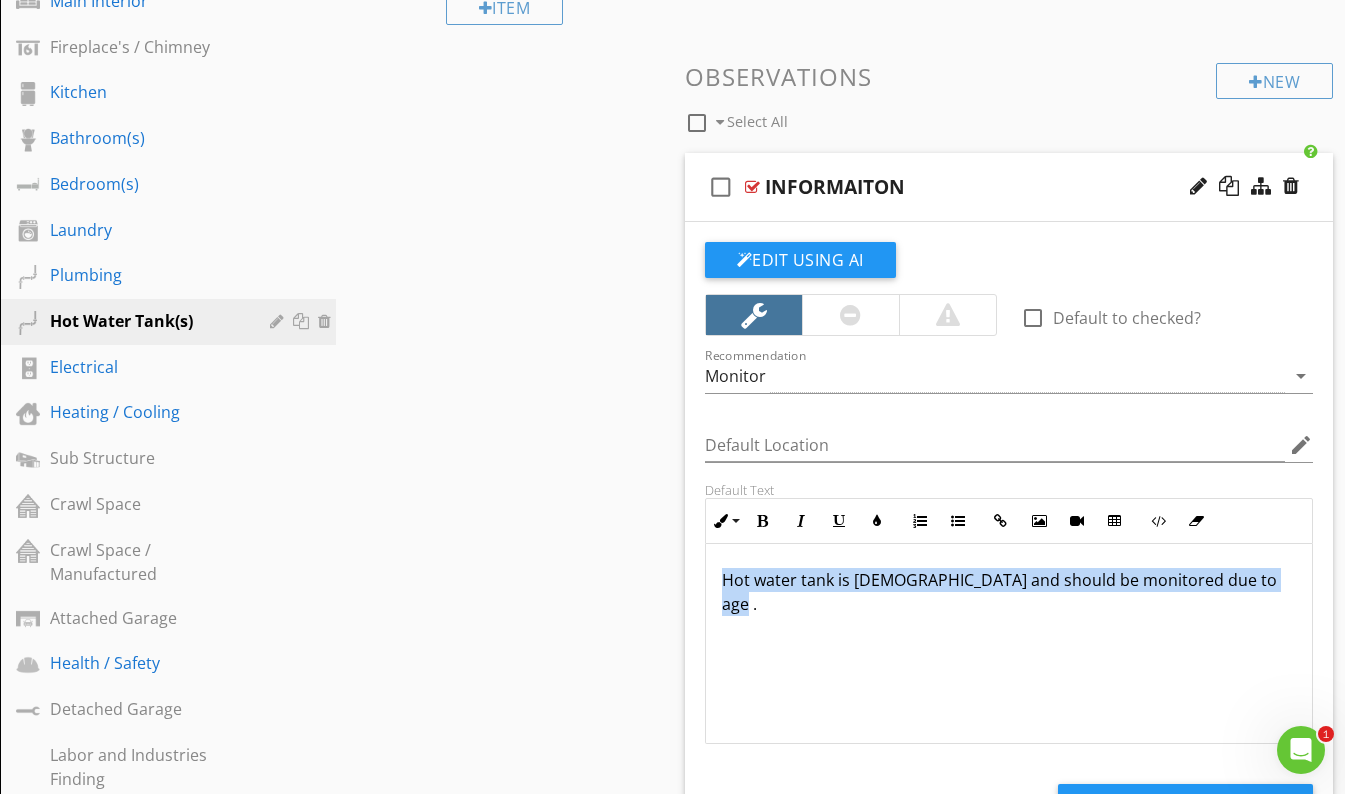 drag, startPoint x: 1237, startPoint y: 583, endPoint x: 654, endPoint y: 552, distance: 583.8236 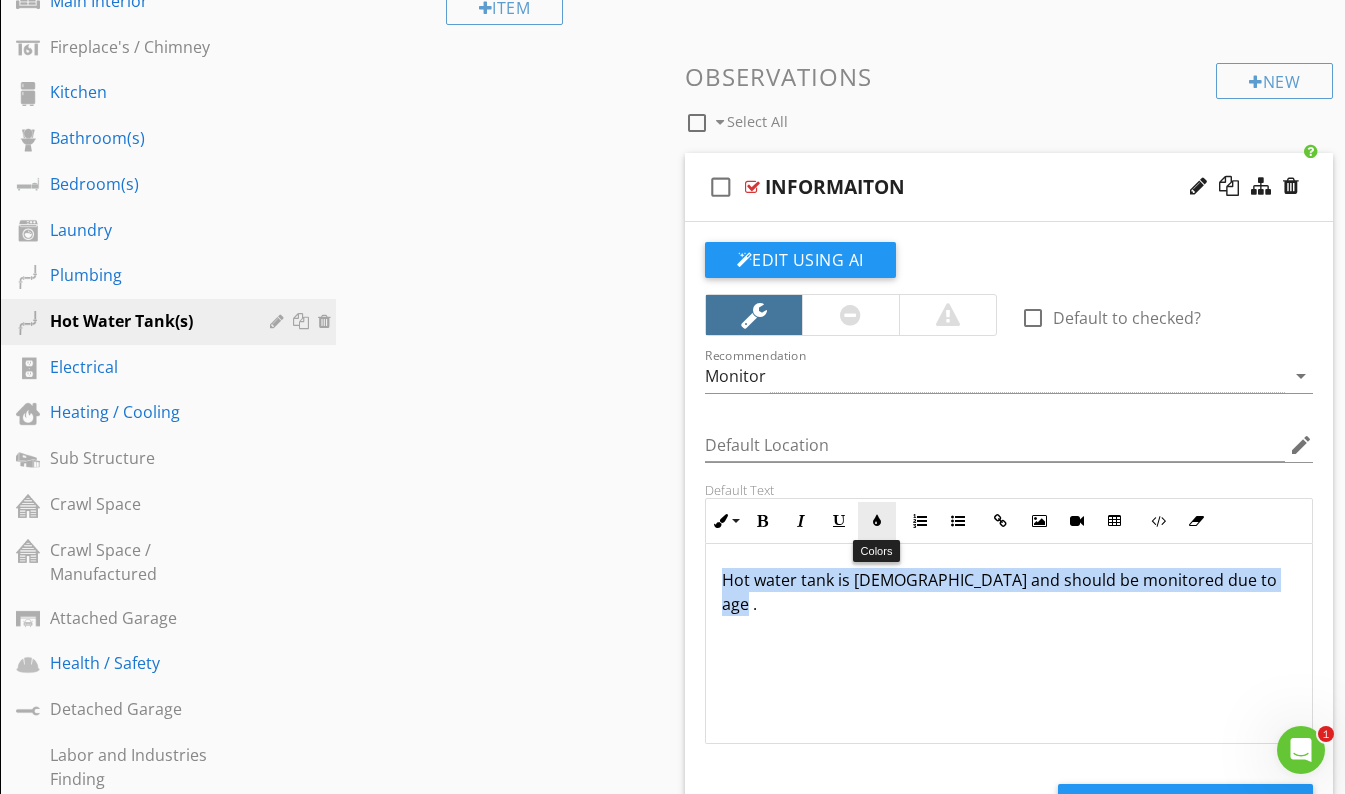 click at bounding box center (877, 521) 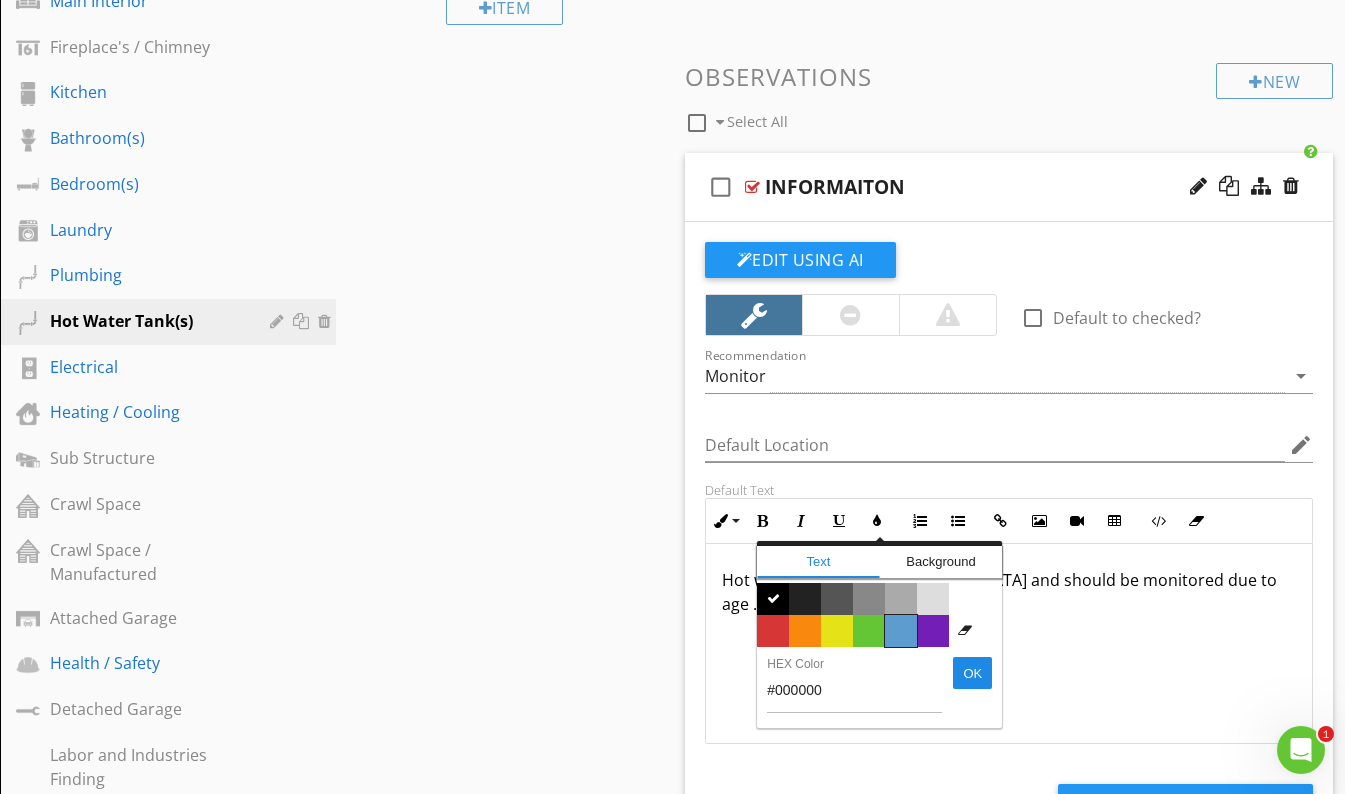 click on "Color #5c9ccf" at bounding box center (901, 631) 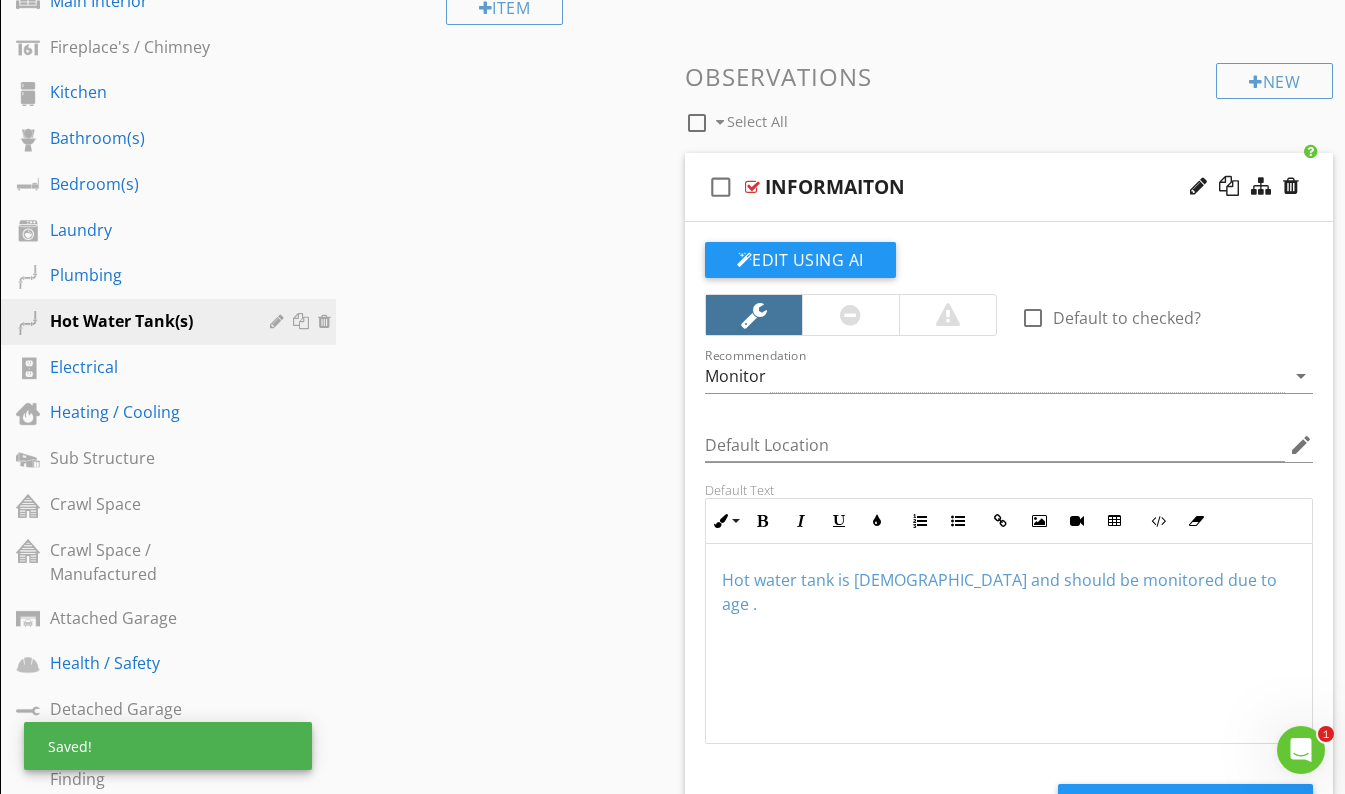 click on "INFORMAITON" at bounding box center [993, 187] 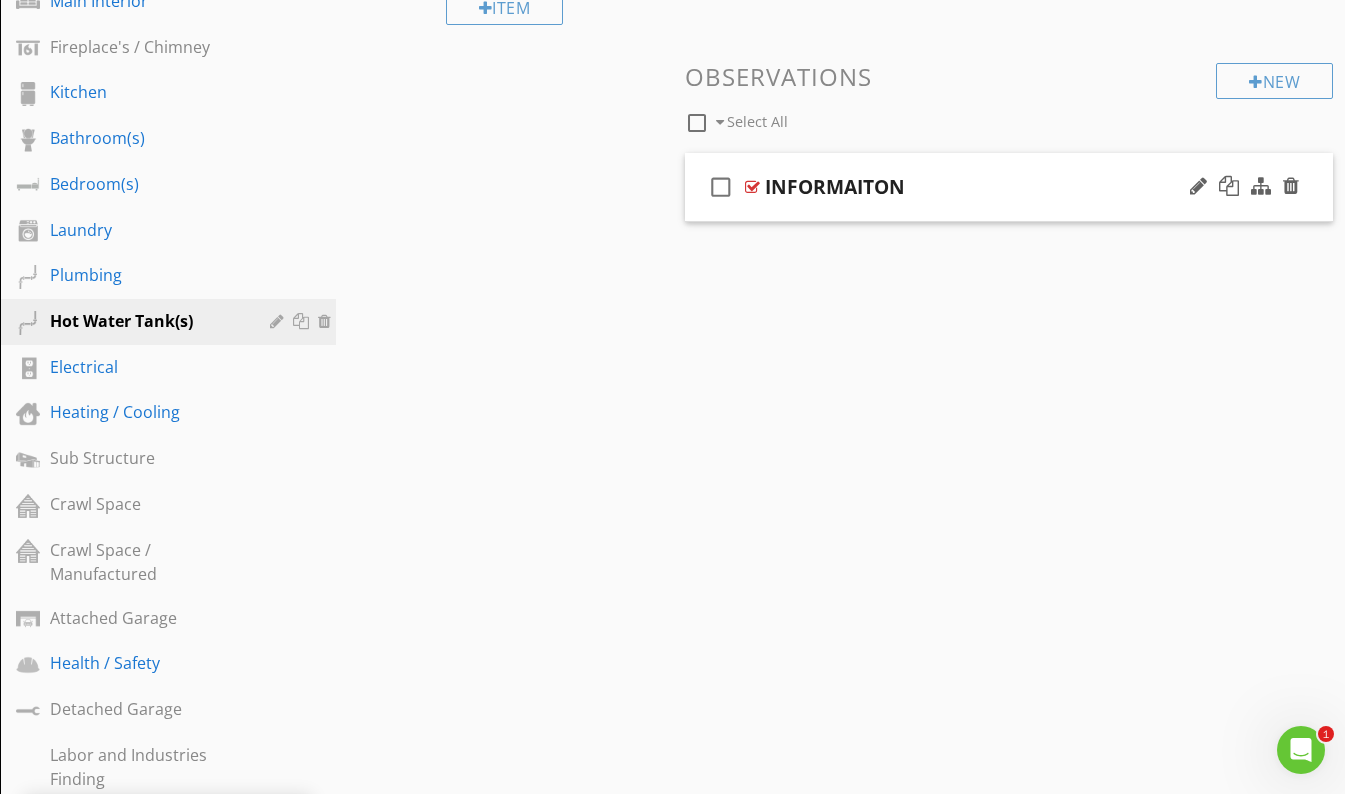 click on "check_box_outline_blank
INFORMAITON" at bounding box center (1009, 187) 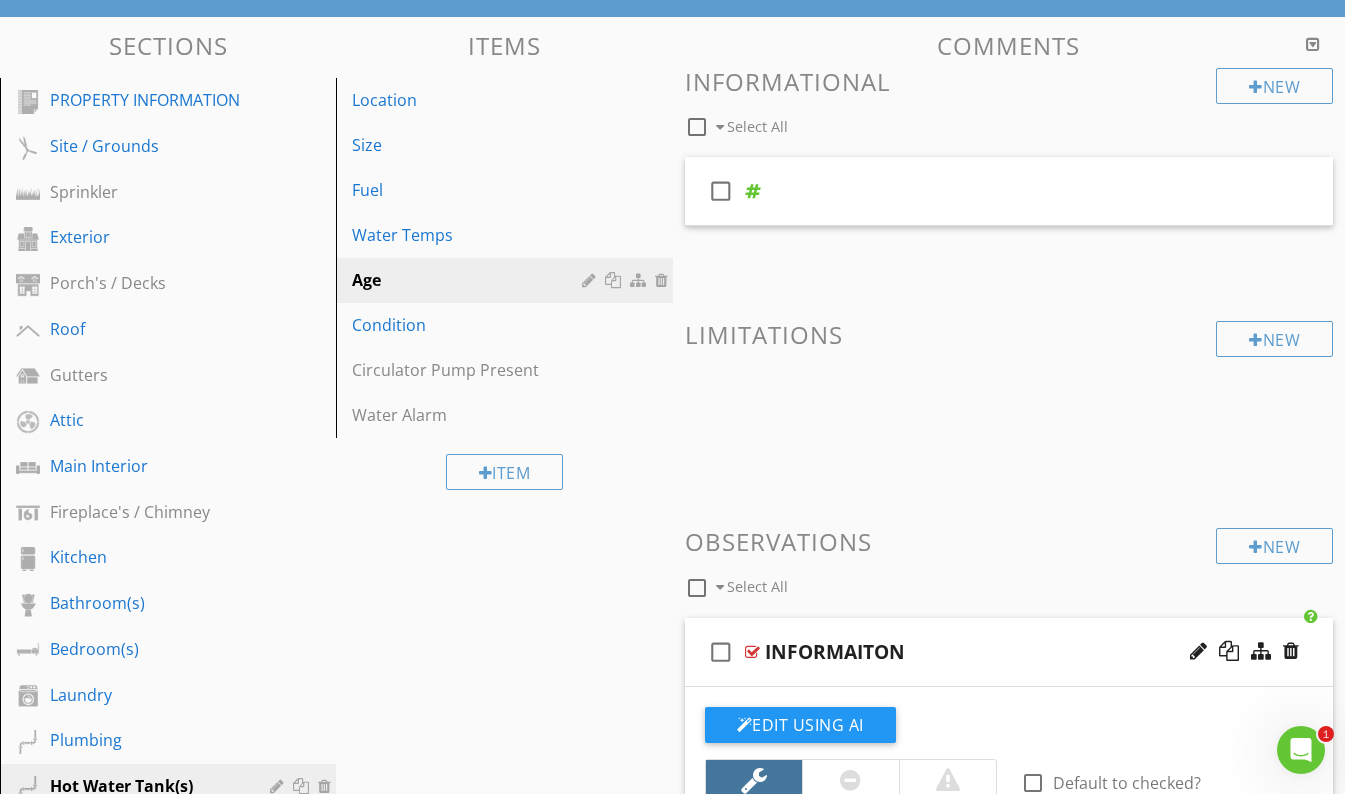 scroll, scrollTop: 182, scrollLeft: 0, axis: vertical 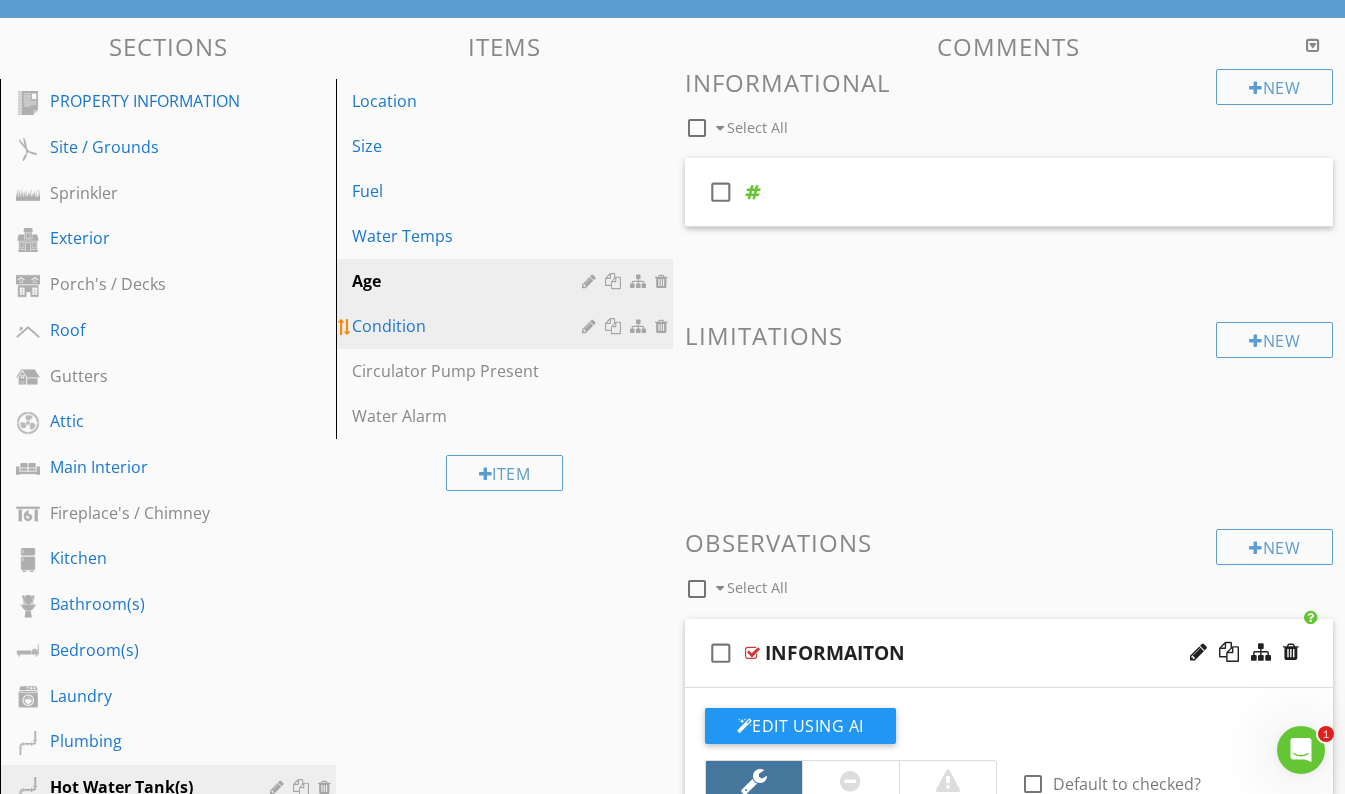 click on "Condition" at bounding box center [469, 326] 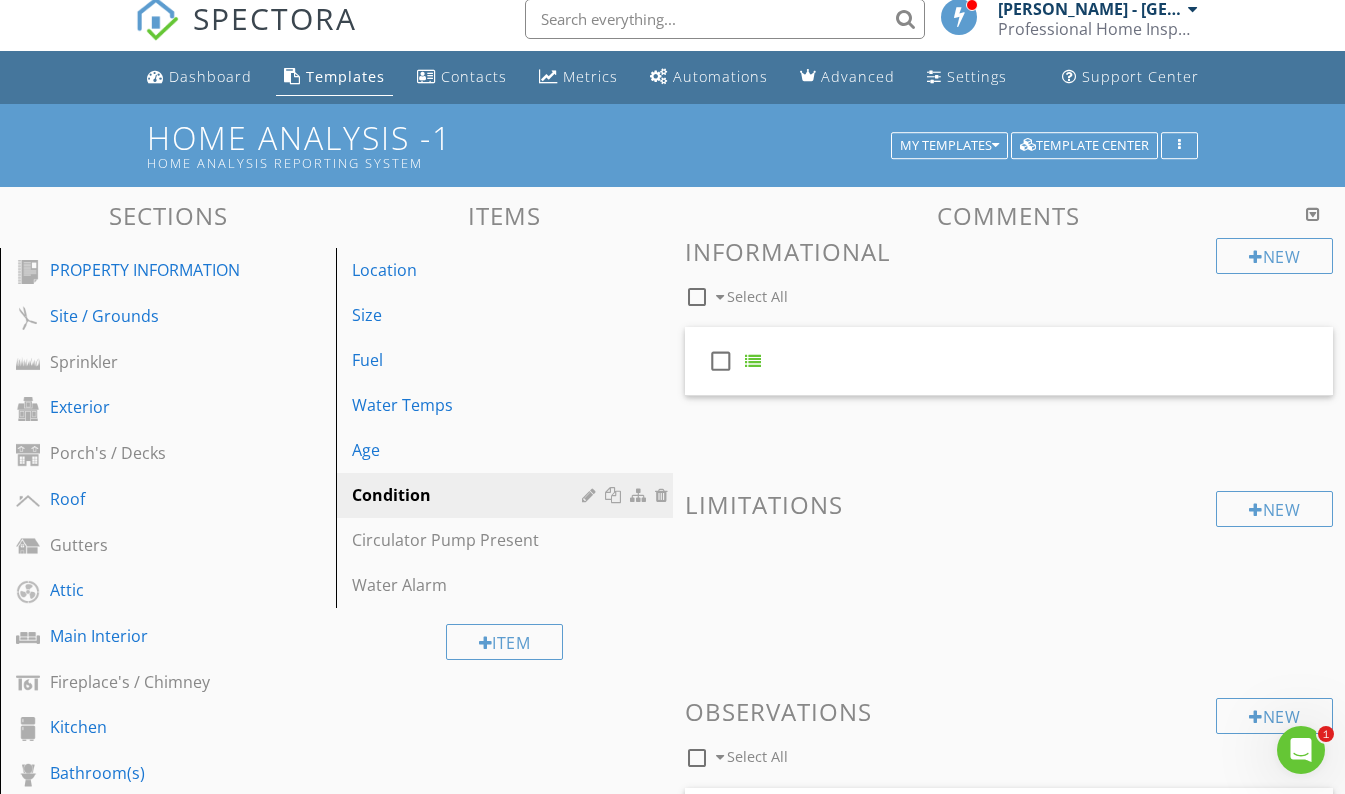 scroll, scrollTop: 0, scrollLeft: 0, axis: both 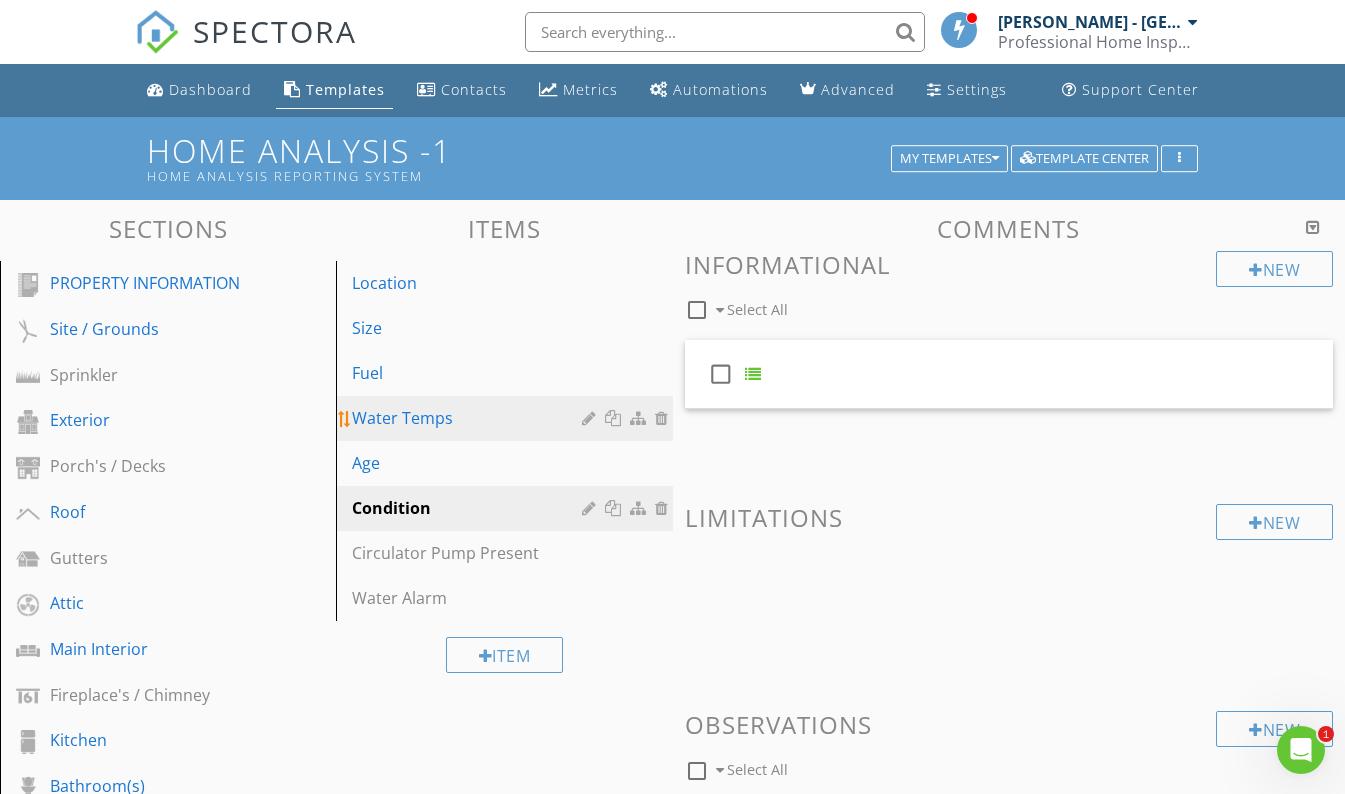 click on "Water Temps" at bounding box center [469, 418] 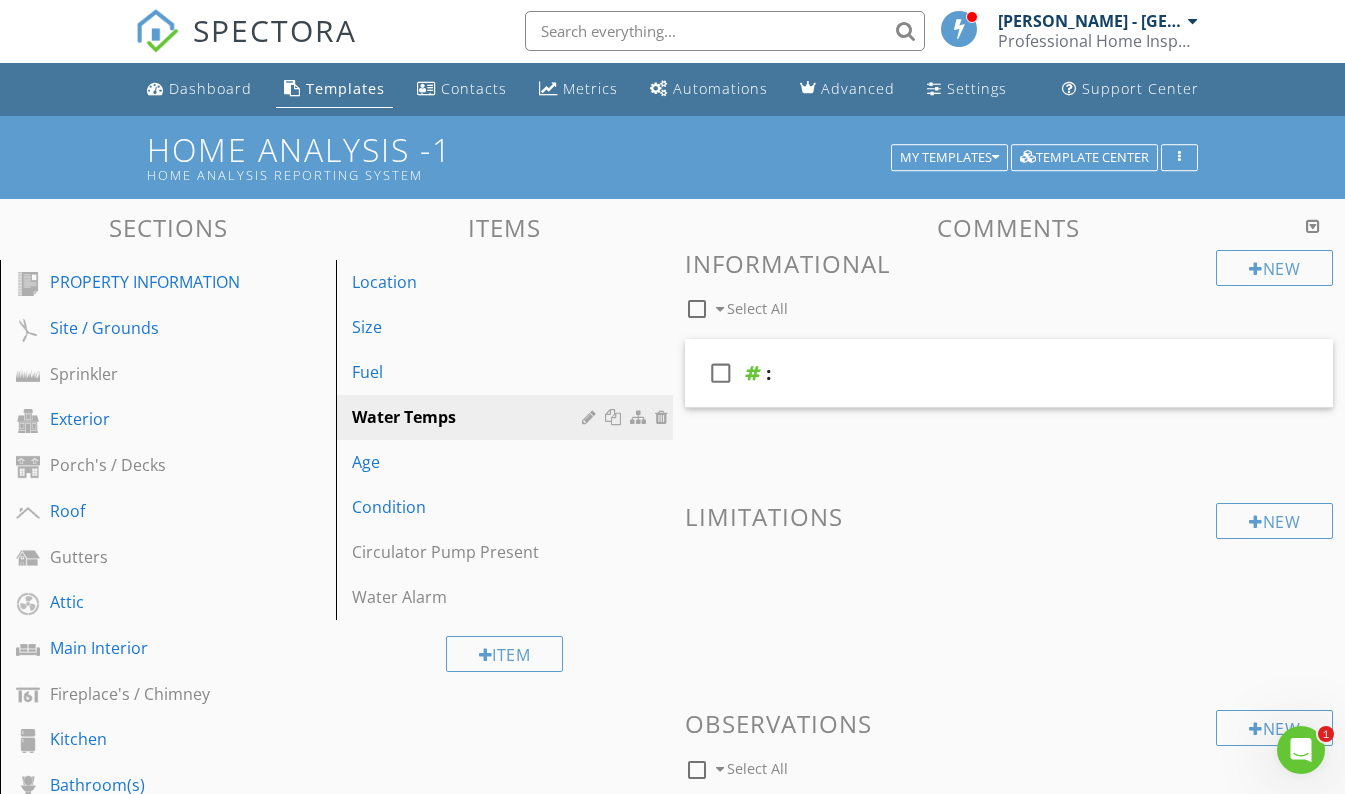 scroll, scrollTop: 0, scrollLeft: 0, axis: both 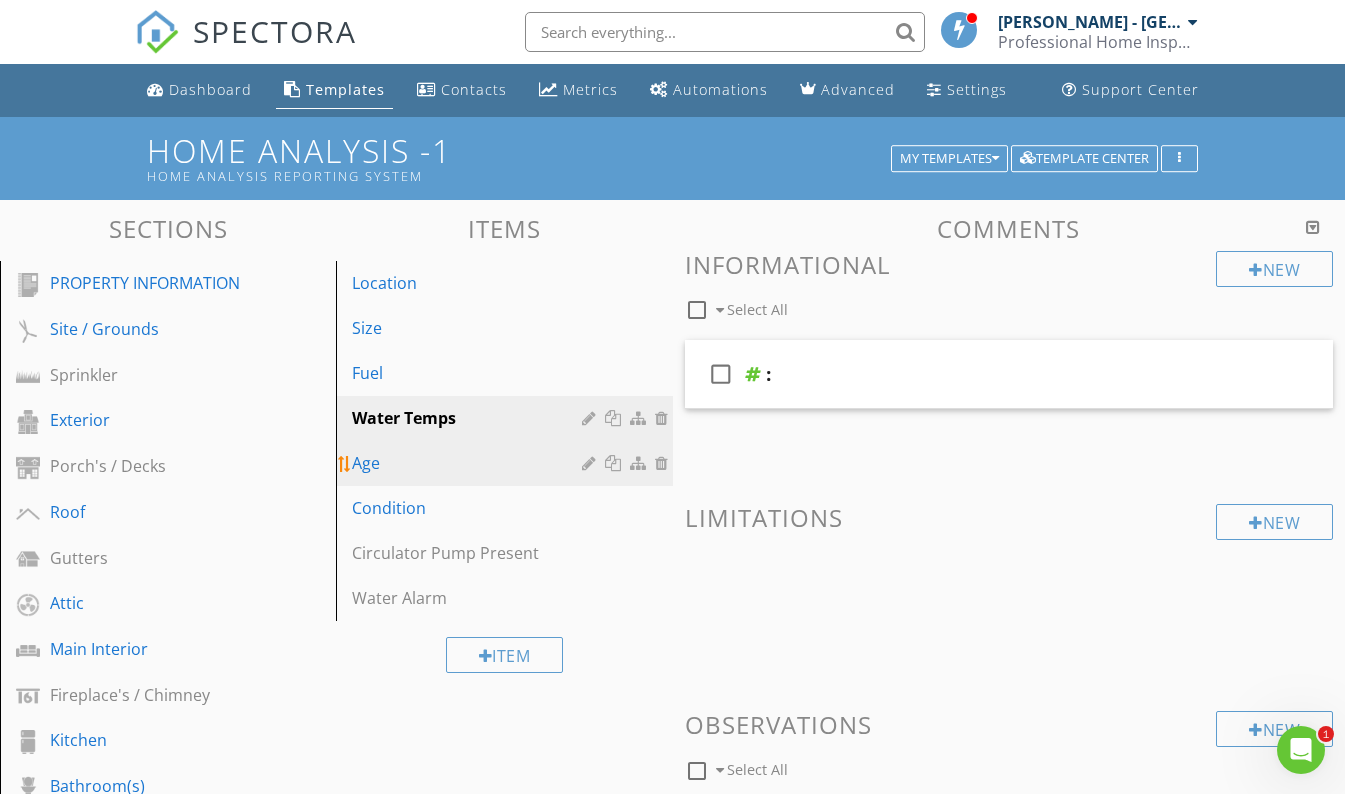 click on "Age" at bounding box center (469, 463) 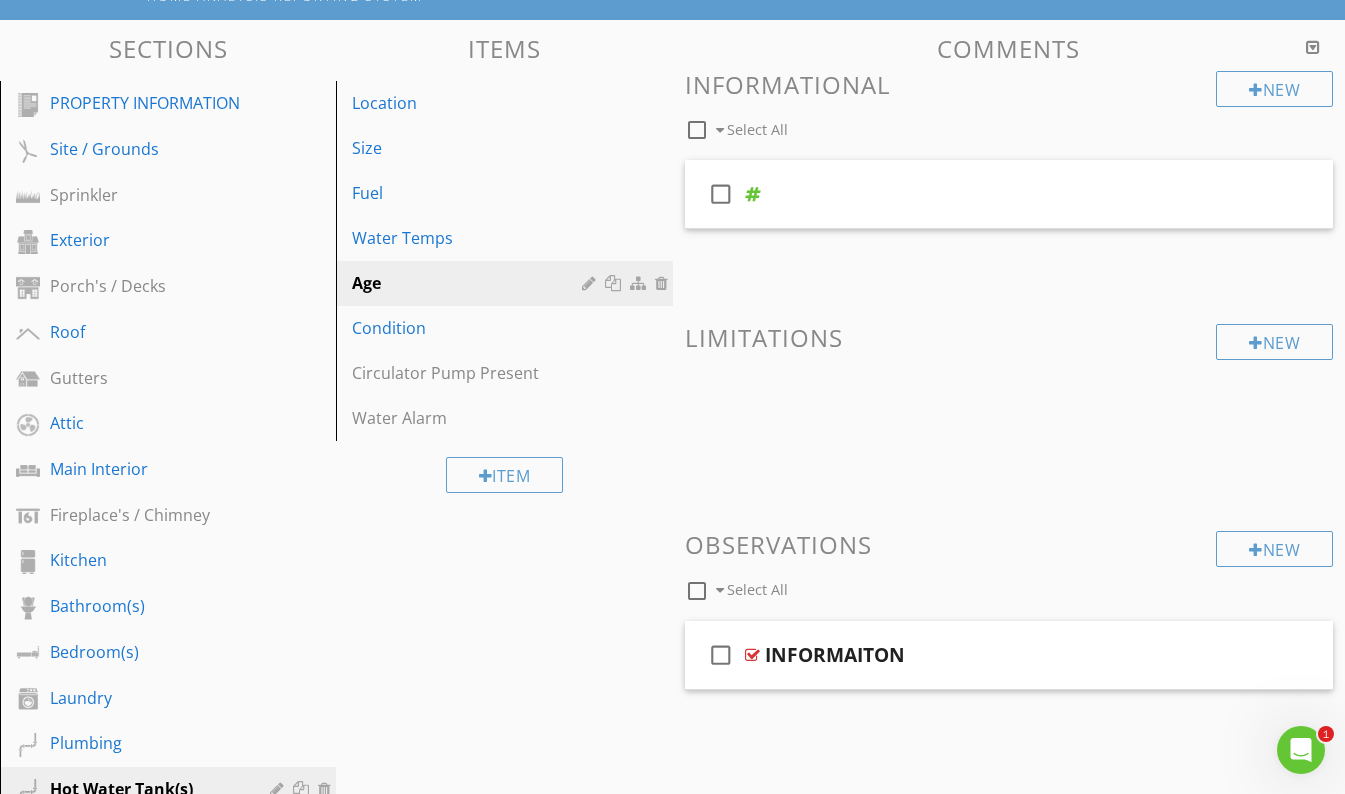 scroll, scrollTop: 173, scrollLeft: 0, axis: vertical 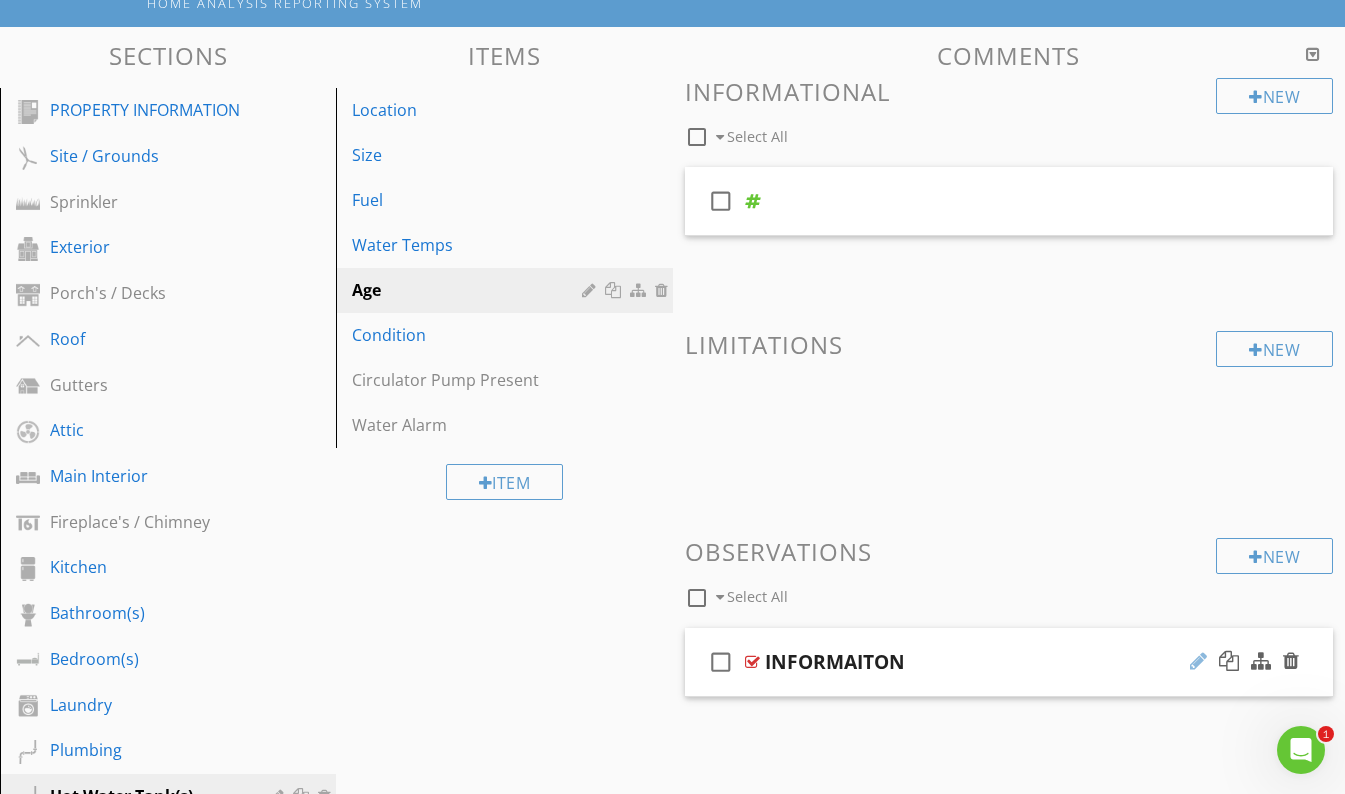 click at bounding box center [1198, 661] 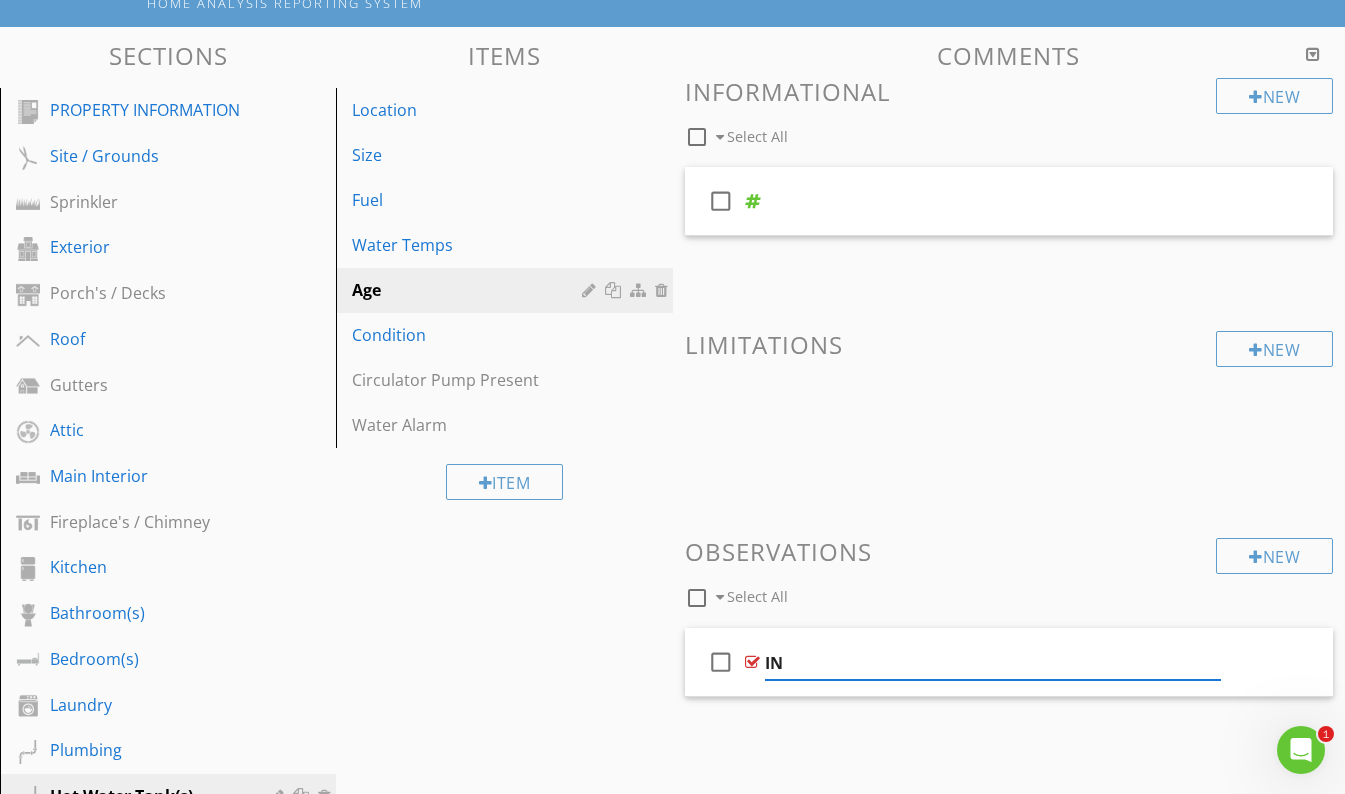 type on "I" 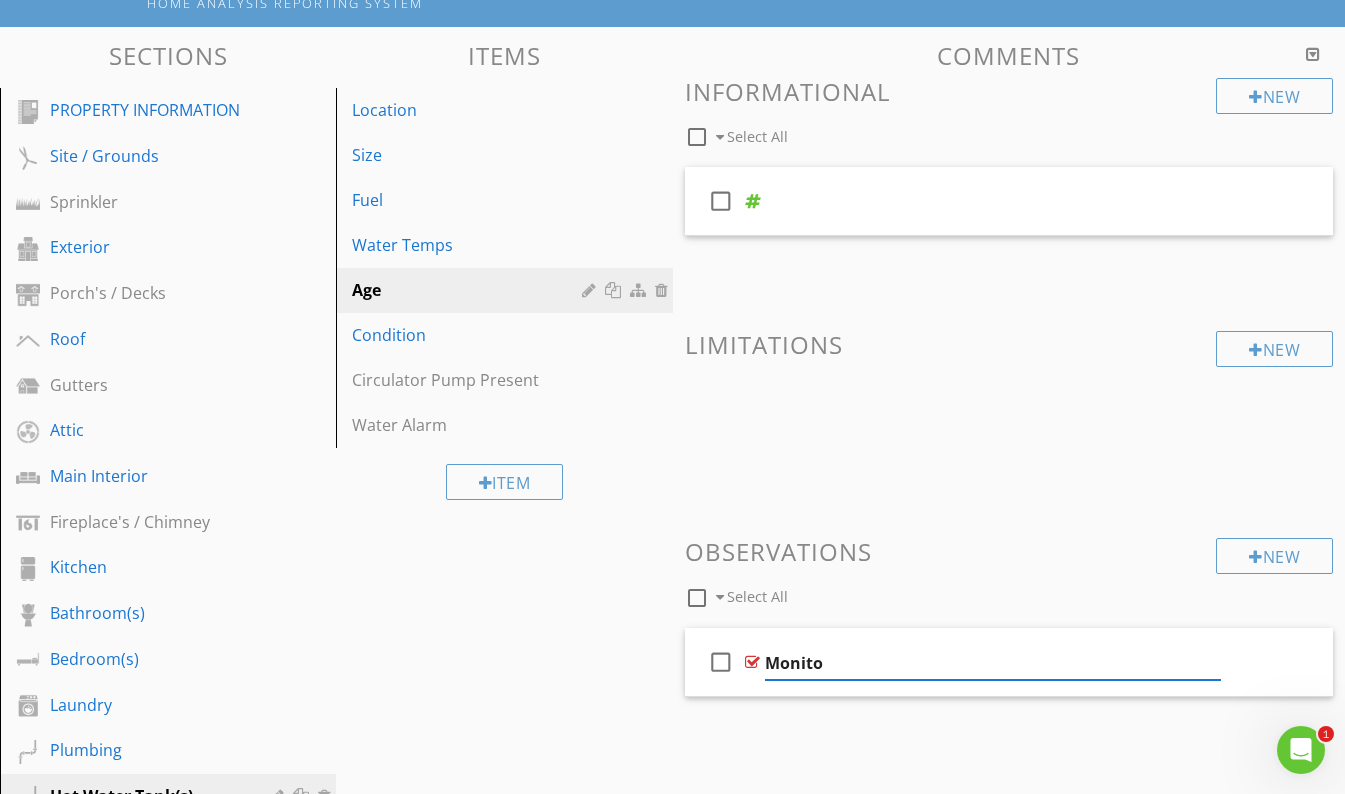 type on "Monitor" 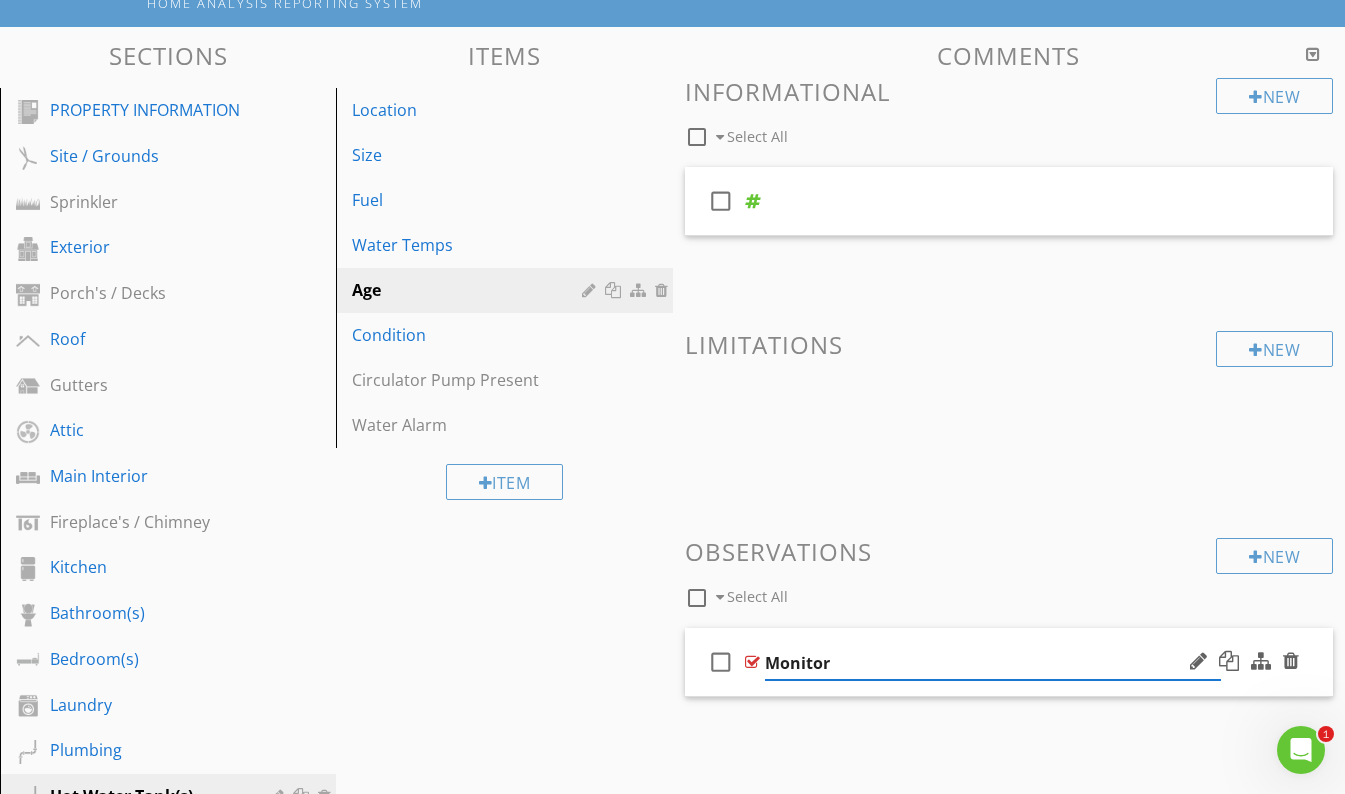 click on "Monitor" at bounding box center [993, 663] 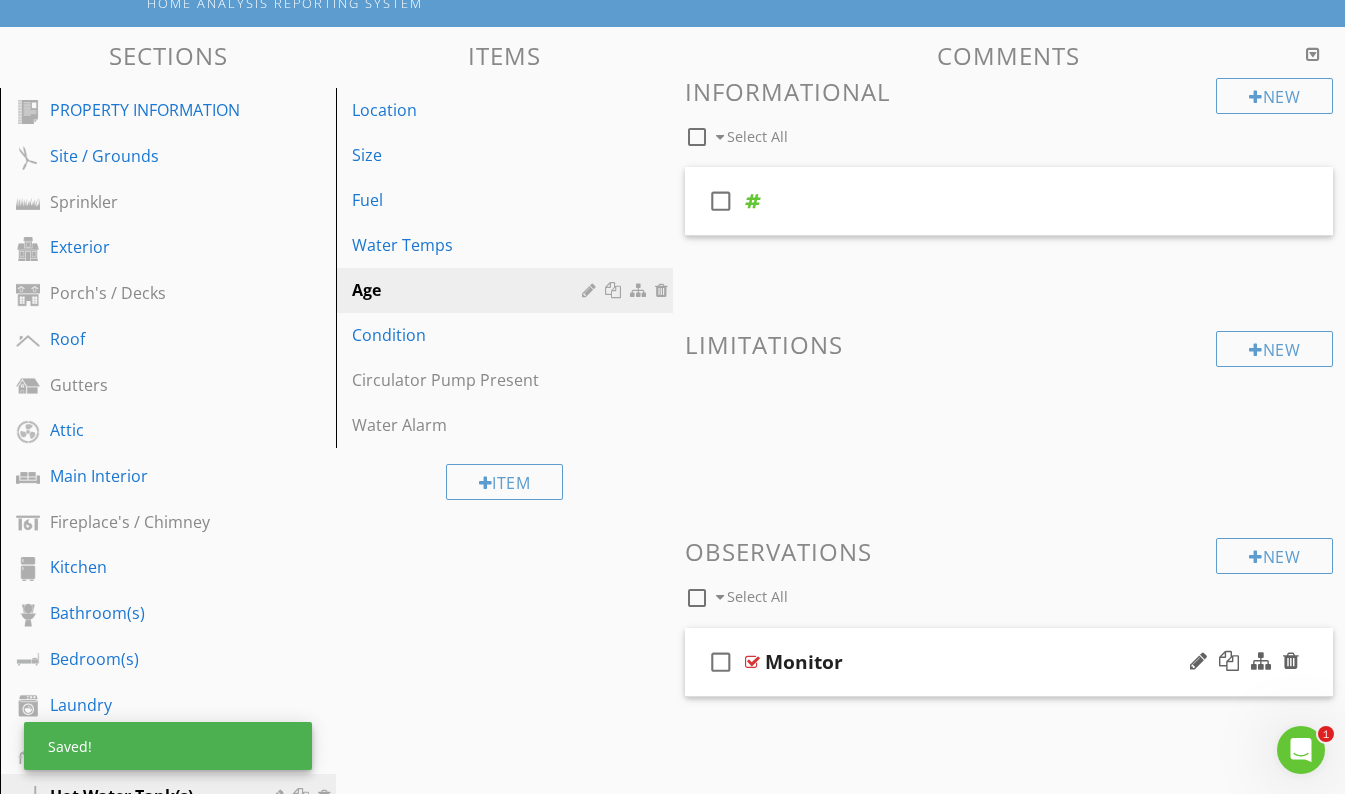 click on "check_box_outline_blank
Monitor" at bounding box center (1009, 662) 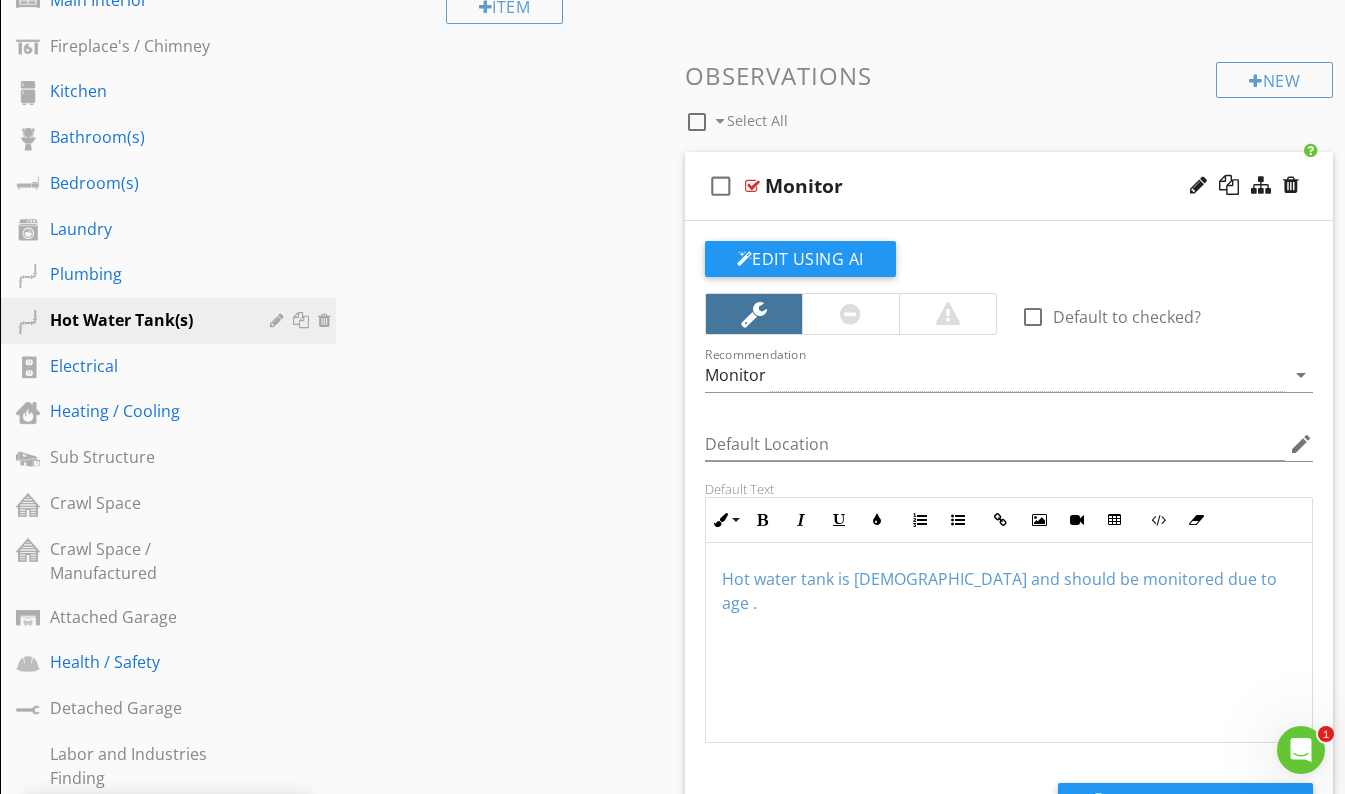scroll, scrollTop: 658, scrollLeft: 0, axis: vertical 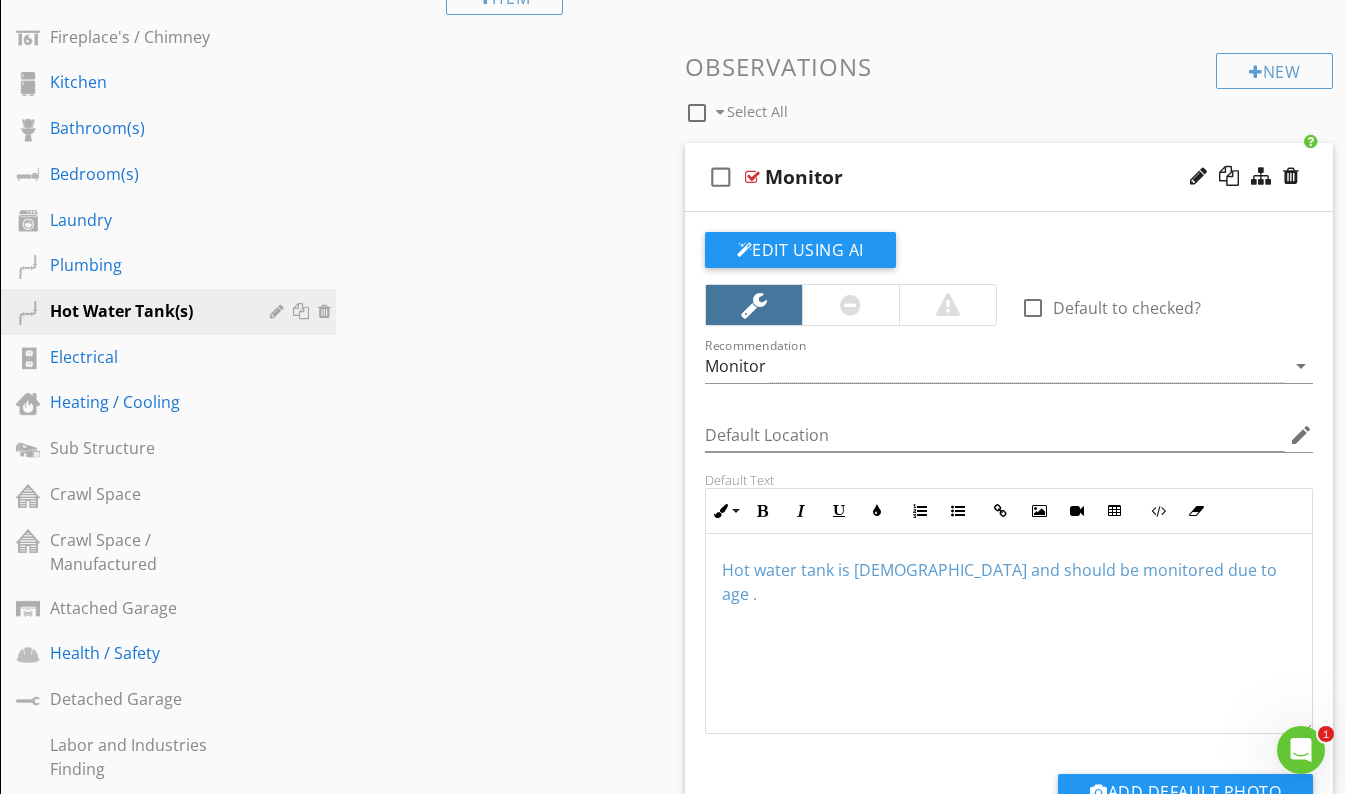 click on "Hot water tank is 10+ yrs old and should be monitored due to age ." at bounding box center (999, 582) 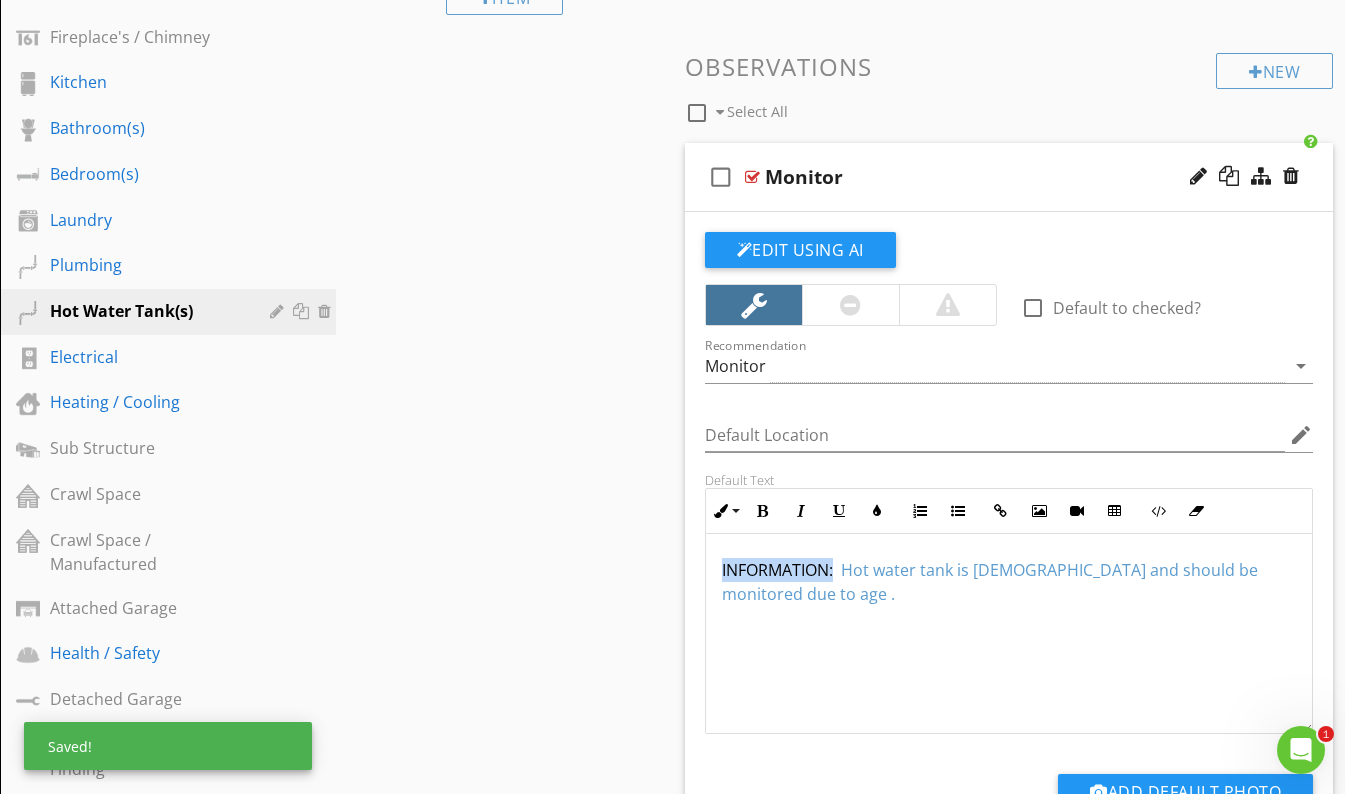 drag, startPoint x: 835, startPoint y: 572, endPoint x: 696, endPoint y: 554, distance: 140.16063 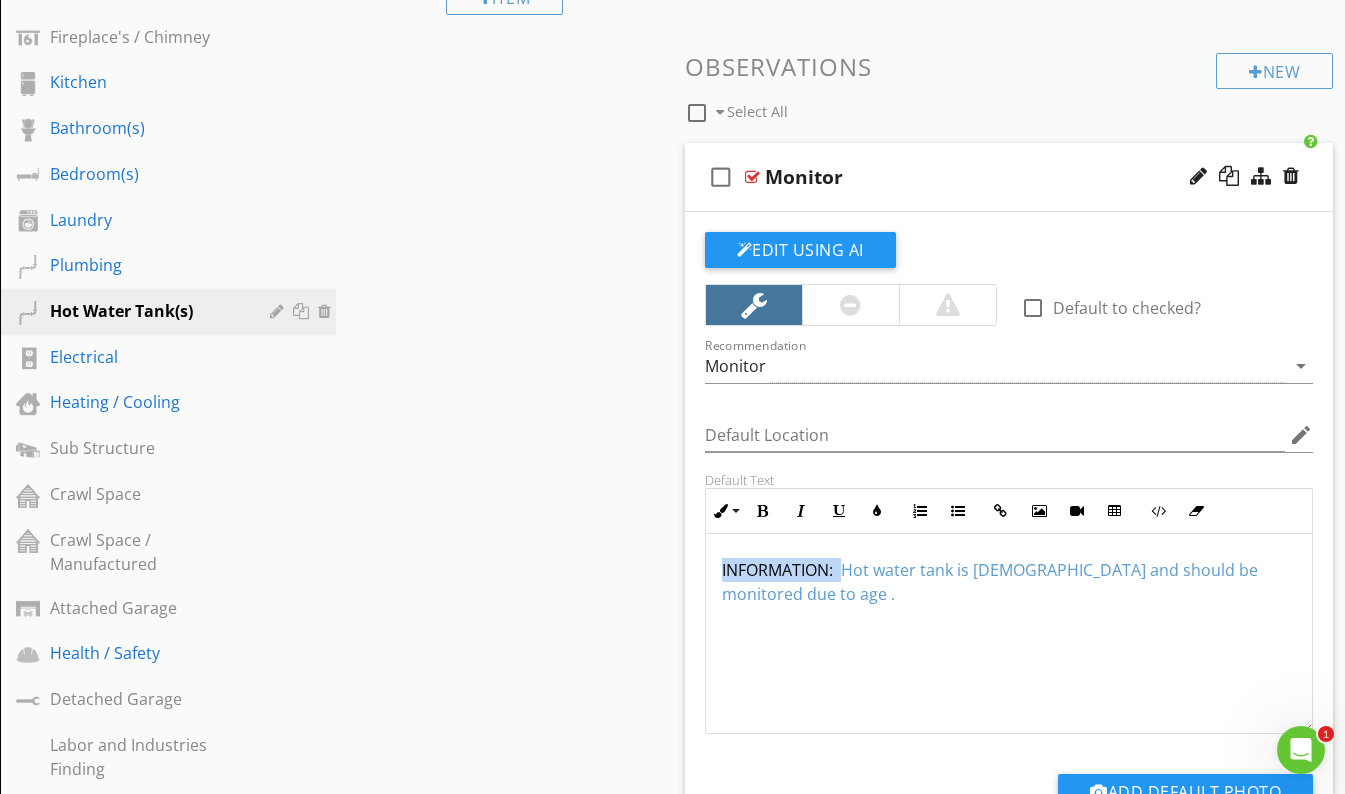 drag, startPoint x: 842, startPoint y: 566, endPoint x: 700, endPoint y: 555, distance: 142.42542 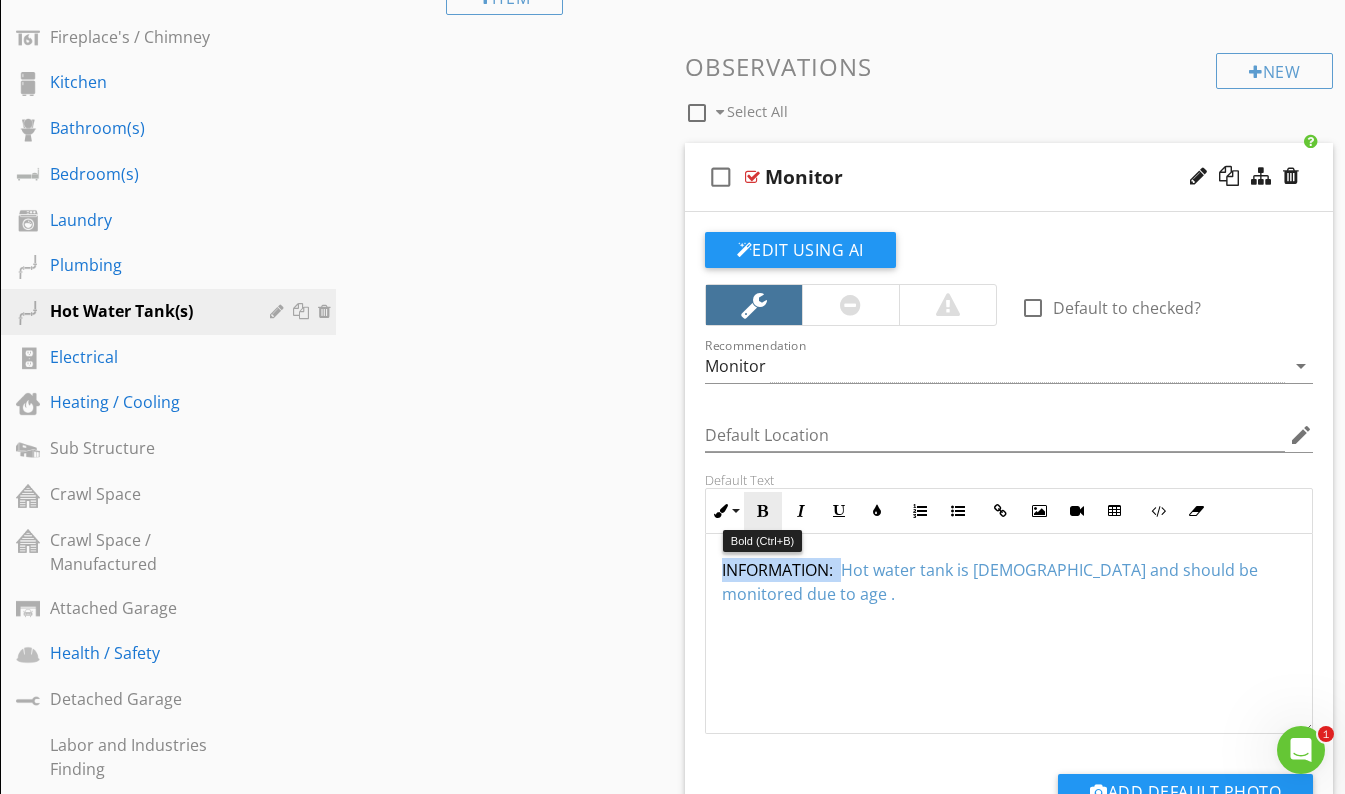 click on "Bold" at bounding box center (763, 511) 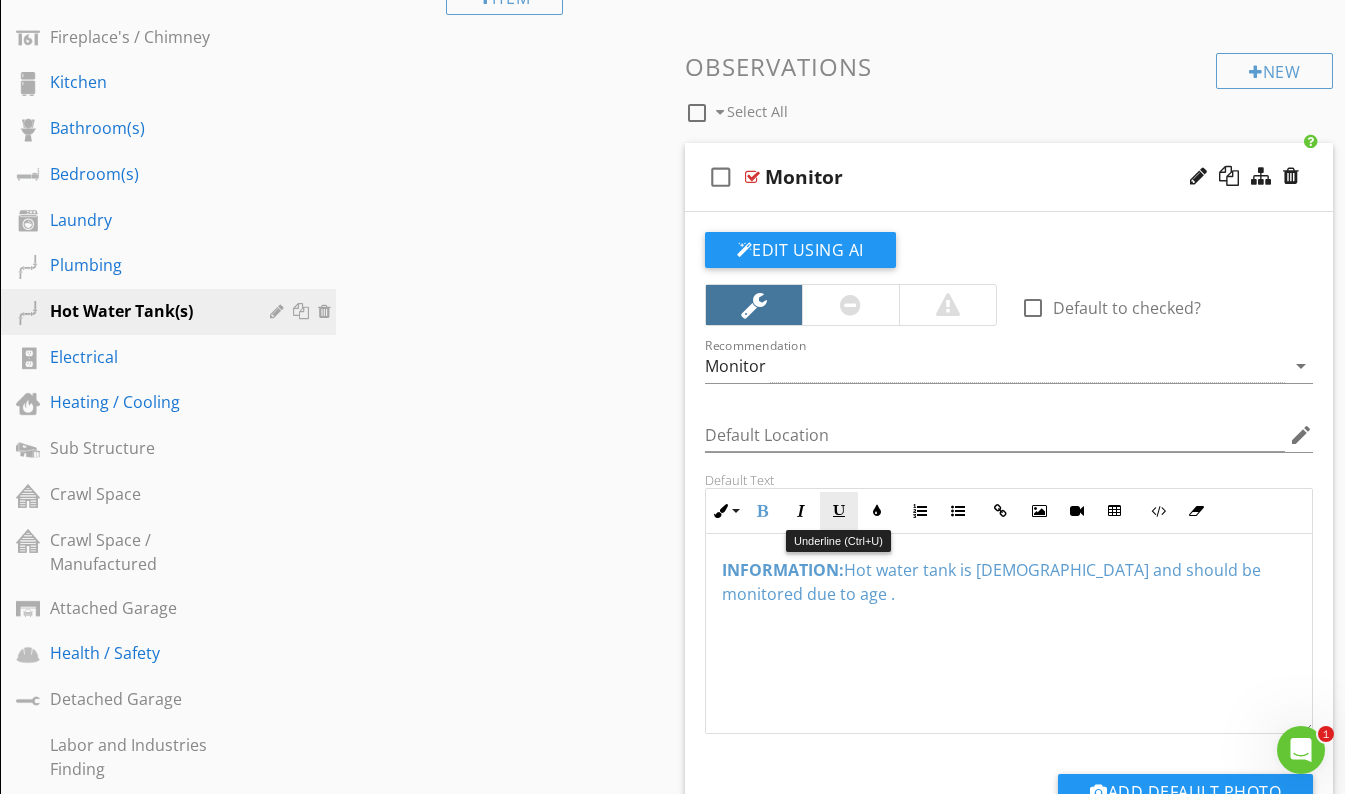 click at bounding box center (839, 511) 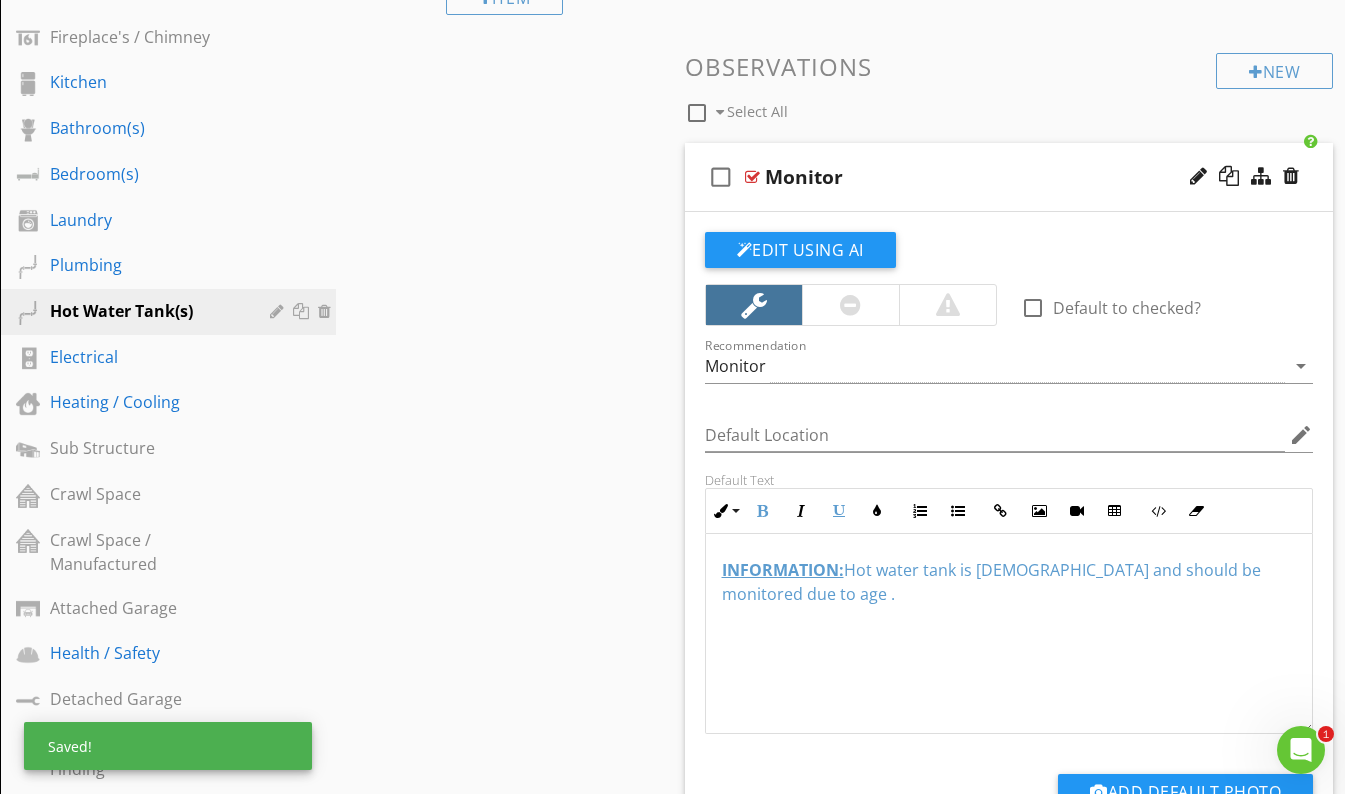 click on "INFORMATION:   Hot water tank is 10+ yrs old and should be monitored due to age ." at bounding box center (1009, 634) 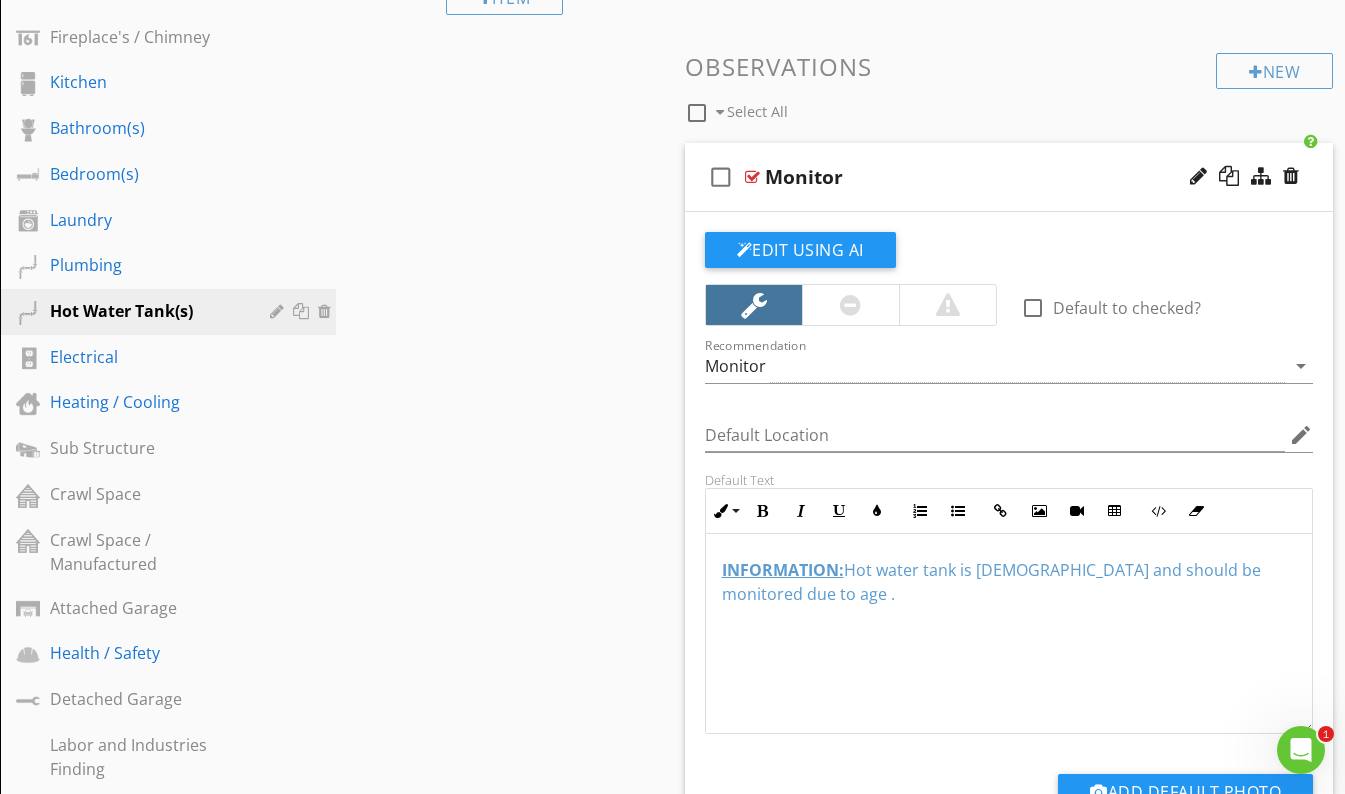 click on "INFORMATION:" at bounding box center (783, 570) 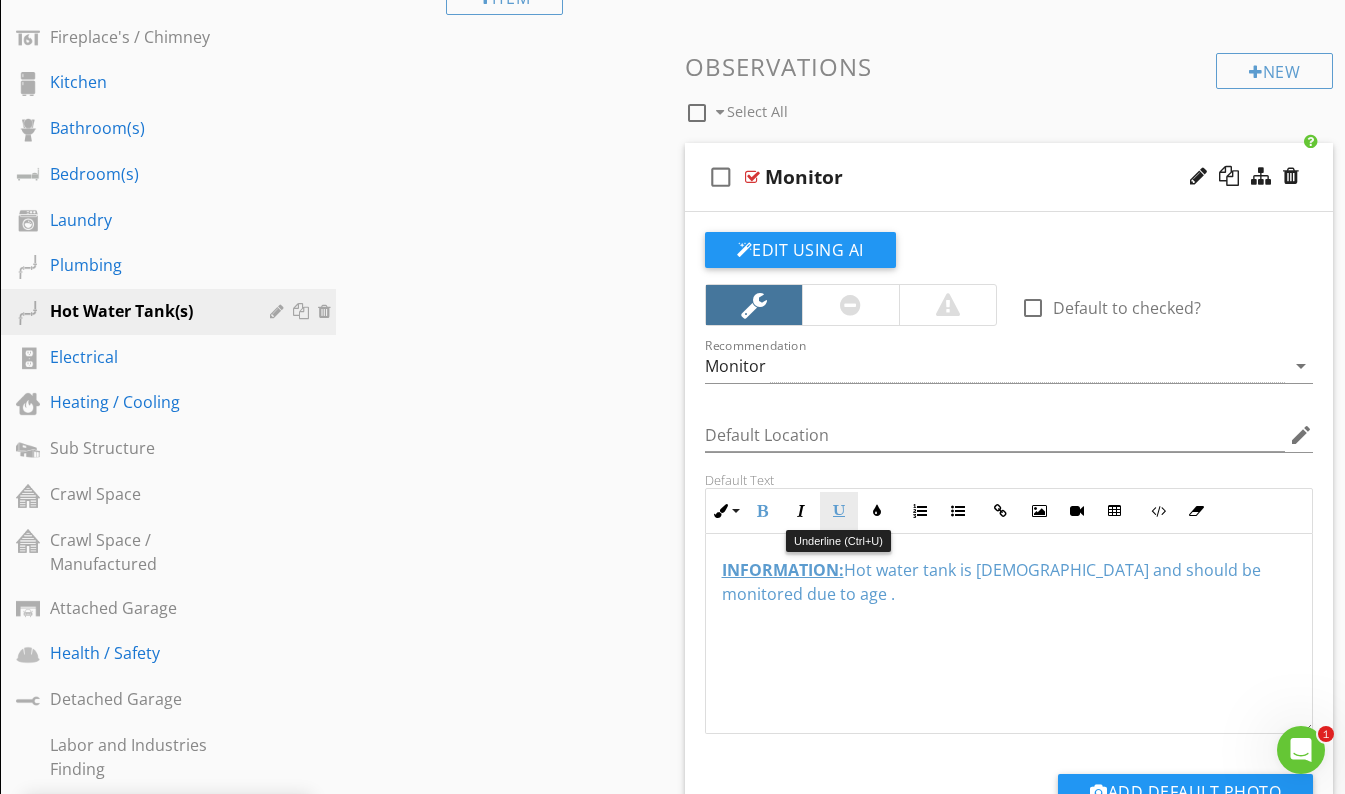 click on "Underline" at bounding box center (839, 511) 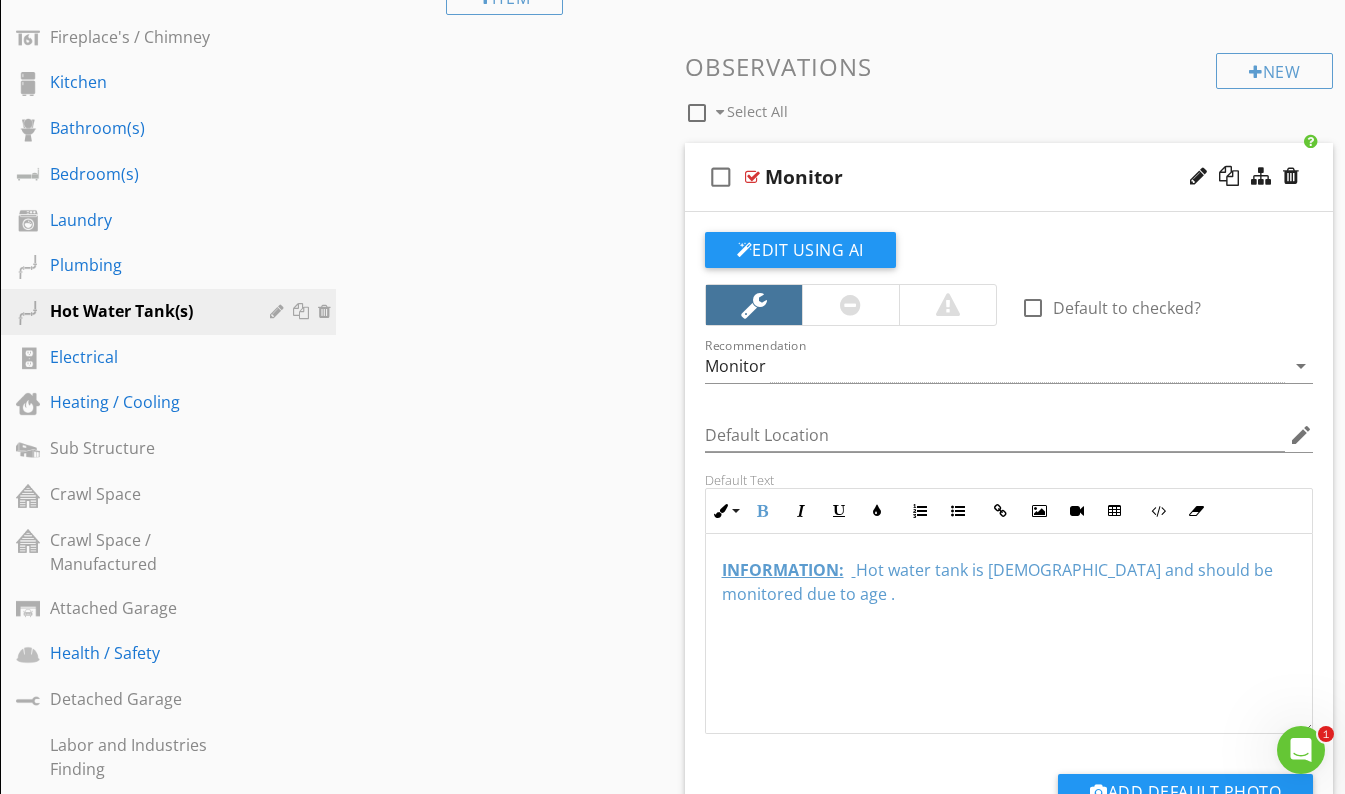 drag, startPoint x: 934, startPoint y: 624, endPoint x: 949, endPoint y: 646, distance: 26.627054 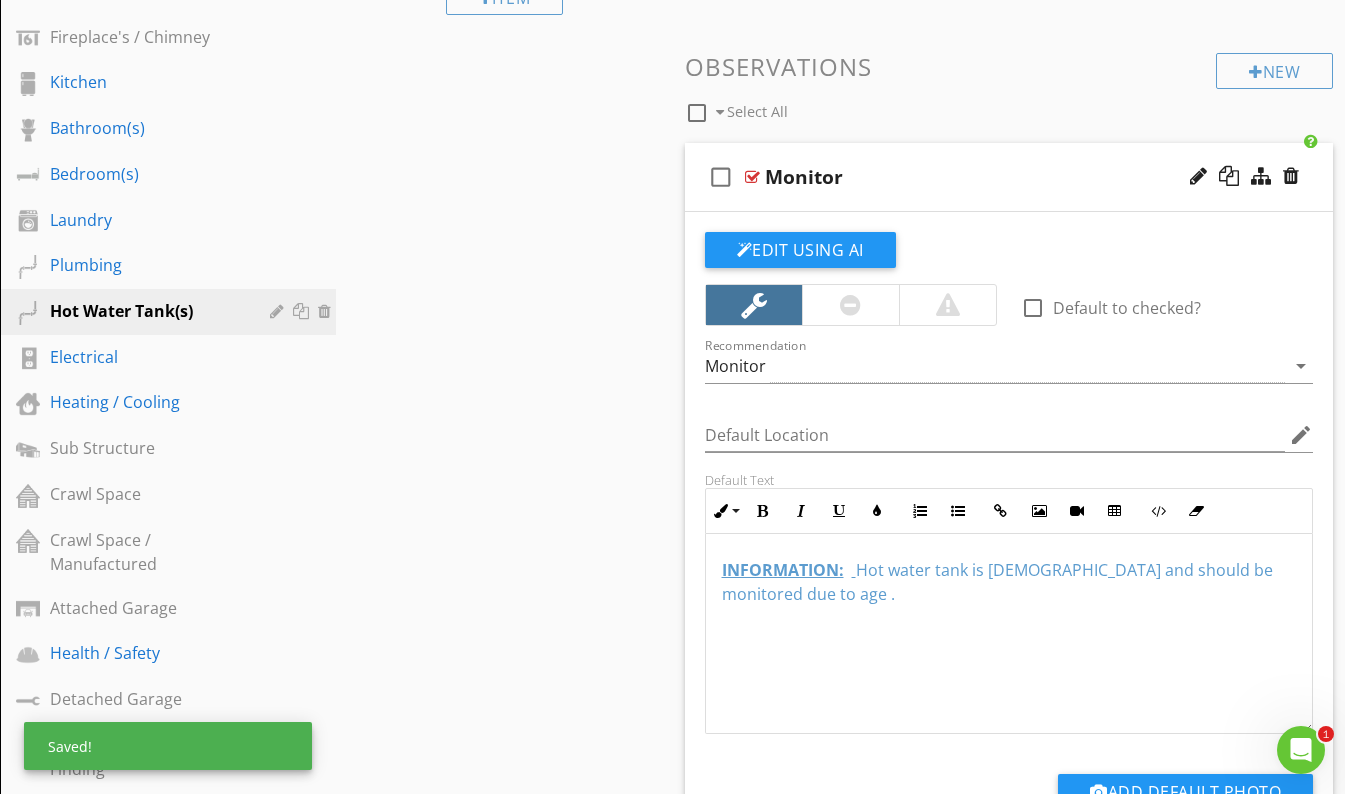 click on "INFORMATION:       Hot water tank is 10+ yrs old and should be monitored due to age ." at bounding box center [997, 582] 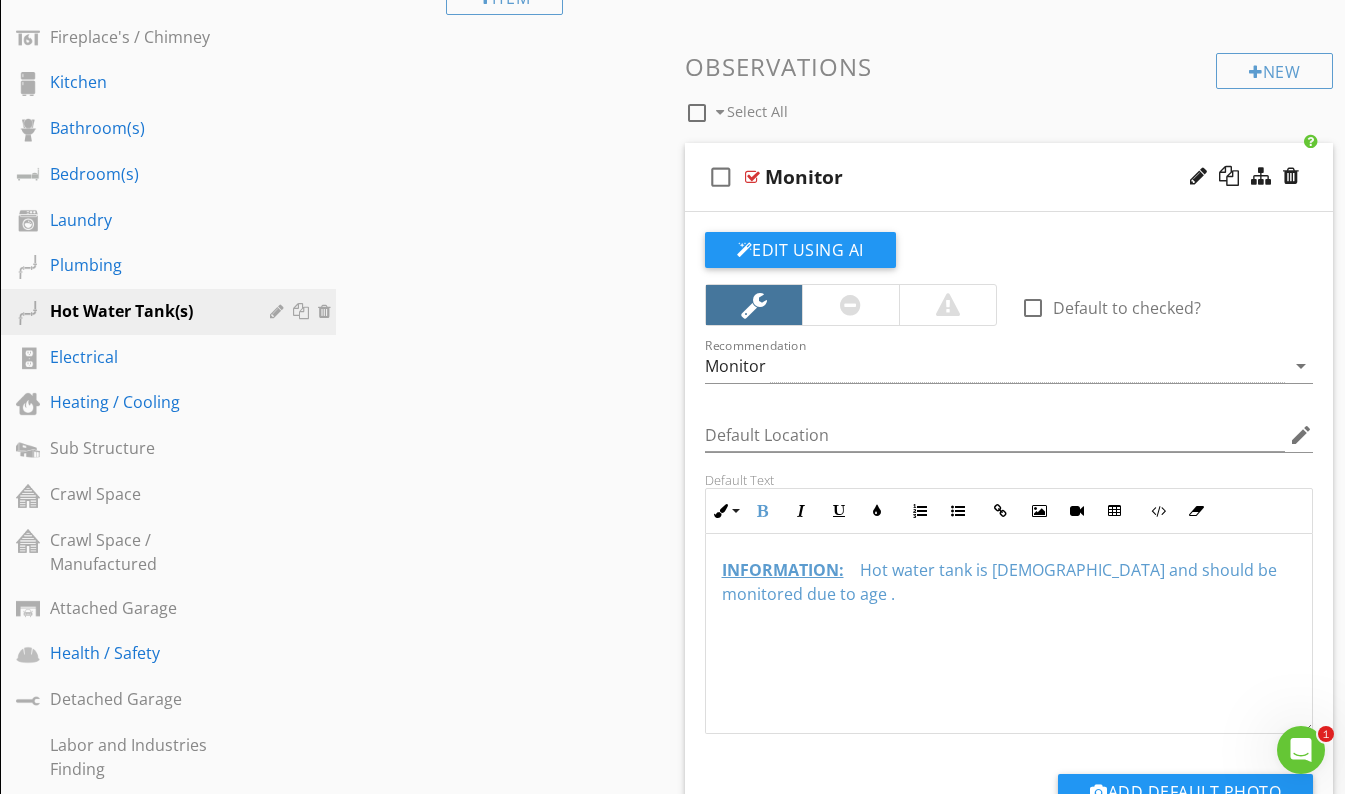 click on "check_box_outline_blank
Monitor" at bounding box center (1009, 177) 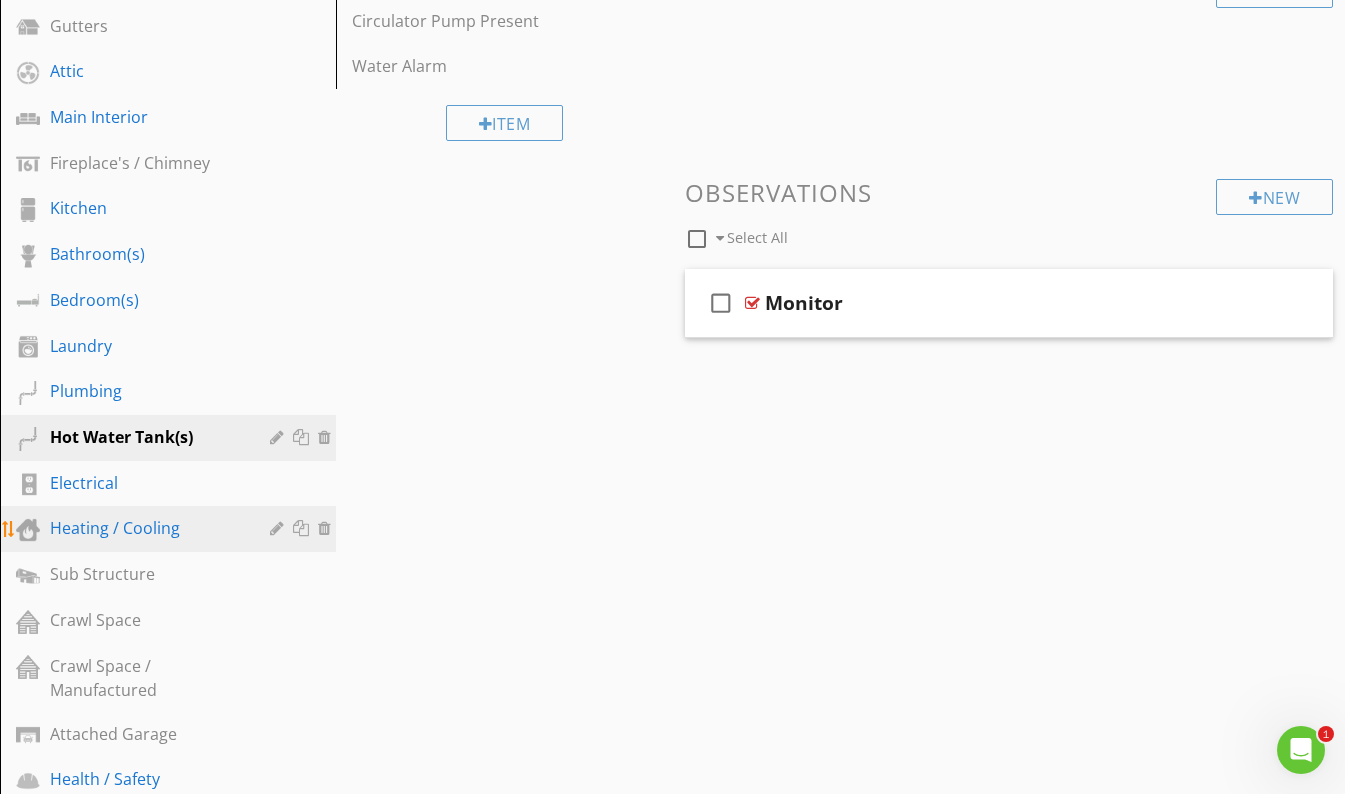 scroll, scrollTop: 539, scrollLeft: 0, axis: vertical 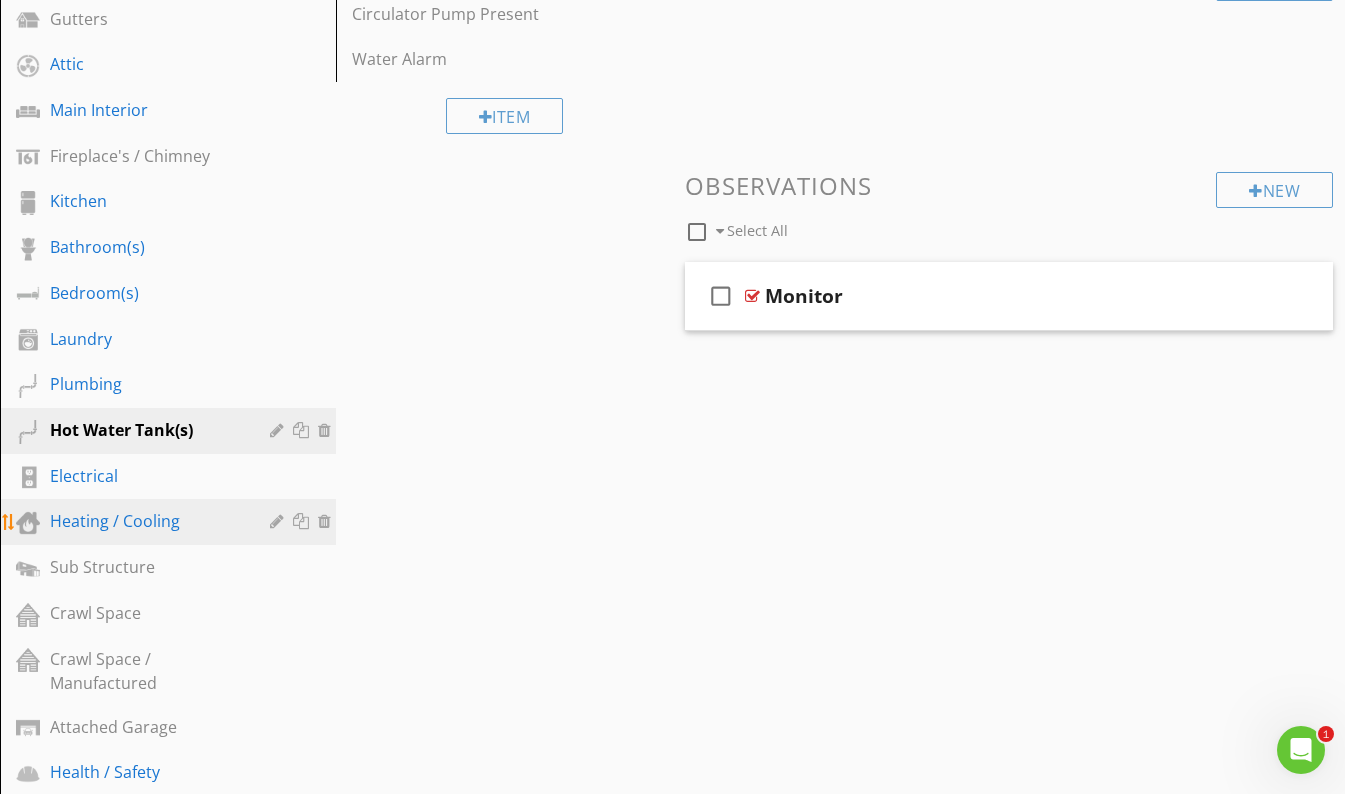 click on "Heating  / Cooling" at bounding box center (145, 521) 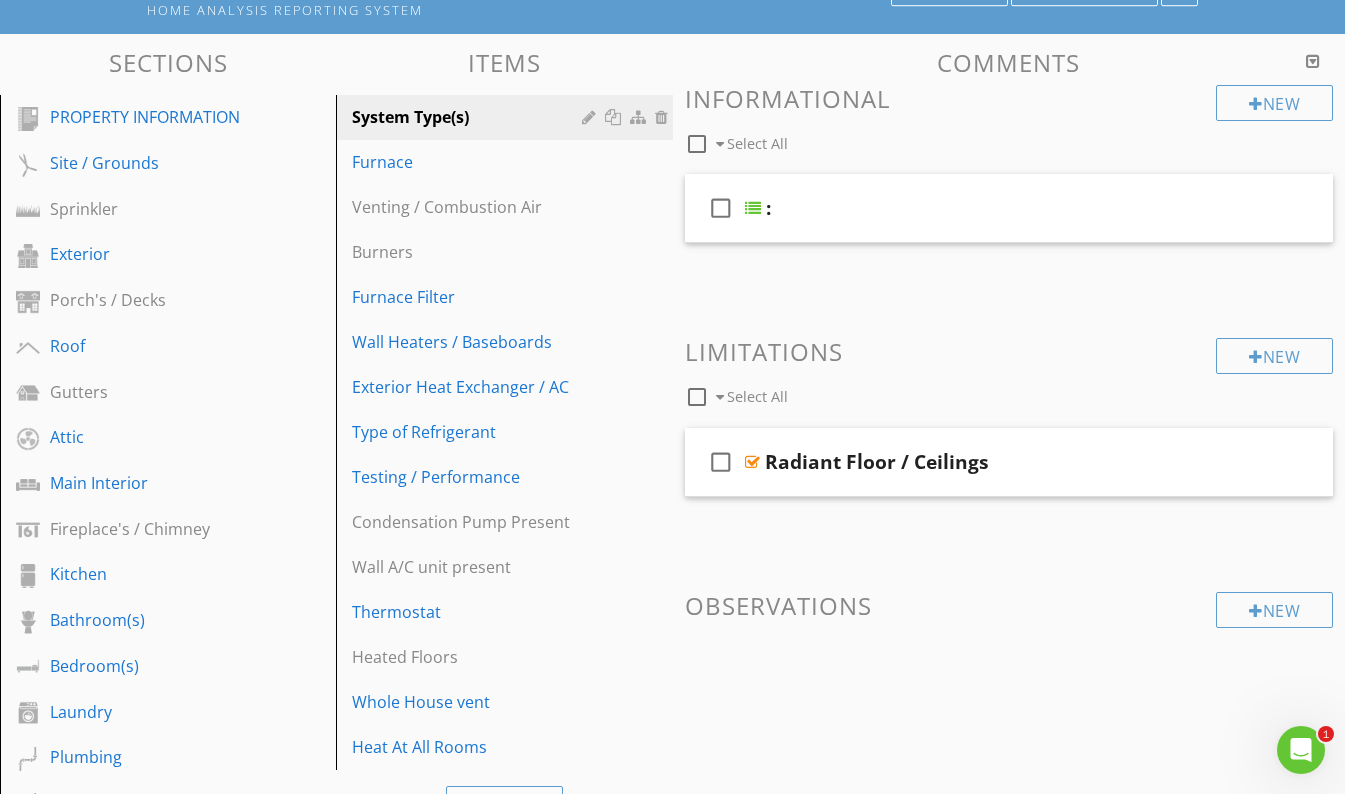 scroll, scrollTop: 121, scrollLeft: 0, axis: vertical 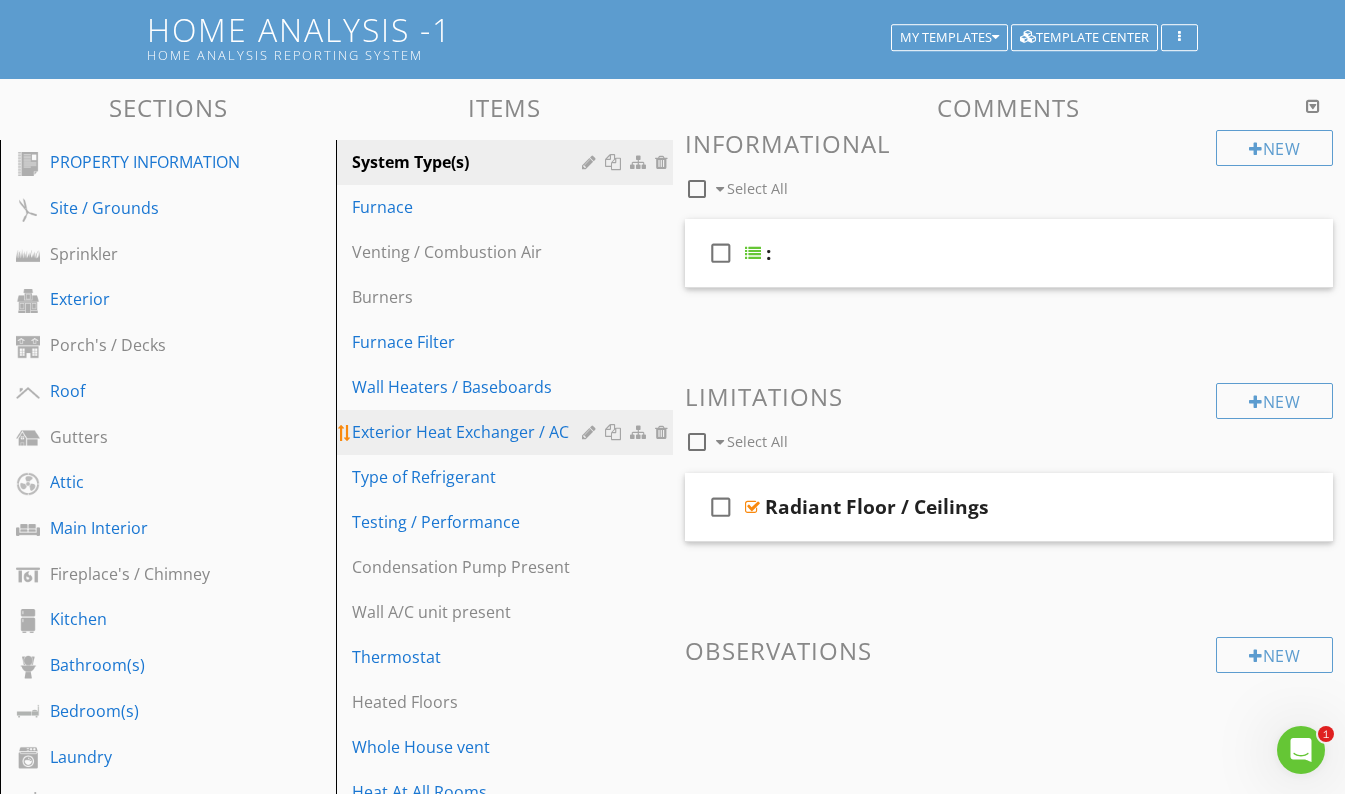 click on "Exterior Heat Exchanger / AC" at bounding box center [469, 432] 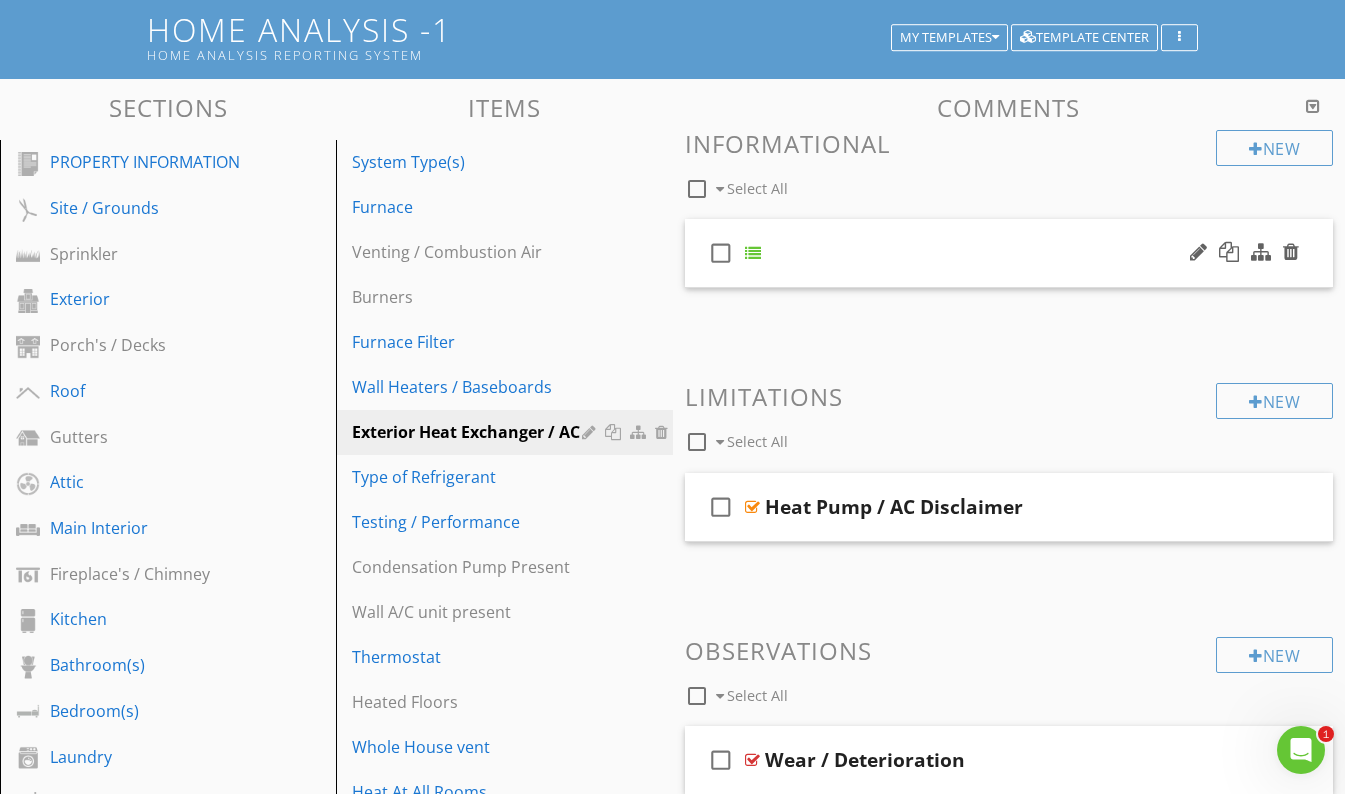 click on "check_box_outline_blank" at bounding box center (1009, 253) 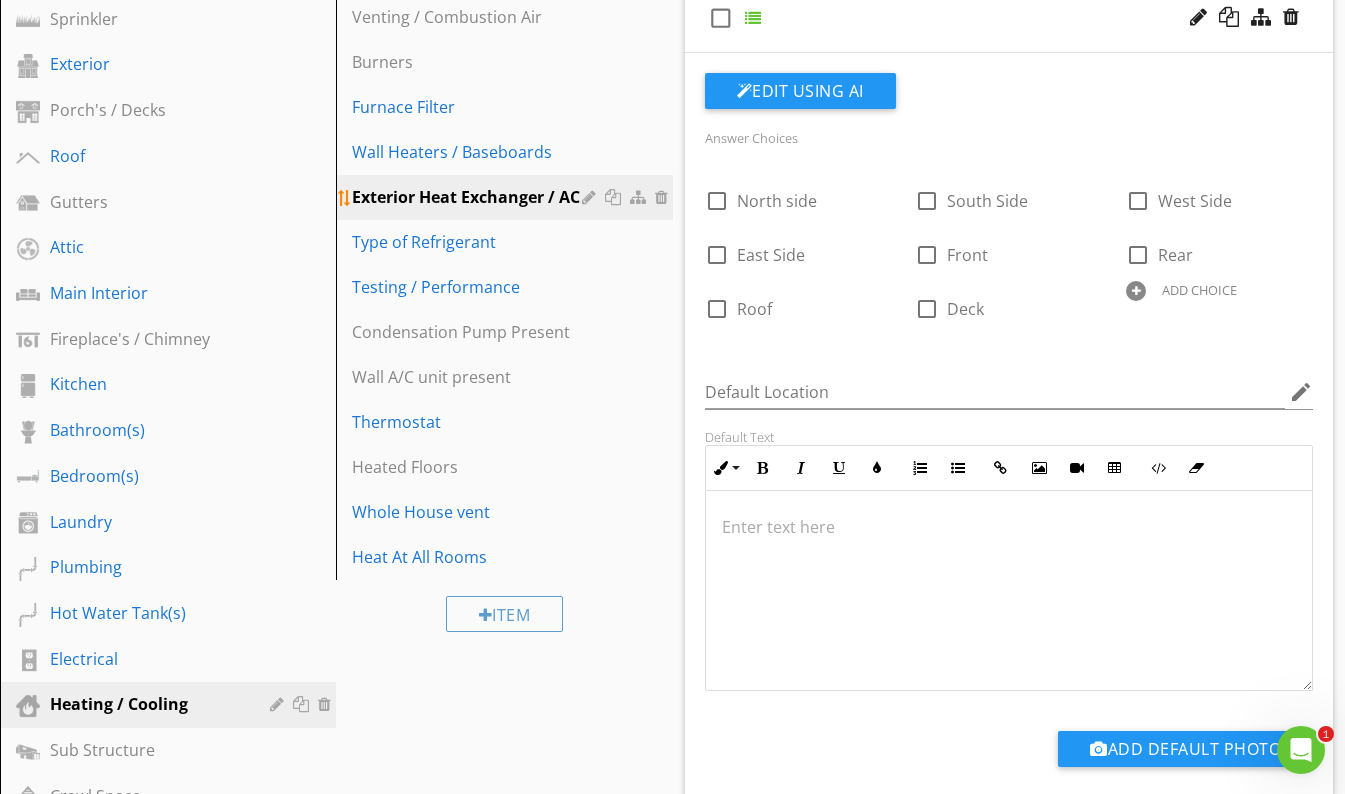 scroll, scrollTop: 361, scrollLeft: 0, axis: vertical 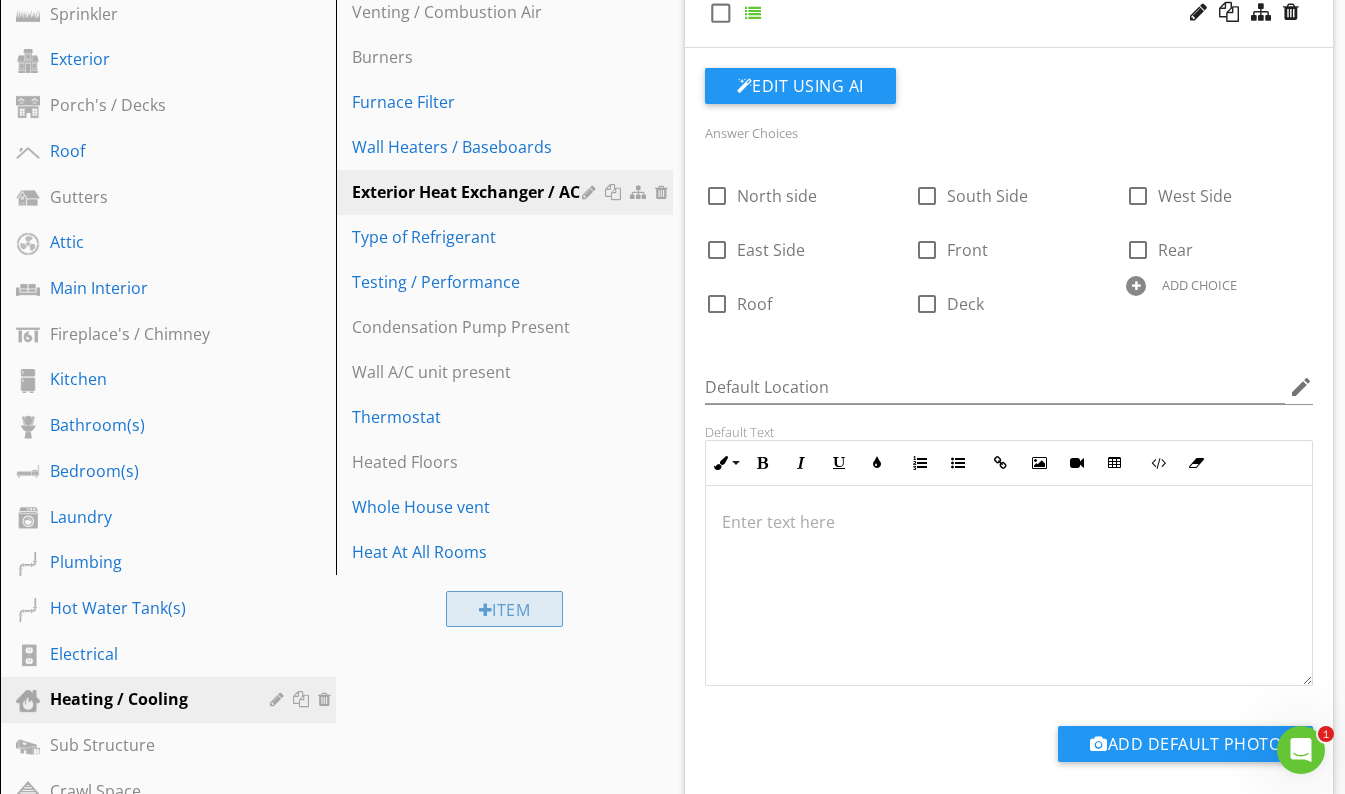 click on "Item" at bounding box center (505, 609) 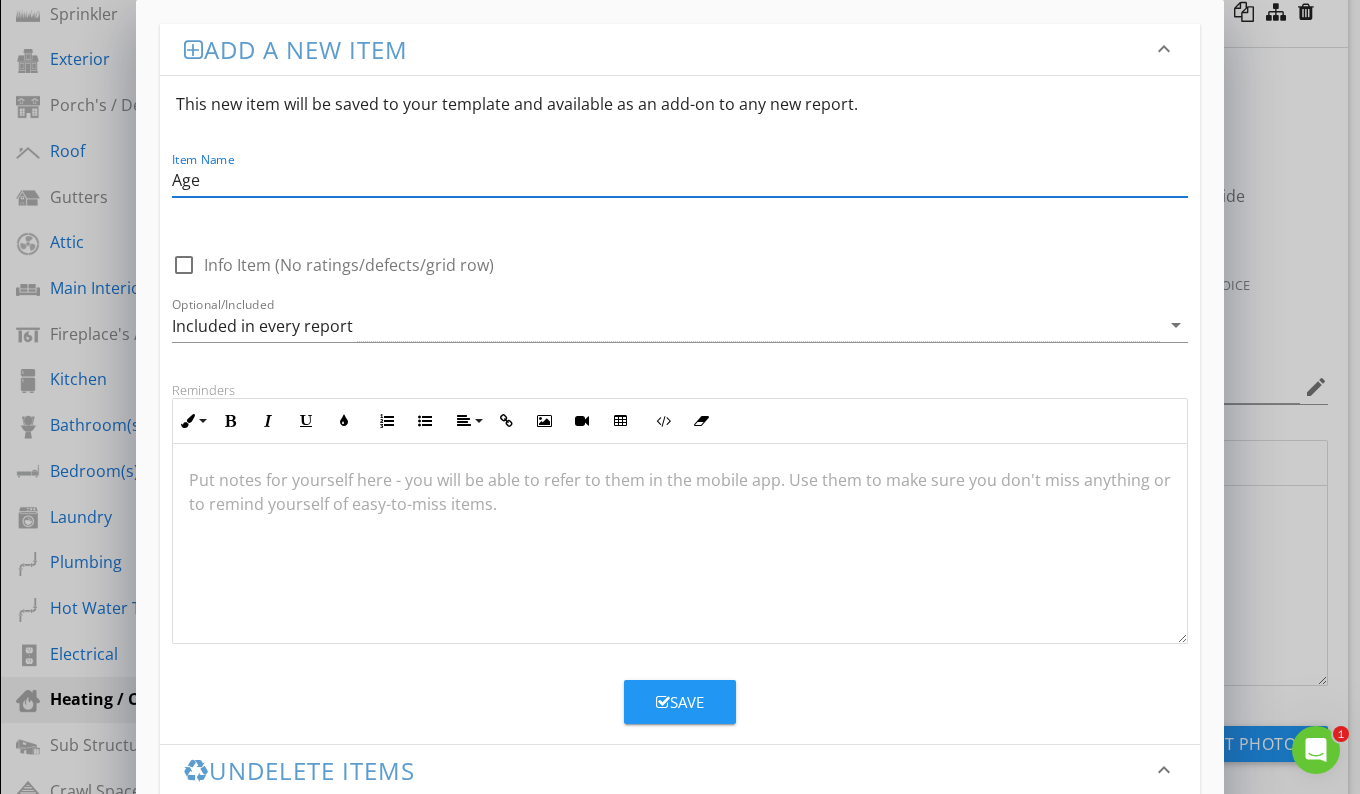 type on "Age" 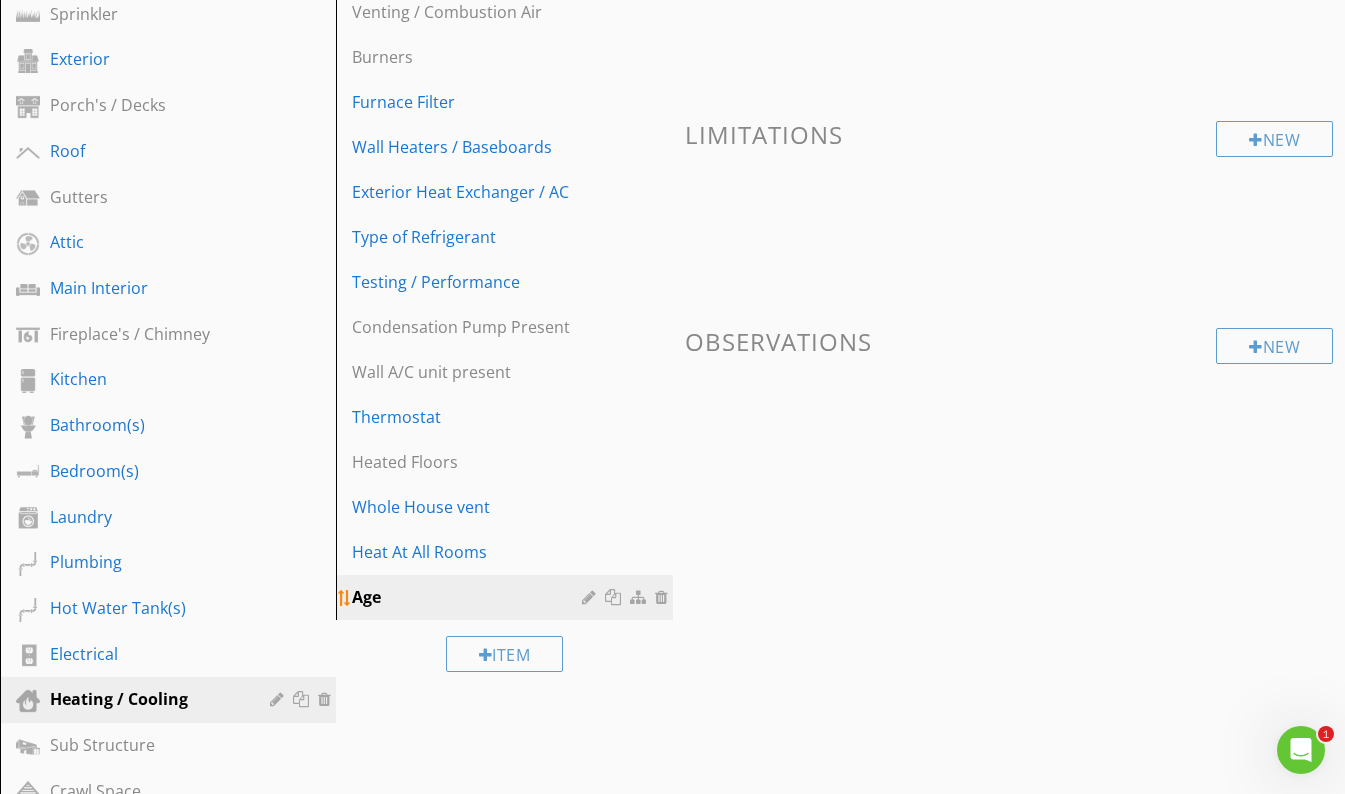 type 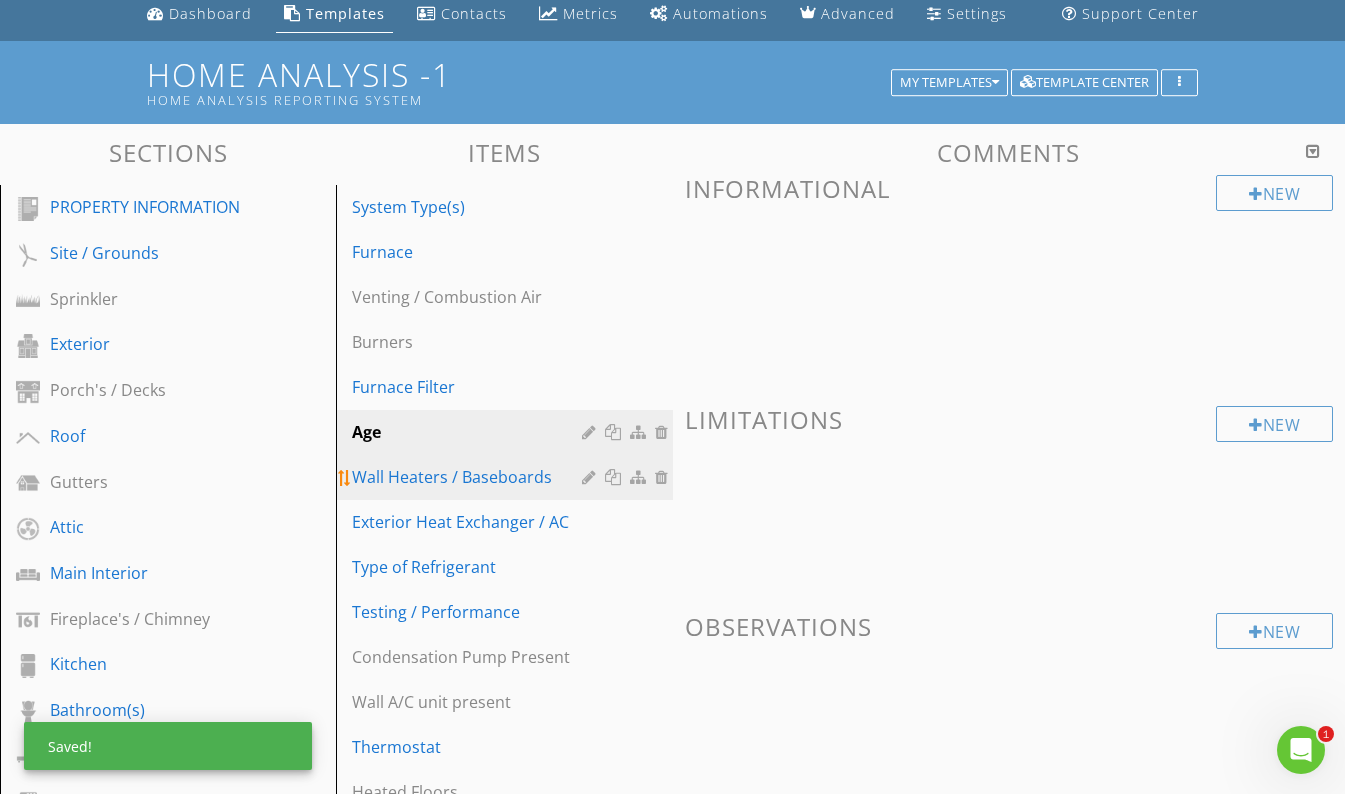 scroll, scrollTop: 51, scrollLeft: 0, axis: vertical 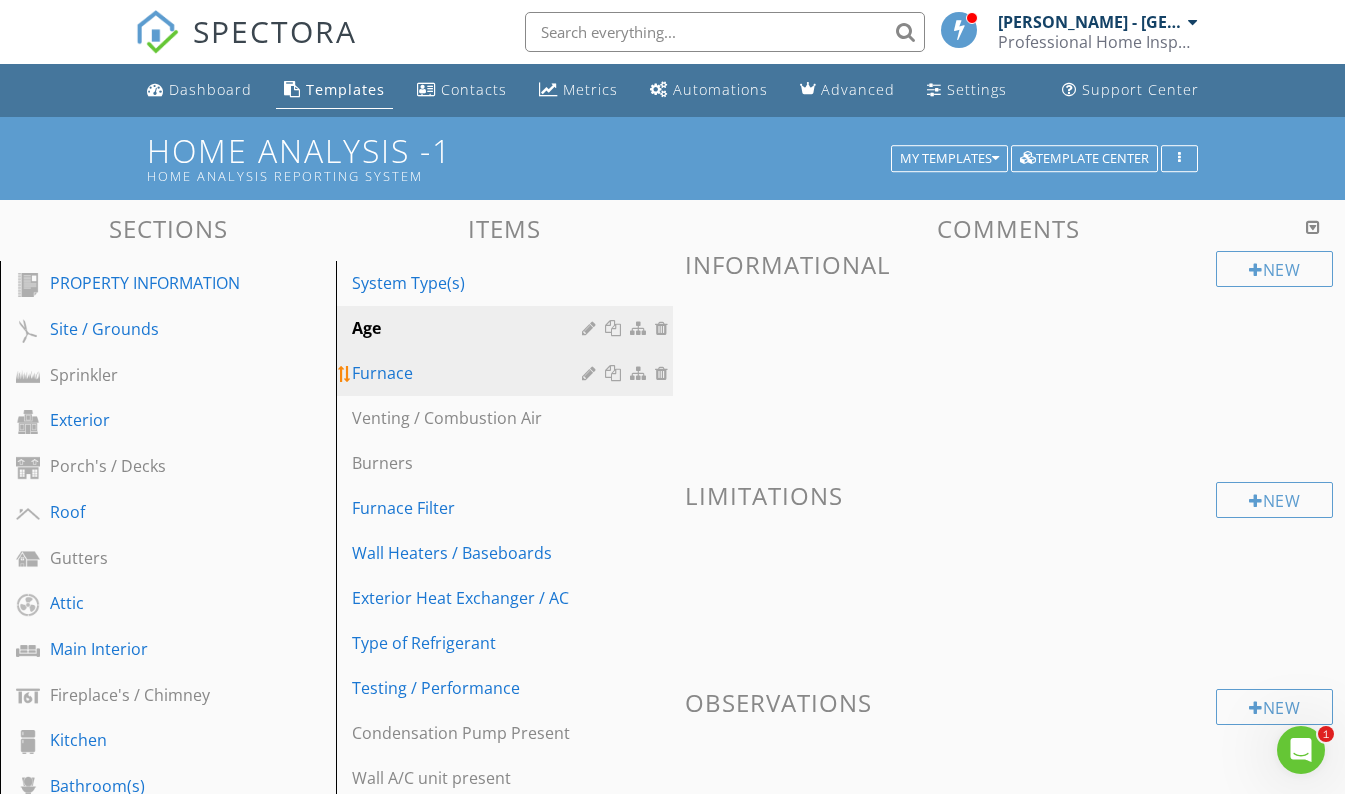 click on "Furnace" at bounding box center (507, 373) 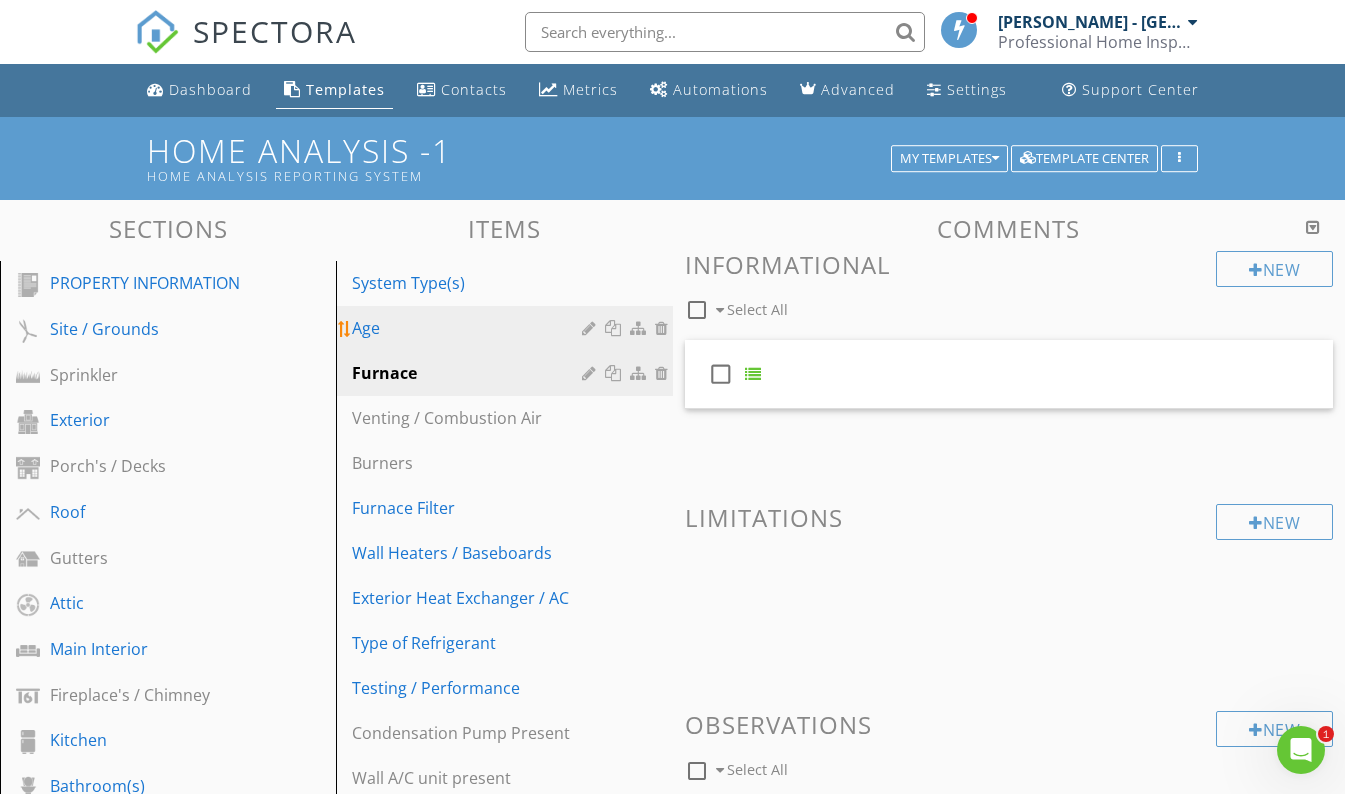 click on "Age" at bounding box center (507, 328) 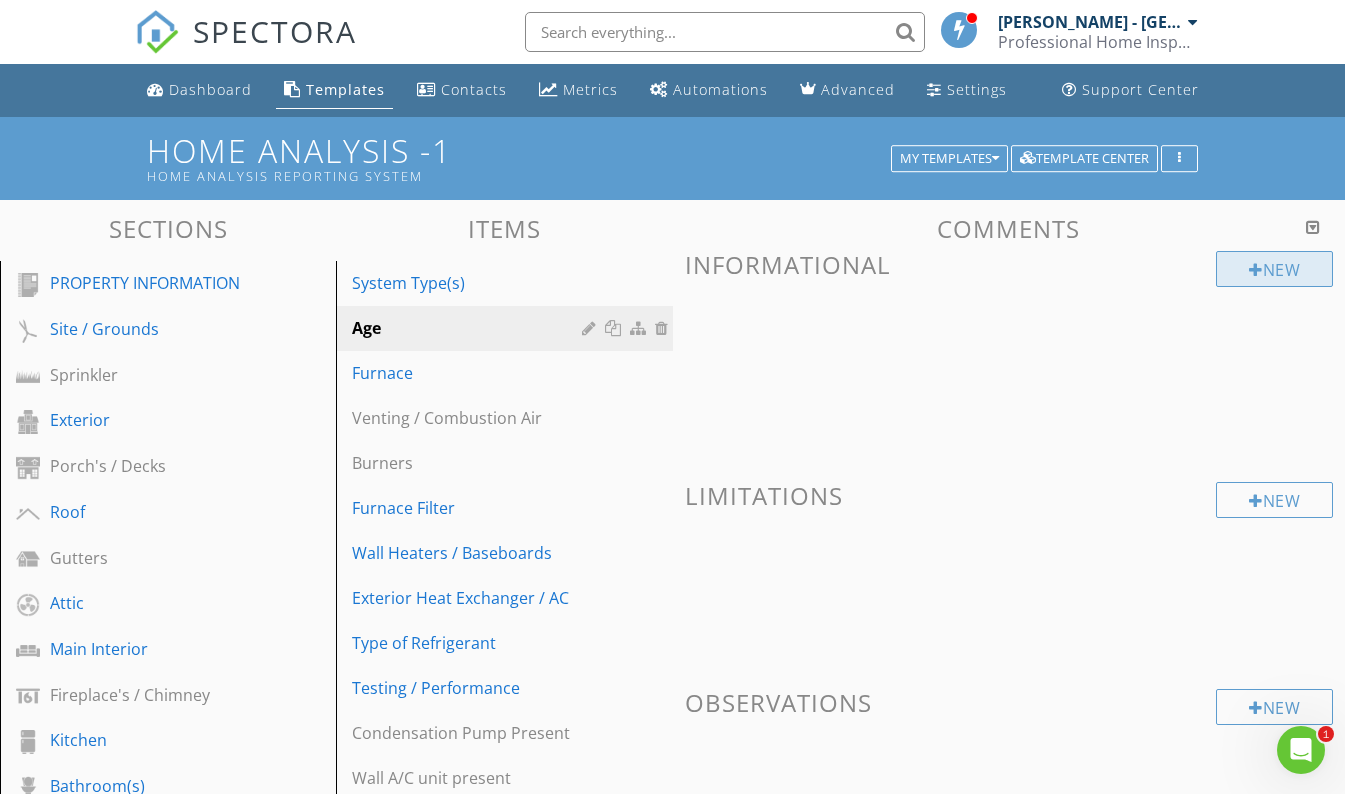 drag, startPoint x: 1243, startPoint y: 268, endPoint x: 1240, endPoint y: 258, distance: 10.440307 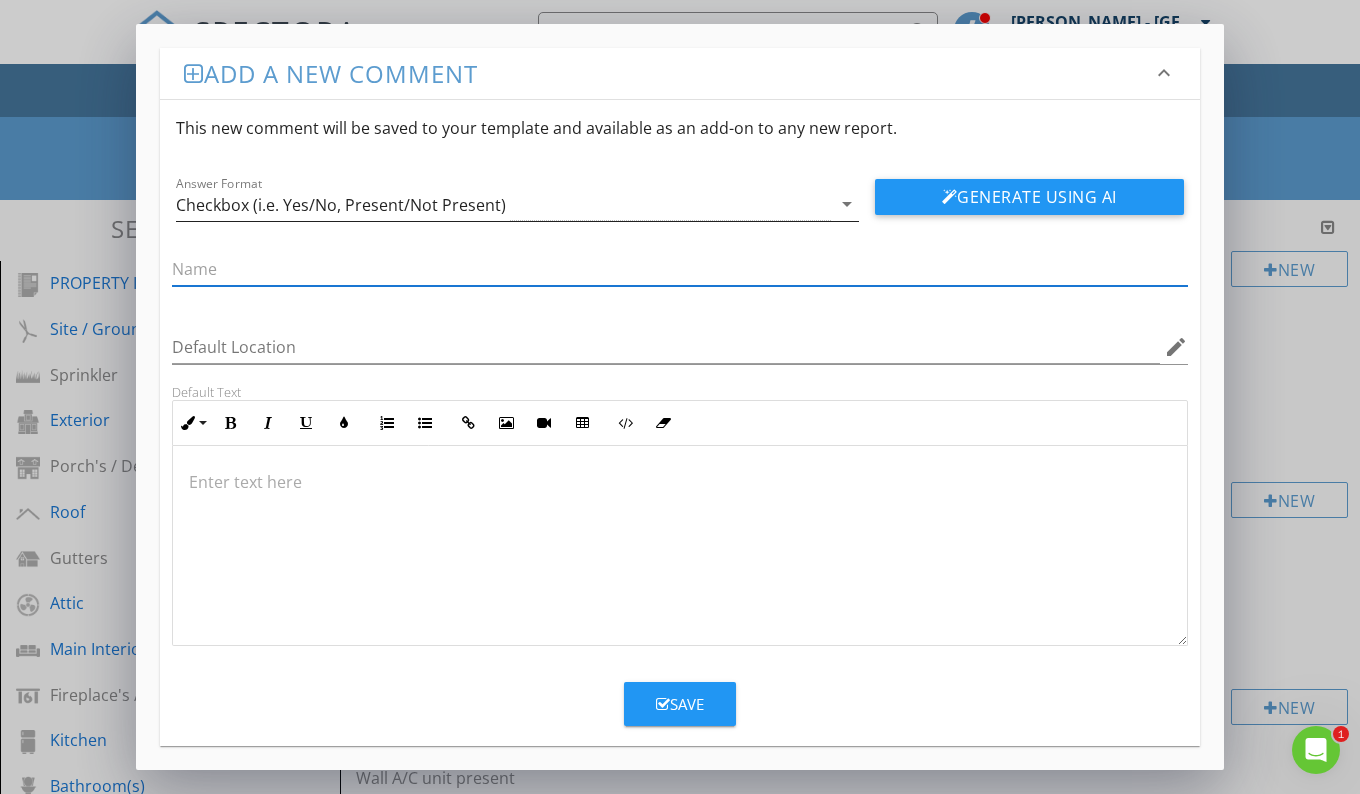 click on "Checkbox (i.e. Yes/No, Present/Not Present)" at bounding box center [503, 204] 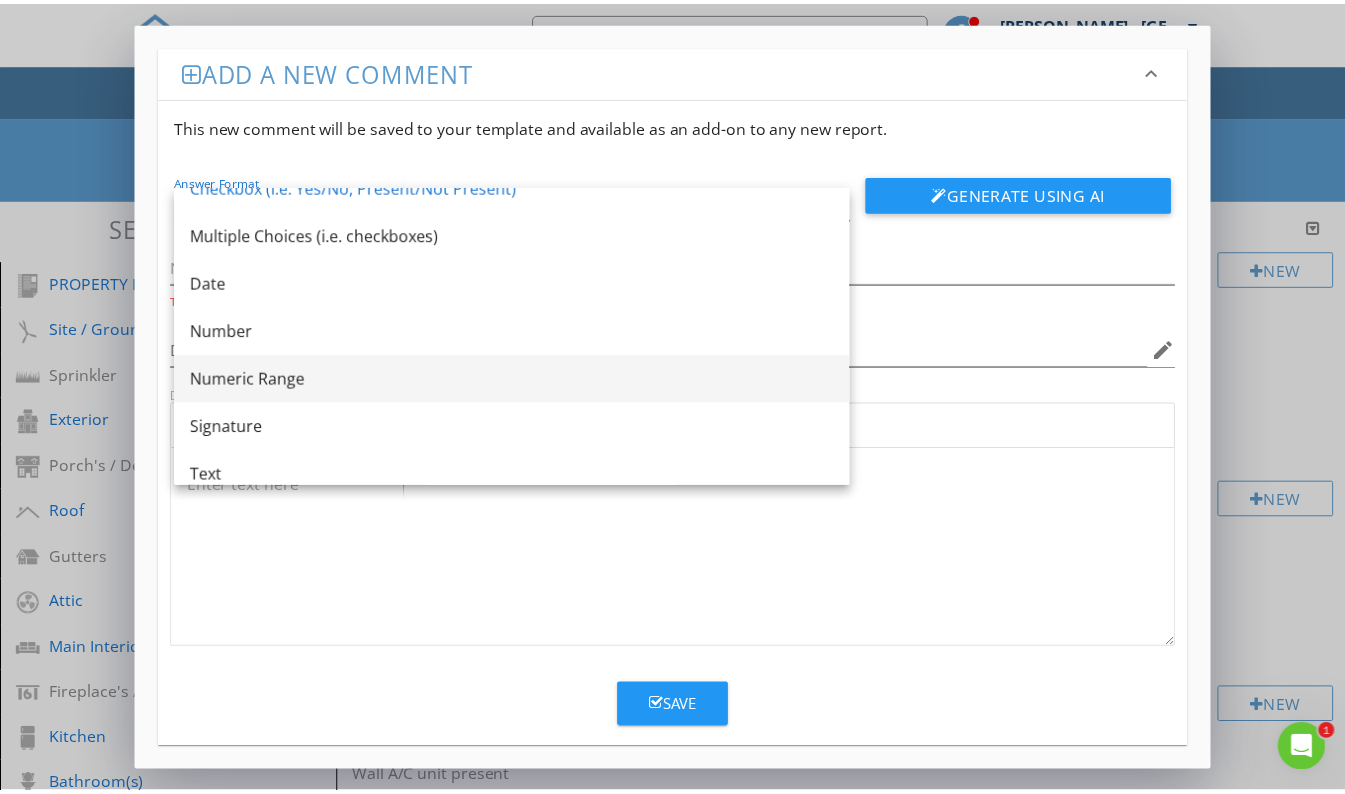 scroll, scrollTop: 36, scrollLeft: 0, axis: vertical 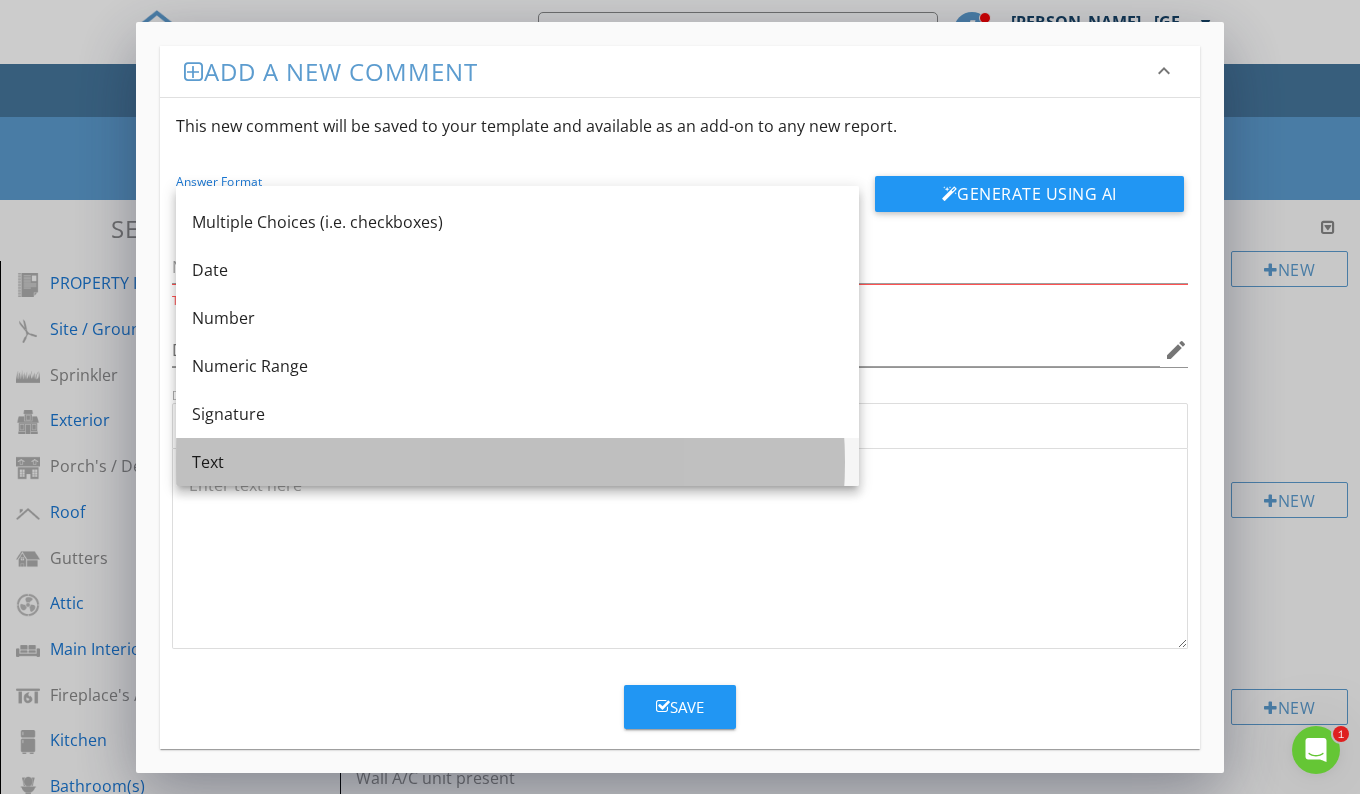 click on "Text" at bounding box center (517, 462) 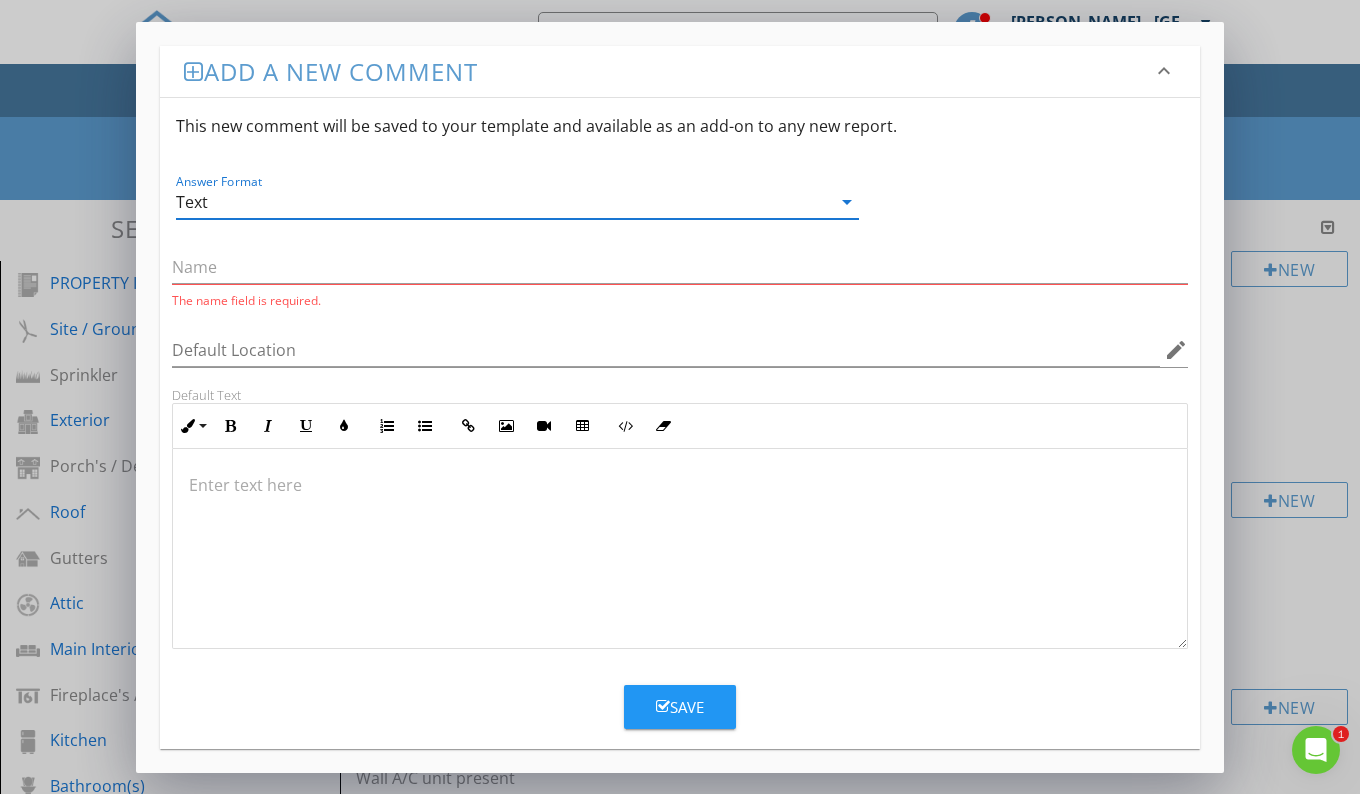 click on "Save" at bounding box center (680, 707) 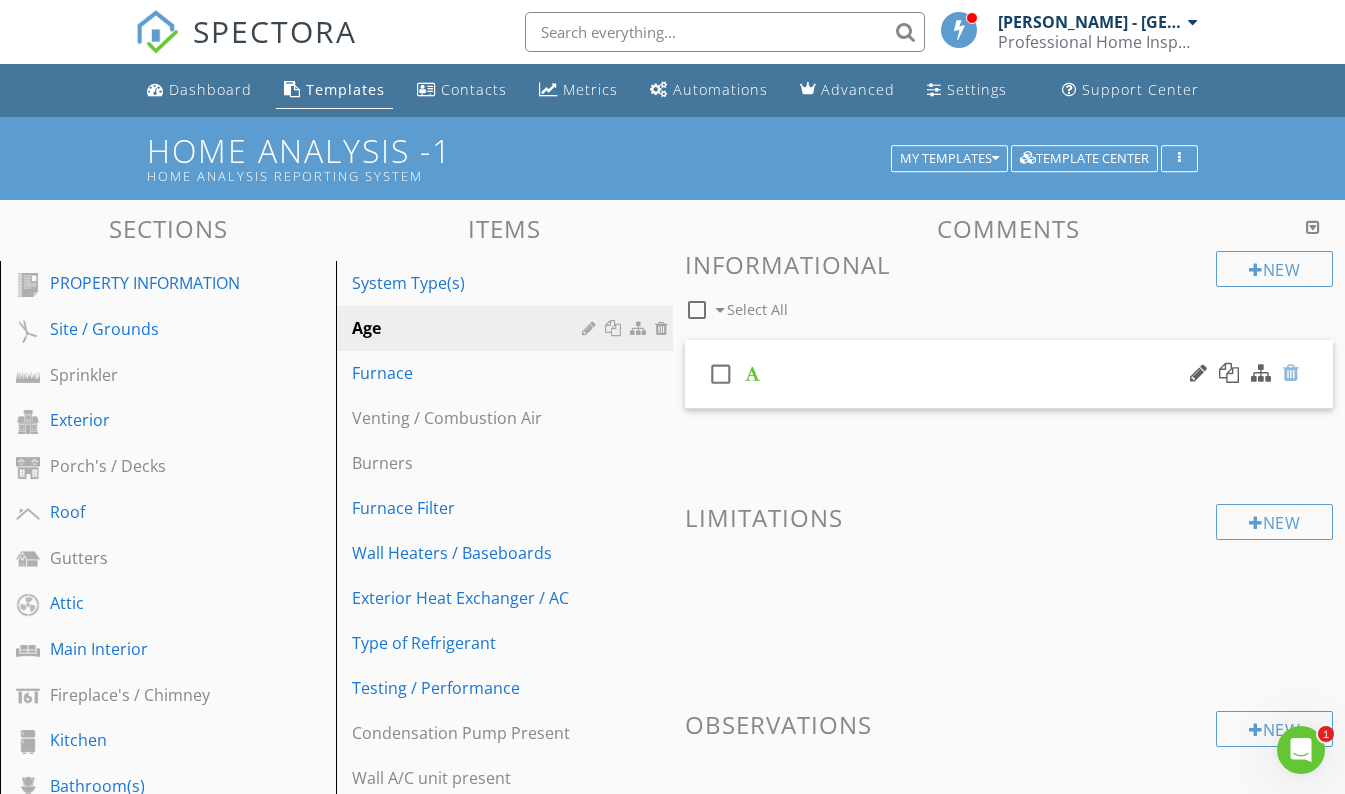 click at bounding box center [1291, 373] 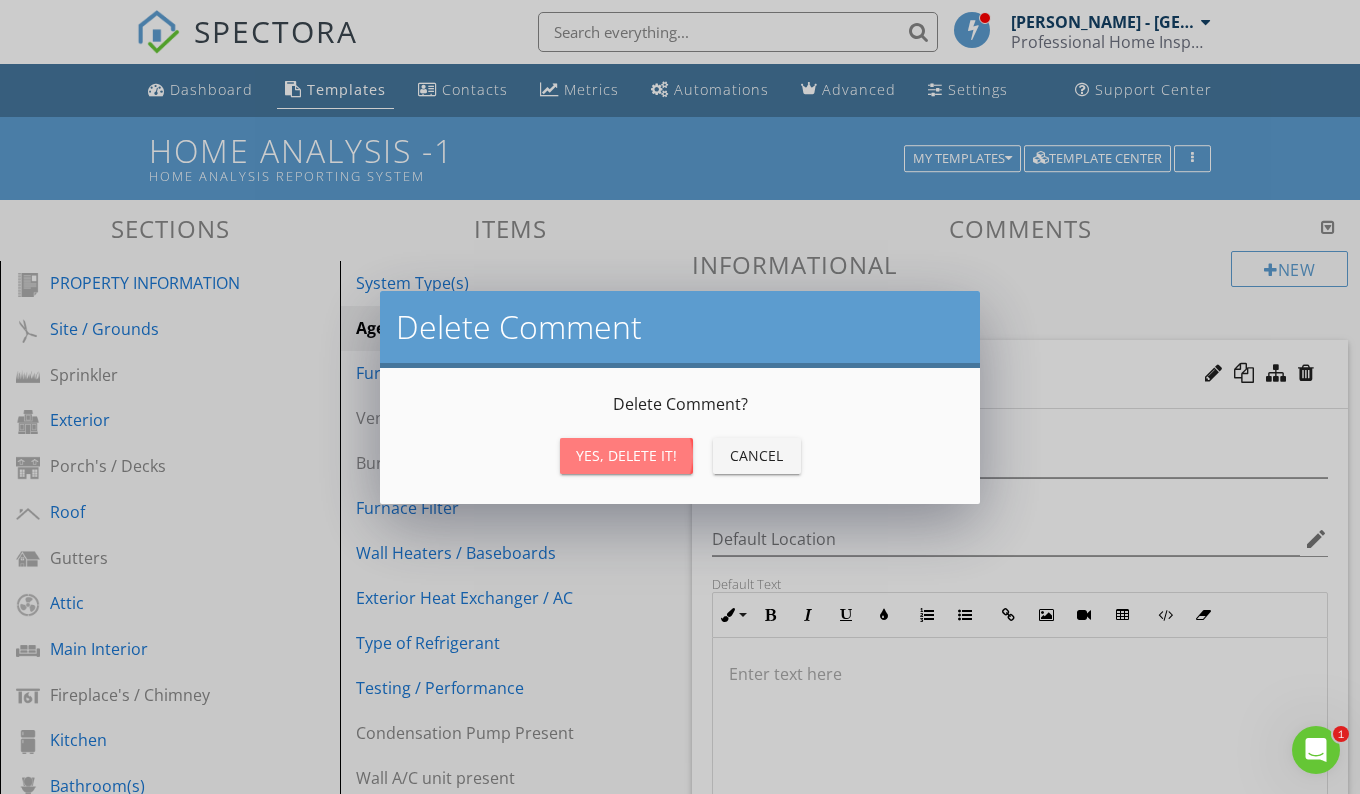 click on "Yes, Delete it!" at bounding box center [626, 455] 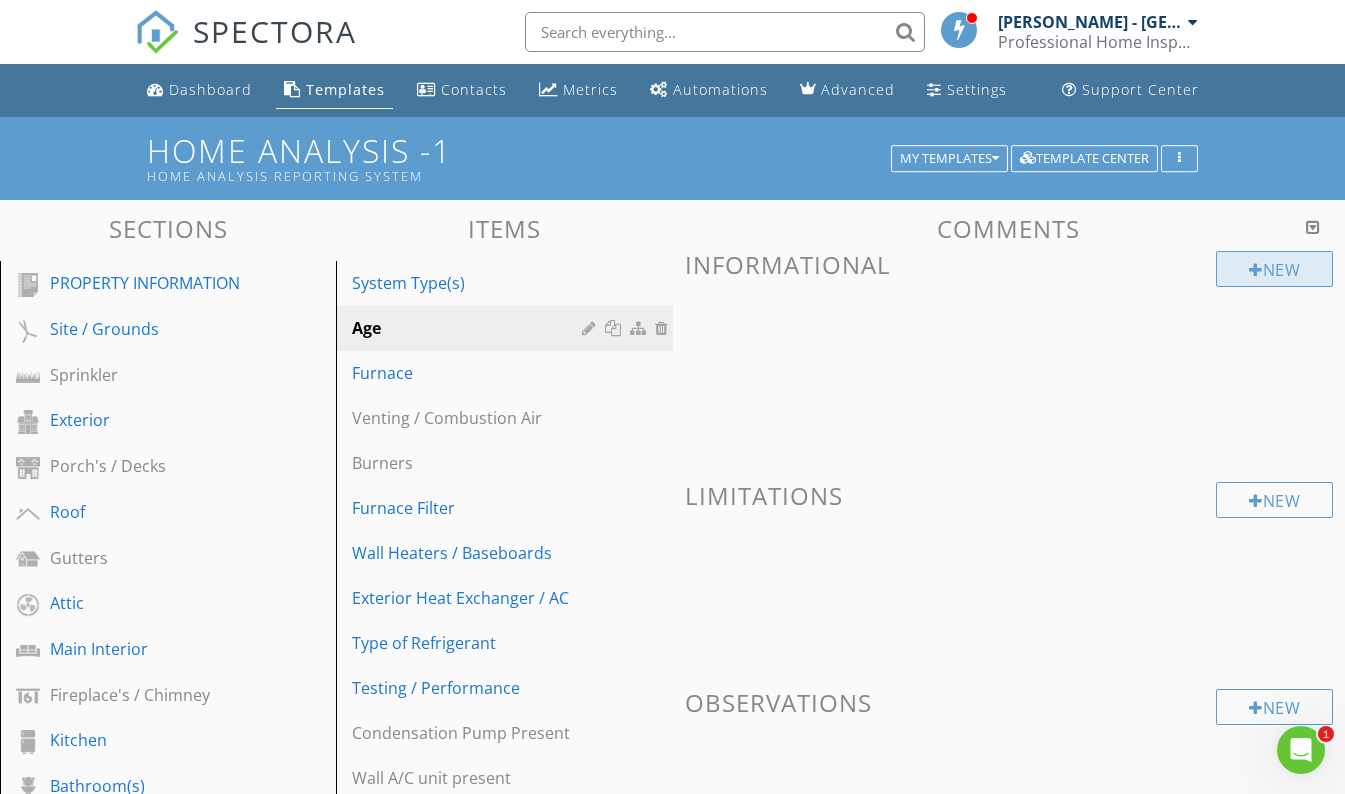 click on "New" at bounding box center [1274, 269] 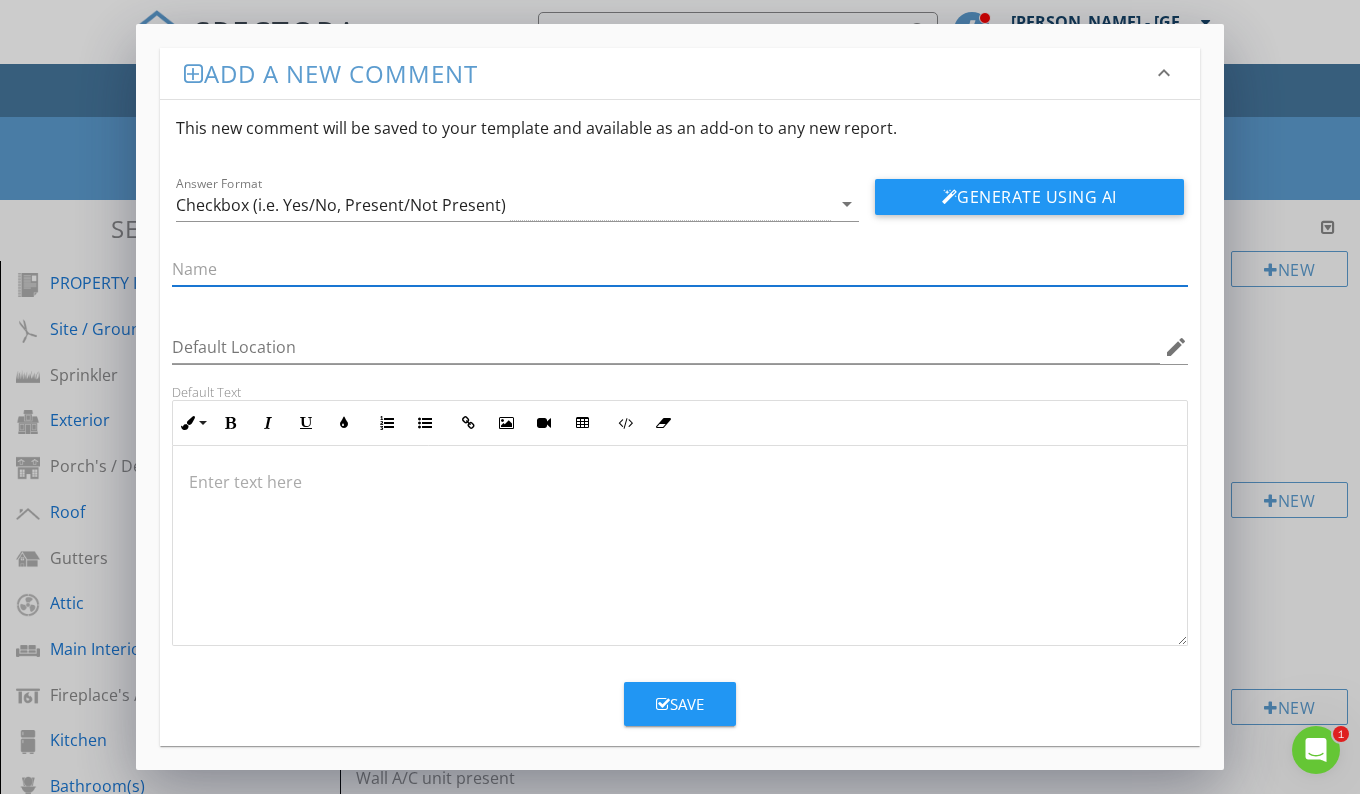 click at bounding box center [663, 704] 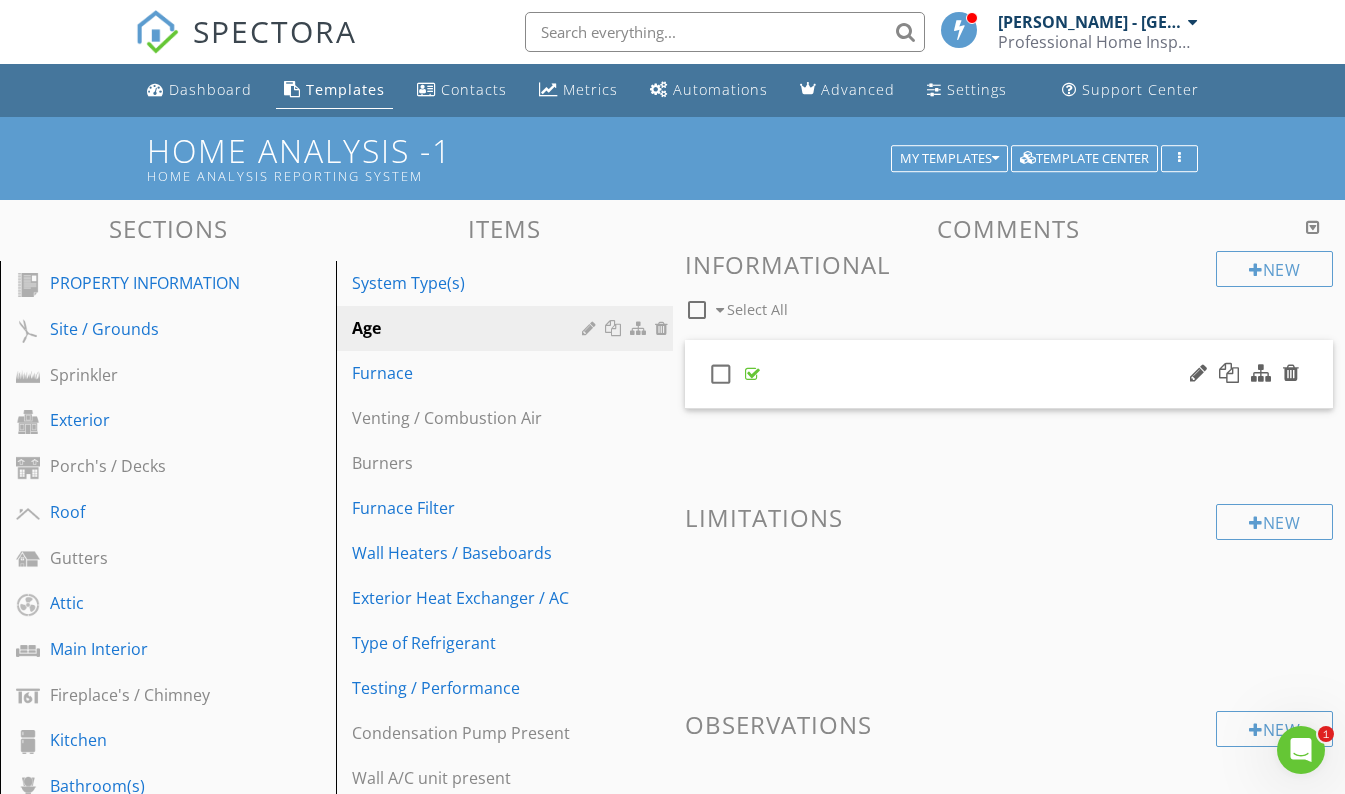 click on "check_box_outline_blank" at bounding box center (1009, 374) 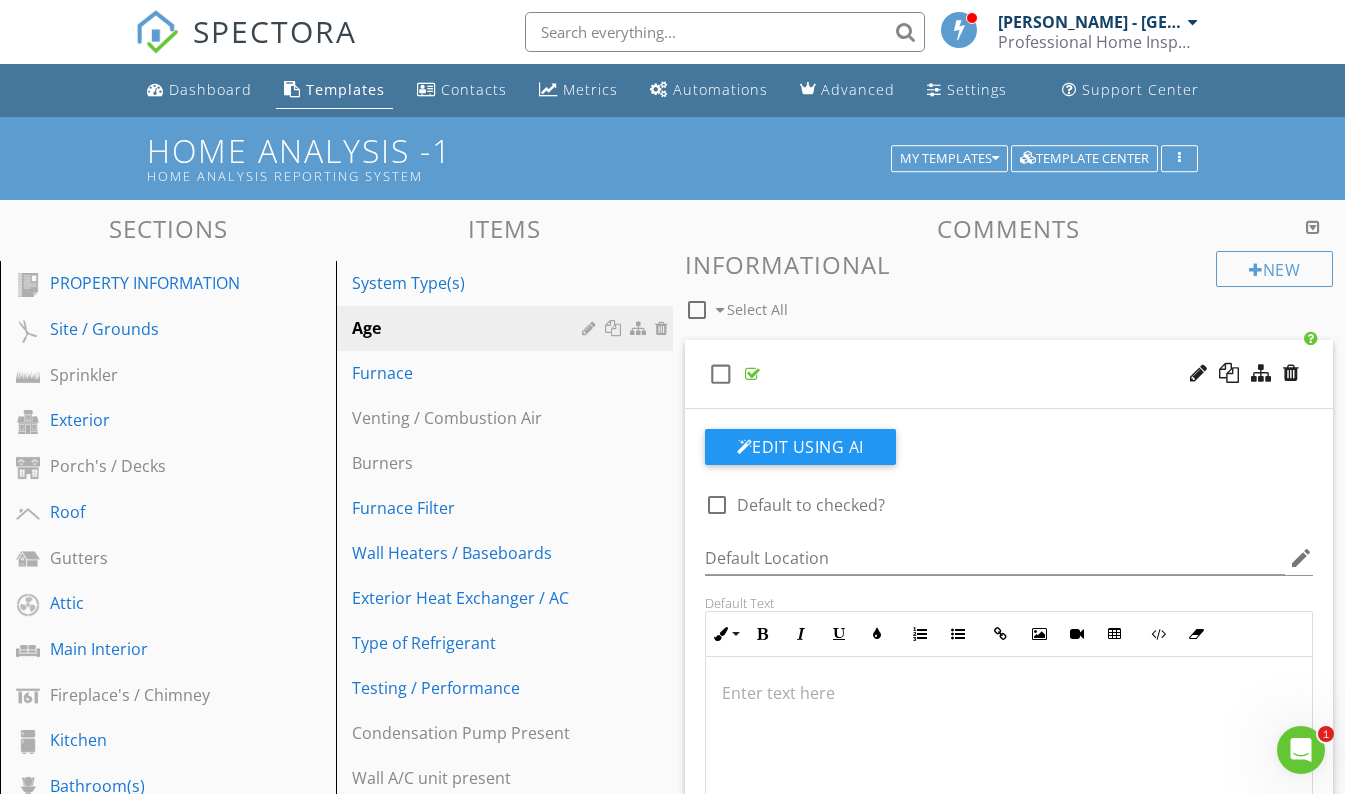 click on "check_box_outline_blank" at bounding box center [1009, 374] 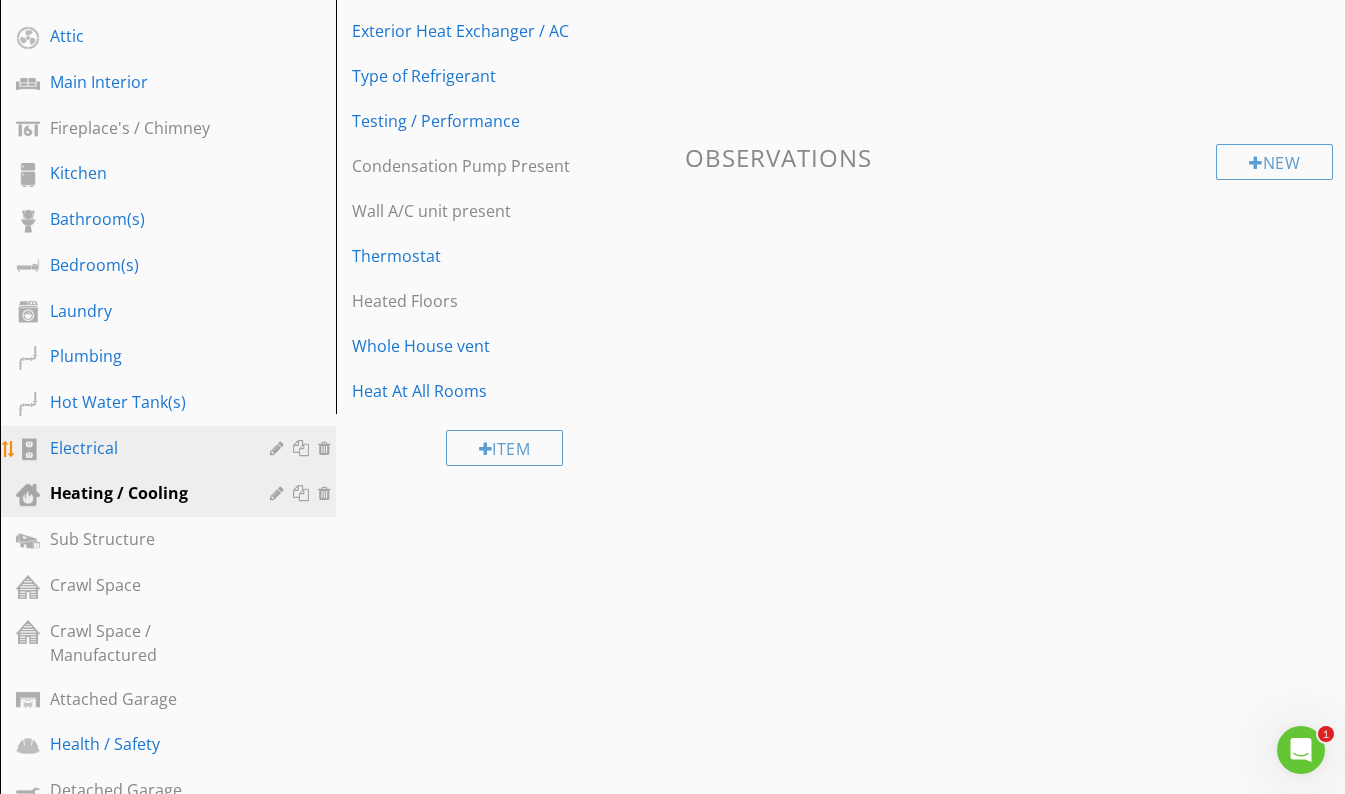 scroll, scrollTop: 567, scrollLeft: 0, axis: vertical 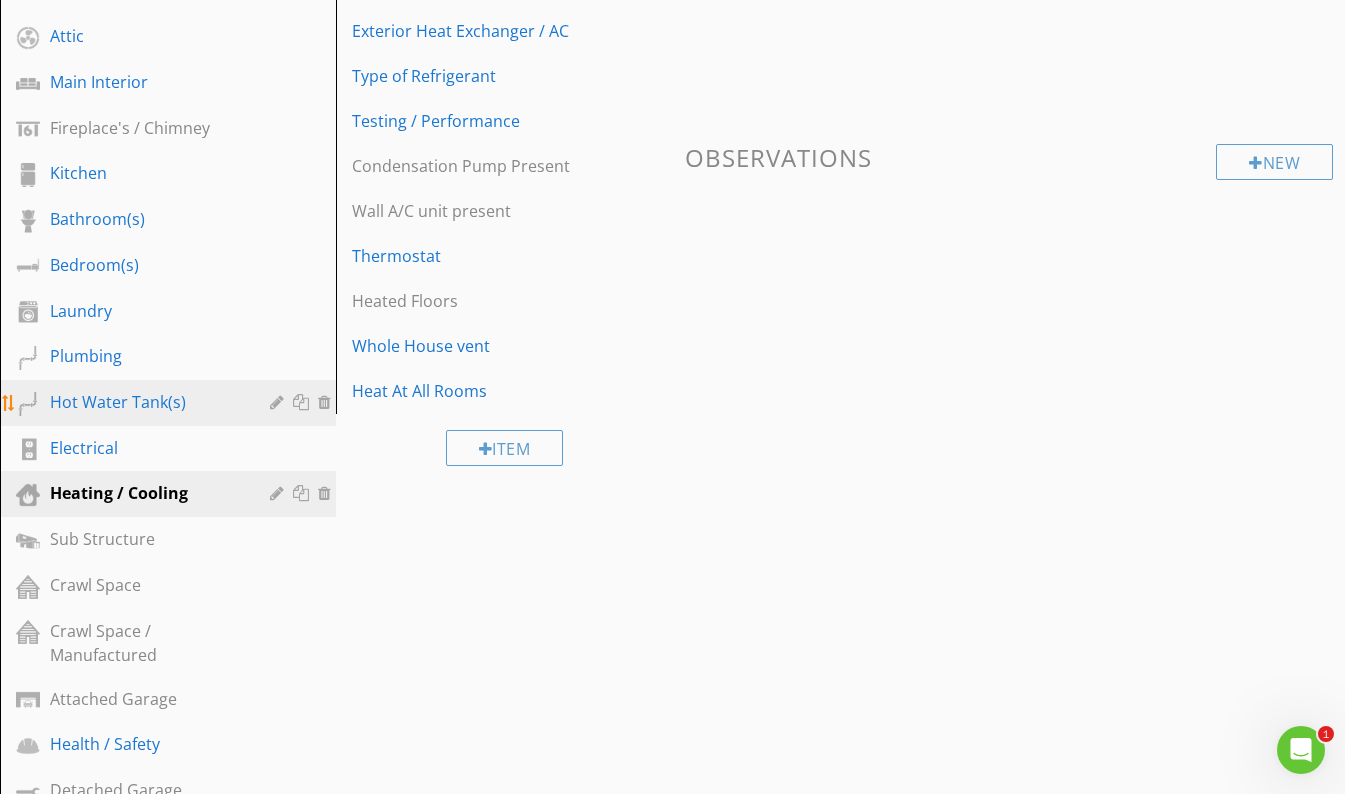 click on "Hot Water Tank(s)" at bounding box center (145, 402) 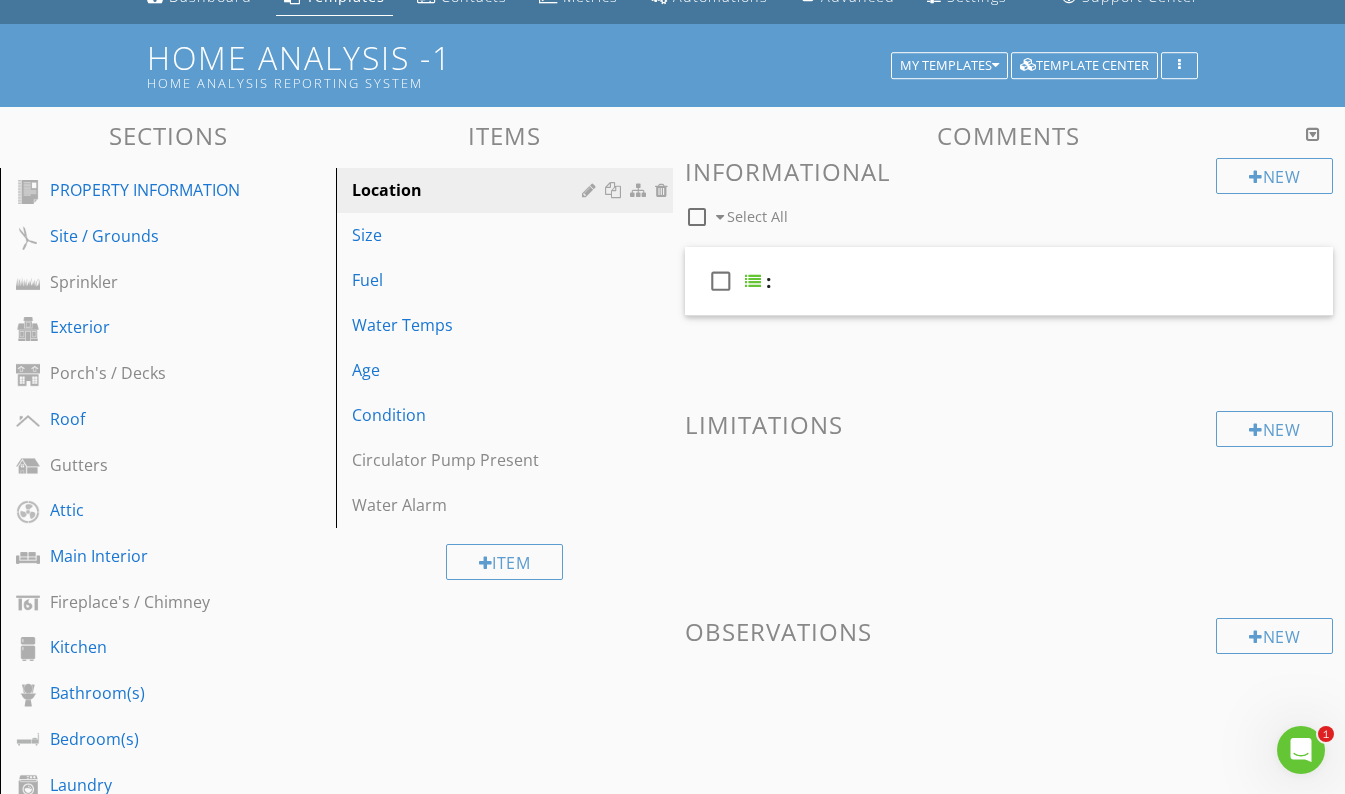 scroll, scrollTop: 85, scrollLeft: 0, axis: vertical 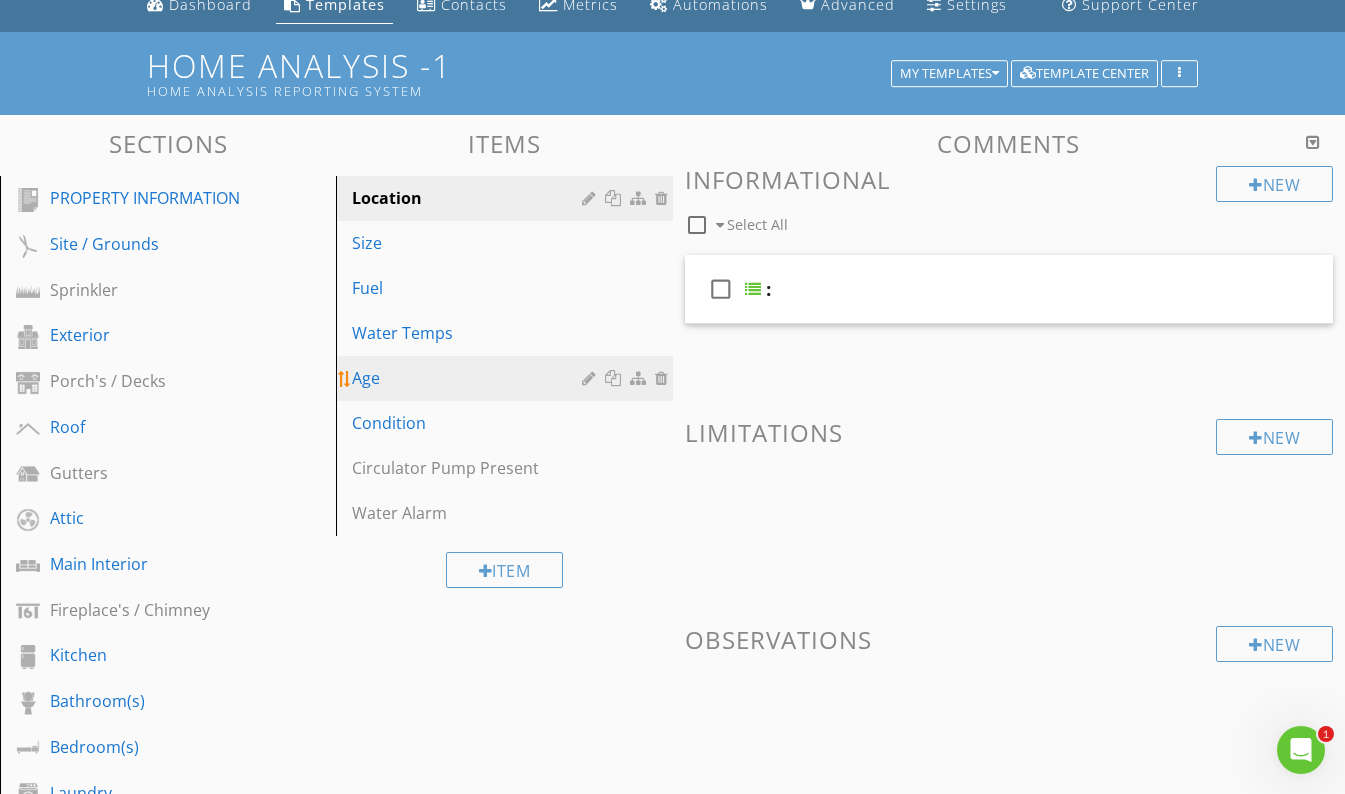 click on "Age" at bounding box center [507, 378] 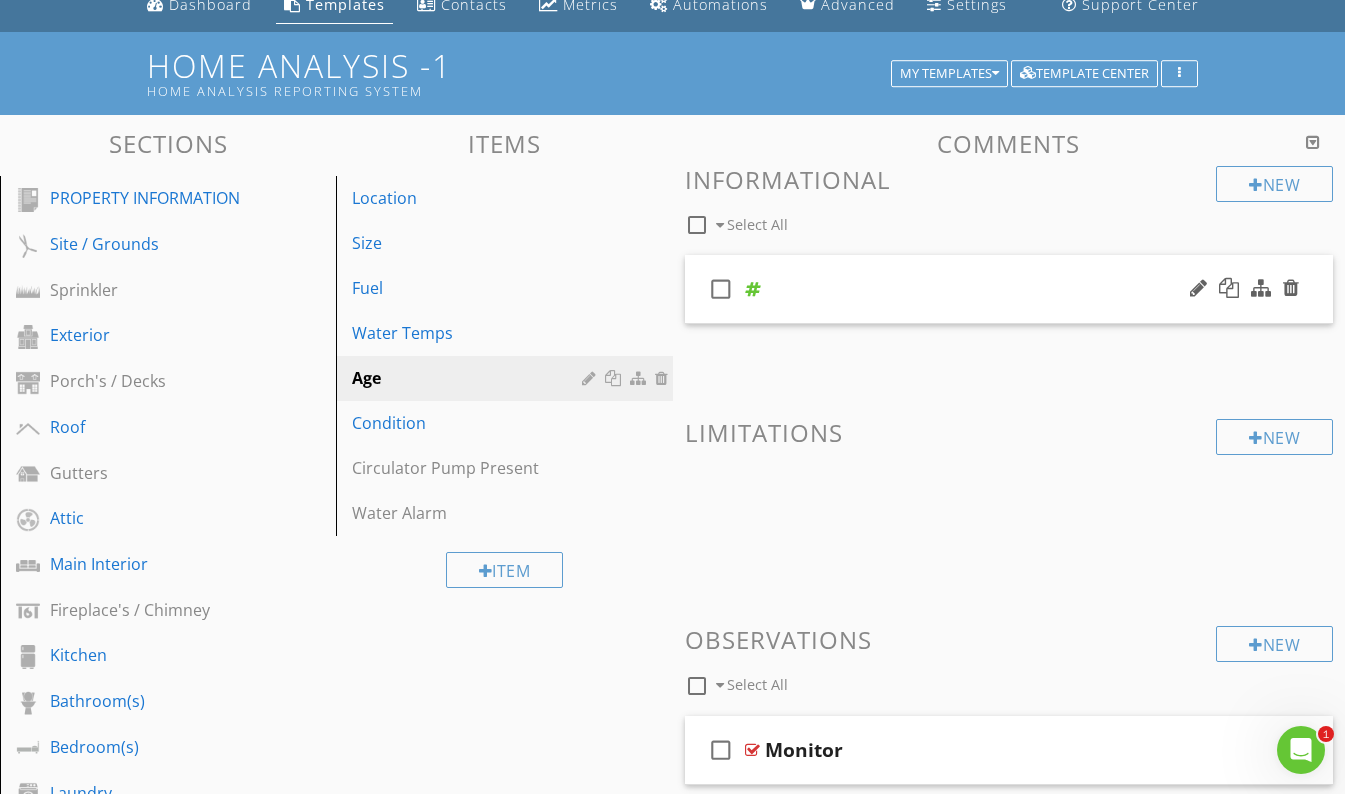click on "check_box_outline_blank" at bounding box center [1009, 289] 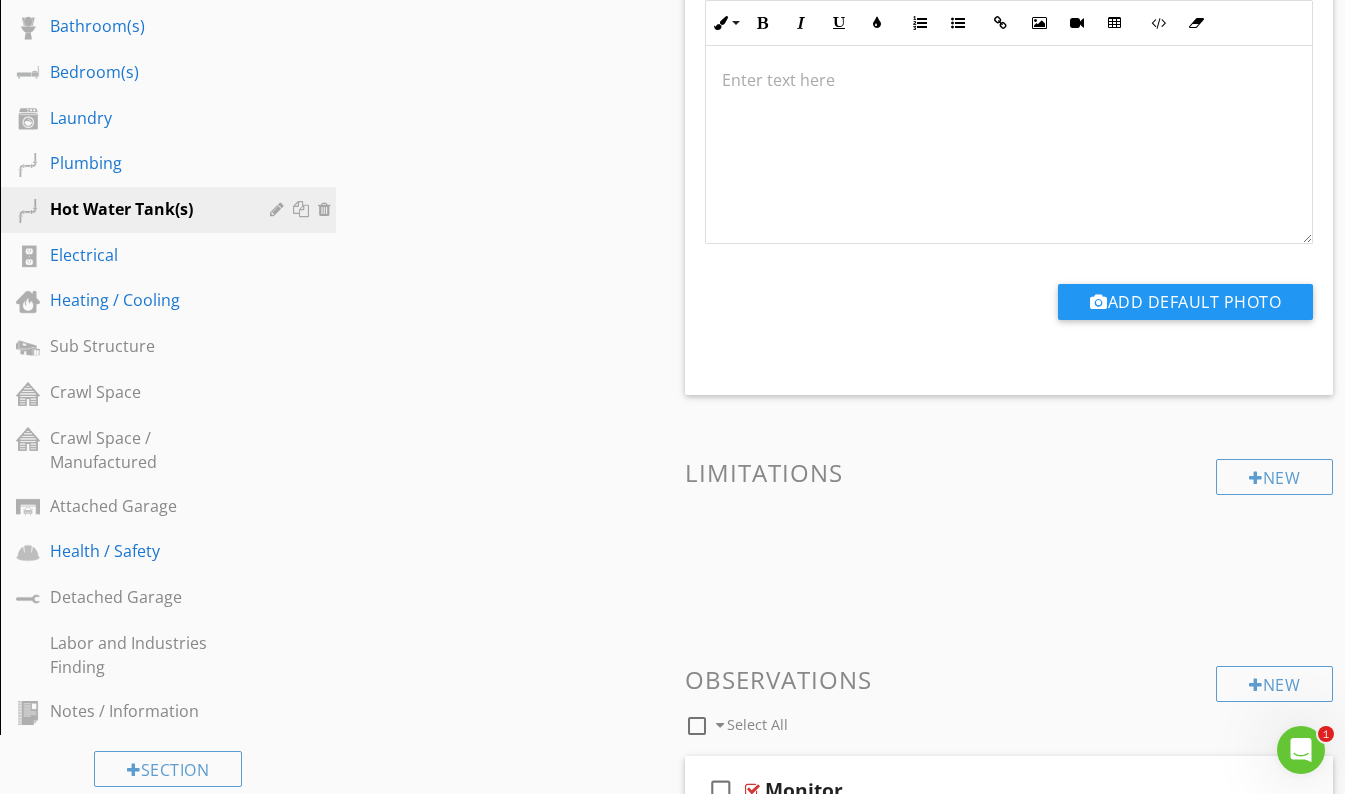 scroll, scrollTop: 762, scrollLeft: 0, axis: vertical 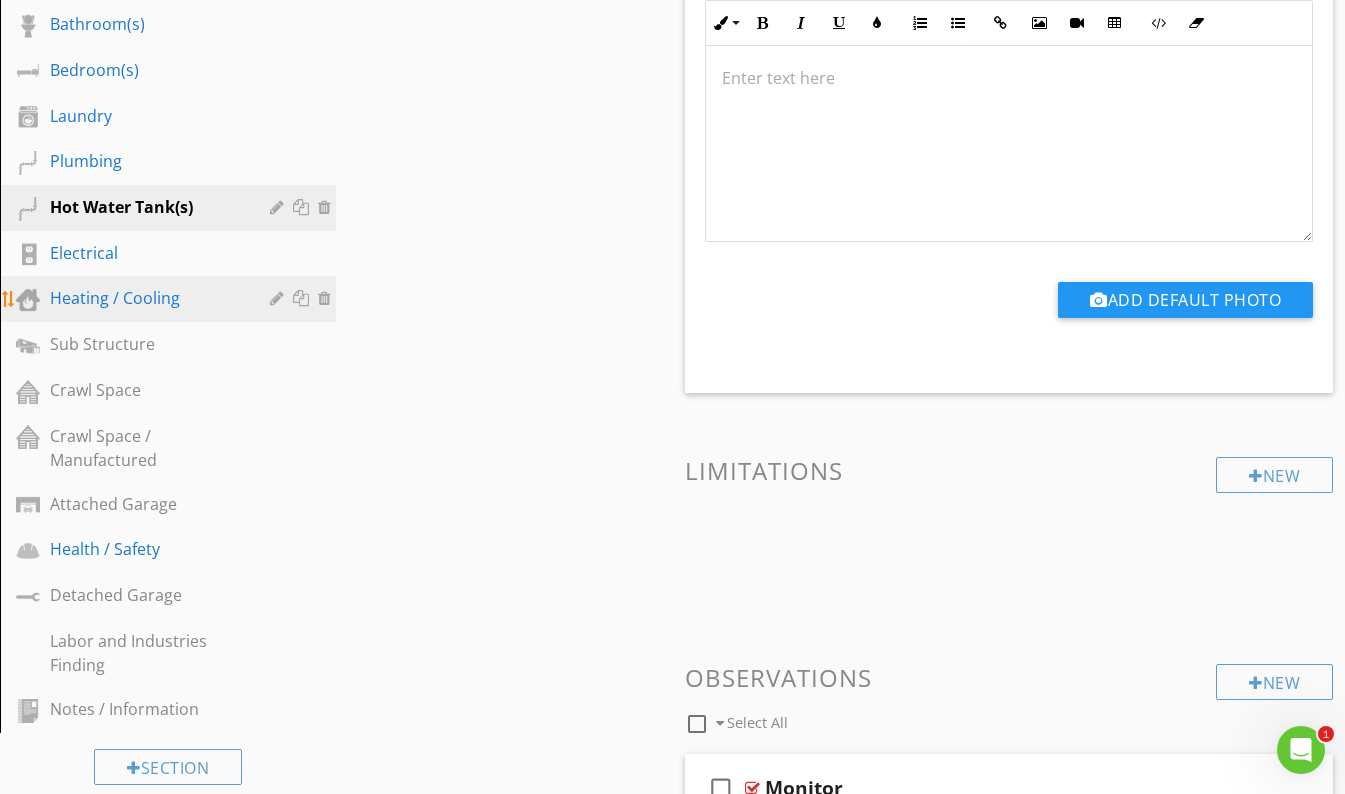 click on "Heating  / Cooling" at bounding box center [145, 298] 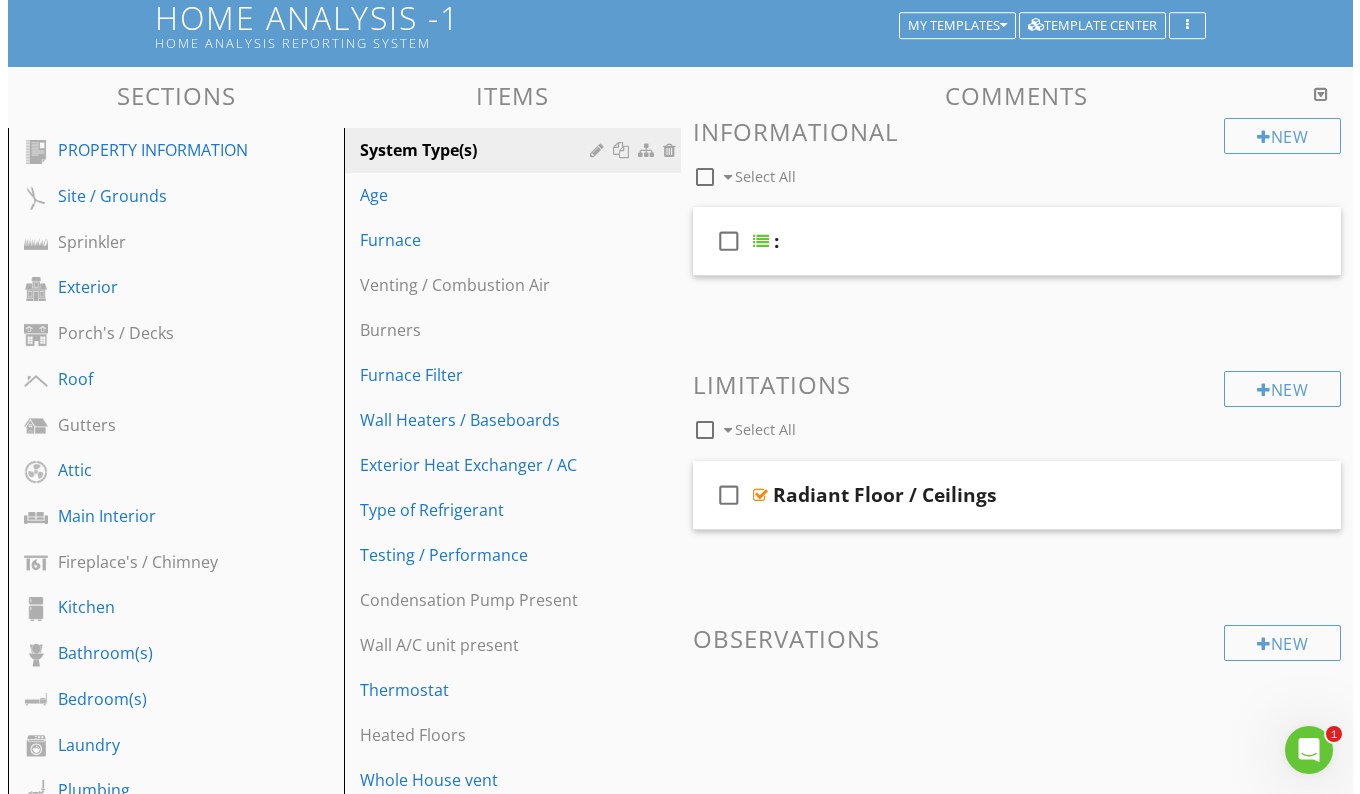 scroll, scrollTop: 132, scrollLeft: 0, axis: vertical 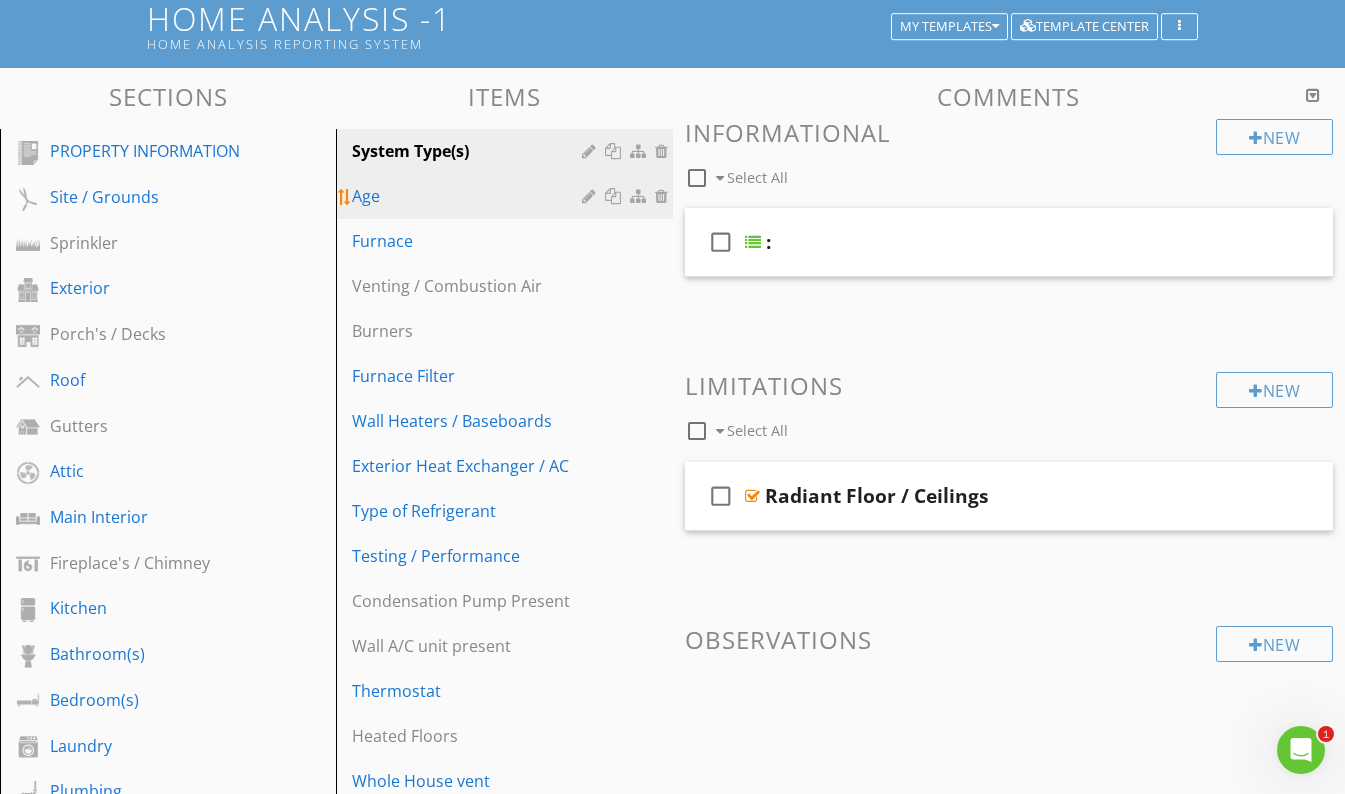 click on "Age" at bounding box center [469, 196] 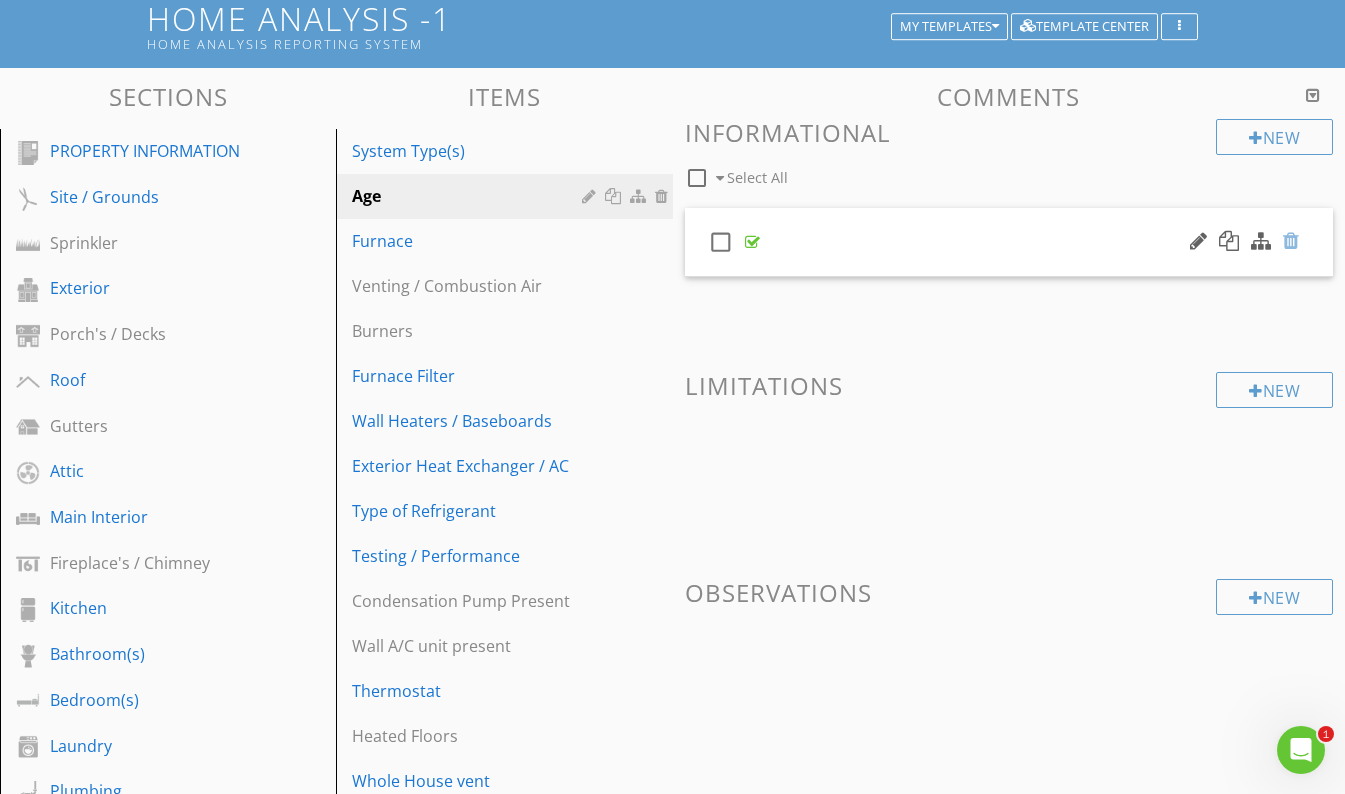 click at bounding box center (1291, 241) 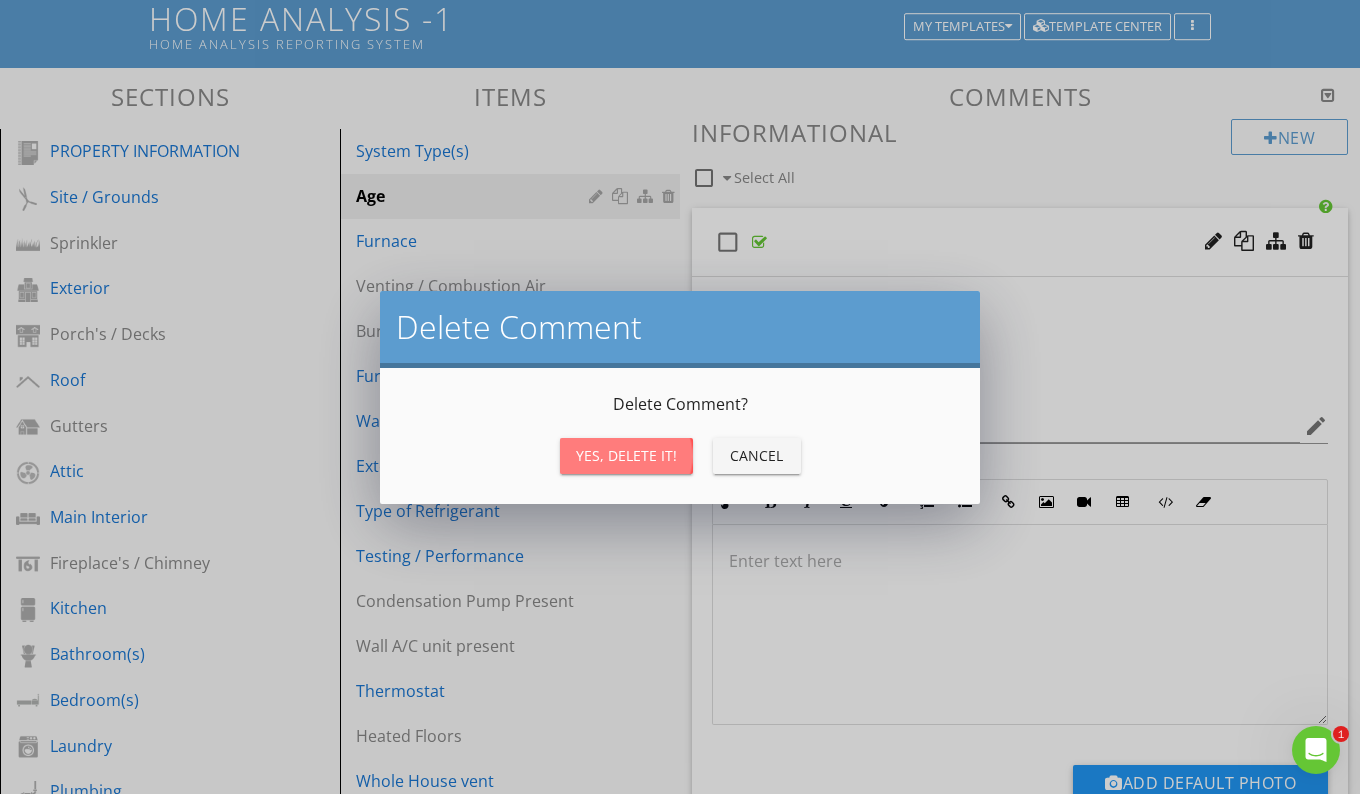 click on "Yes, Delete it!" at bounding box center (626, 455) 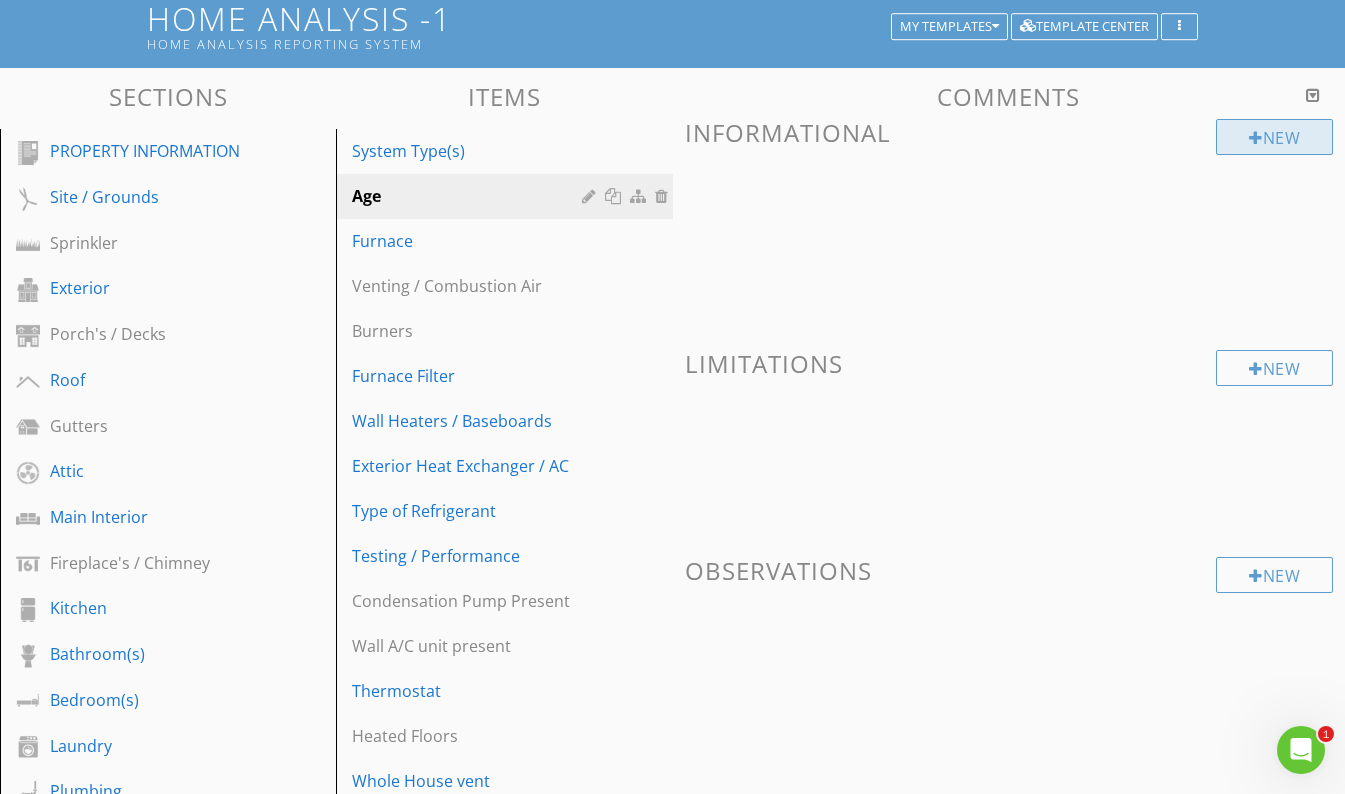 click on "New" at bounding box center (1274, 137) 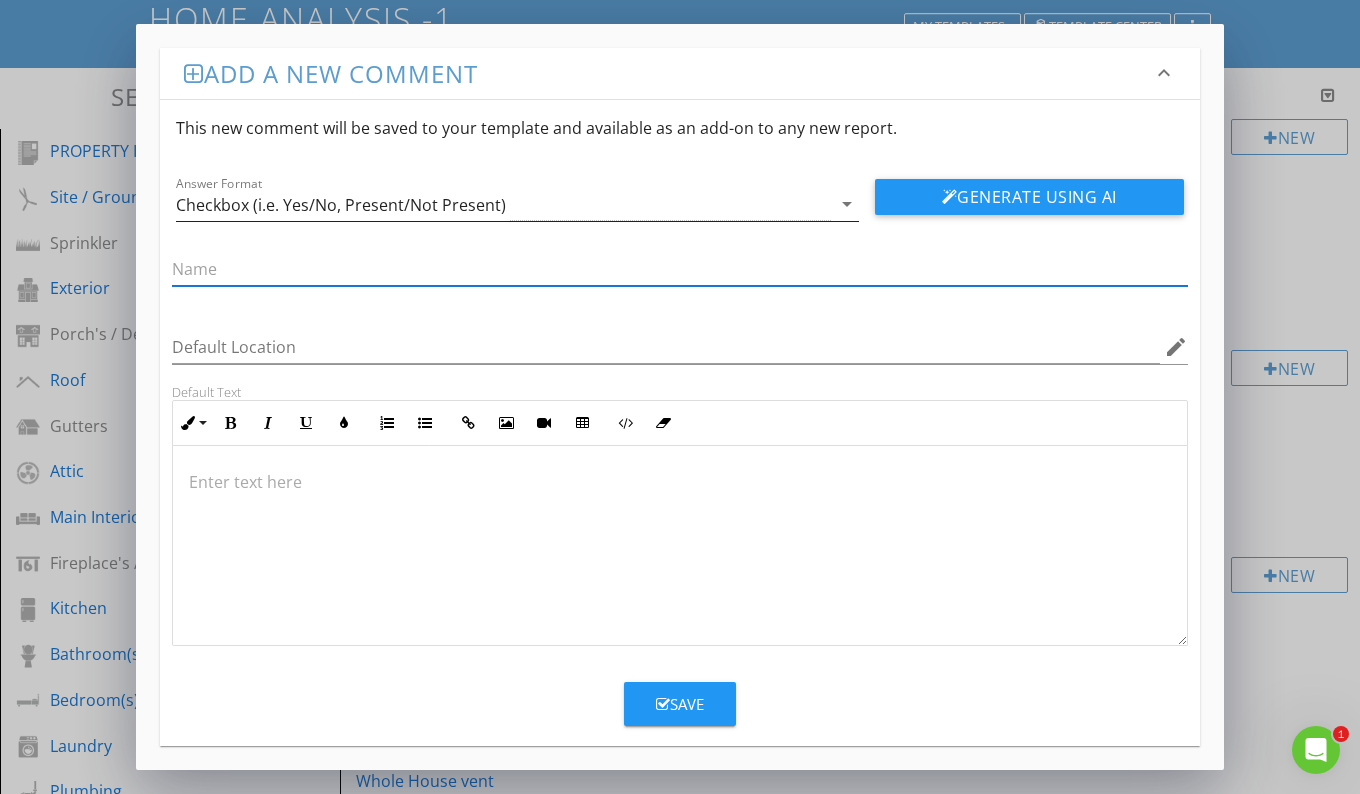 click on "Checkbox (i.e. Yes/No, Present/Not Present)" at bounding box center [503, 204] 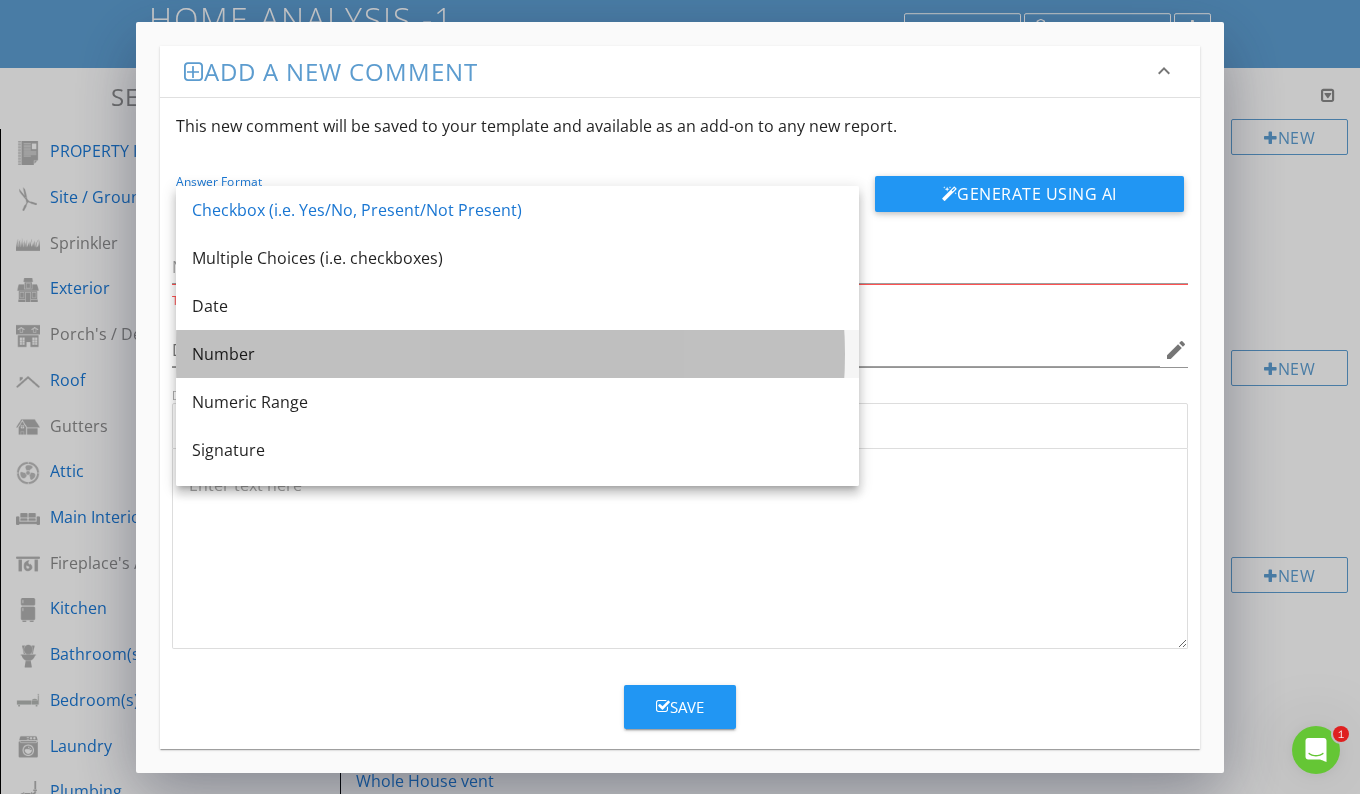 click on "Number" at bounding box center (517, 354) 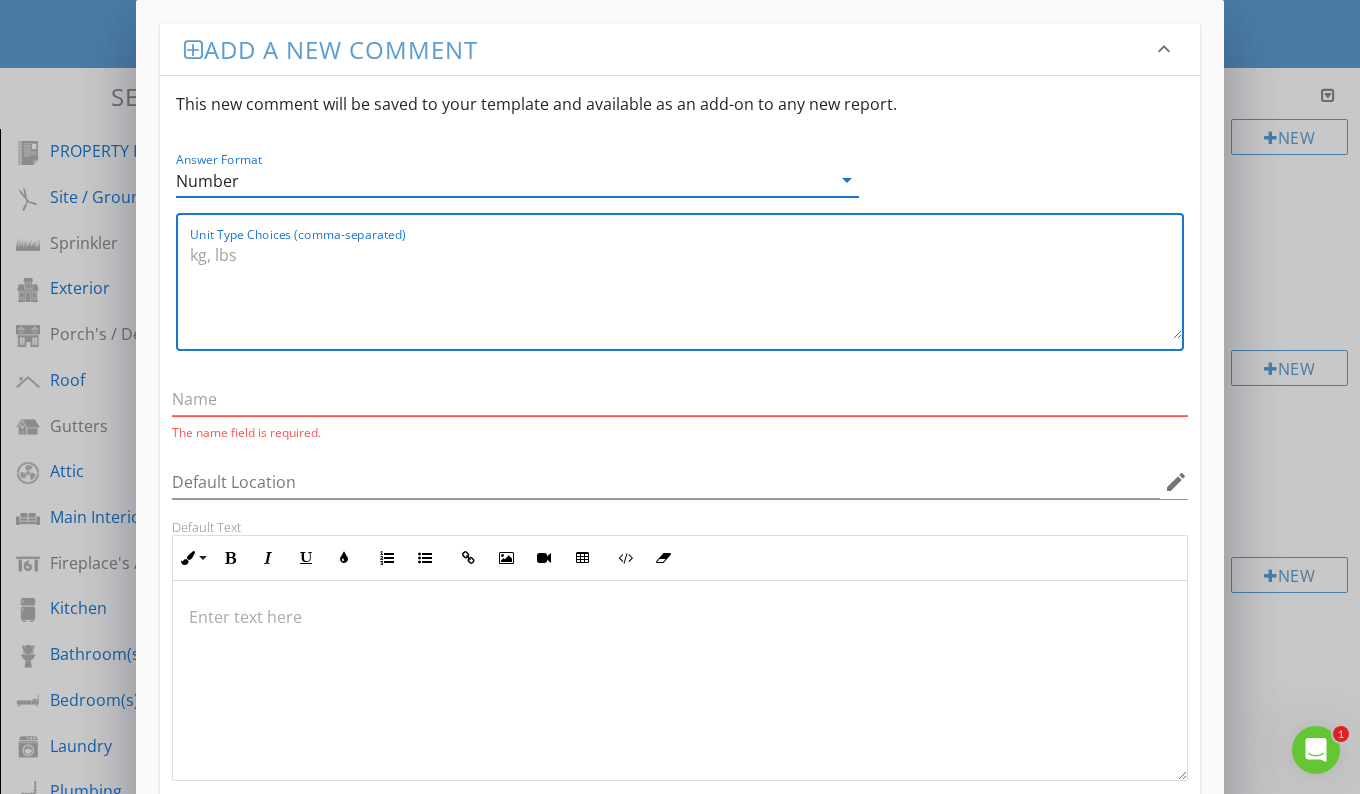 click on "Unit Type Choices (comma-separated)" at bounding box center [686, 289] 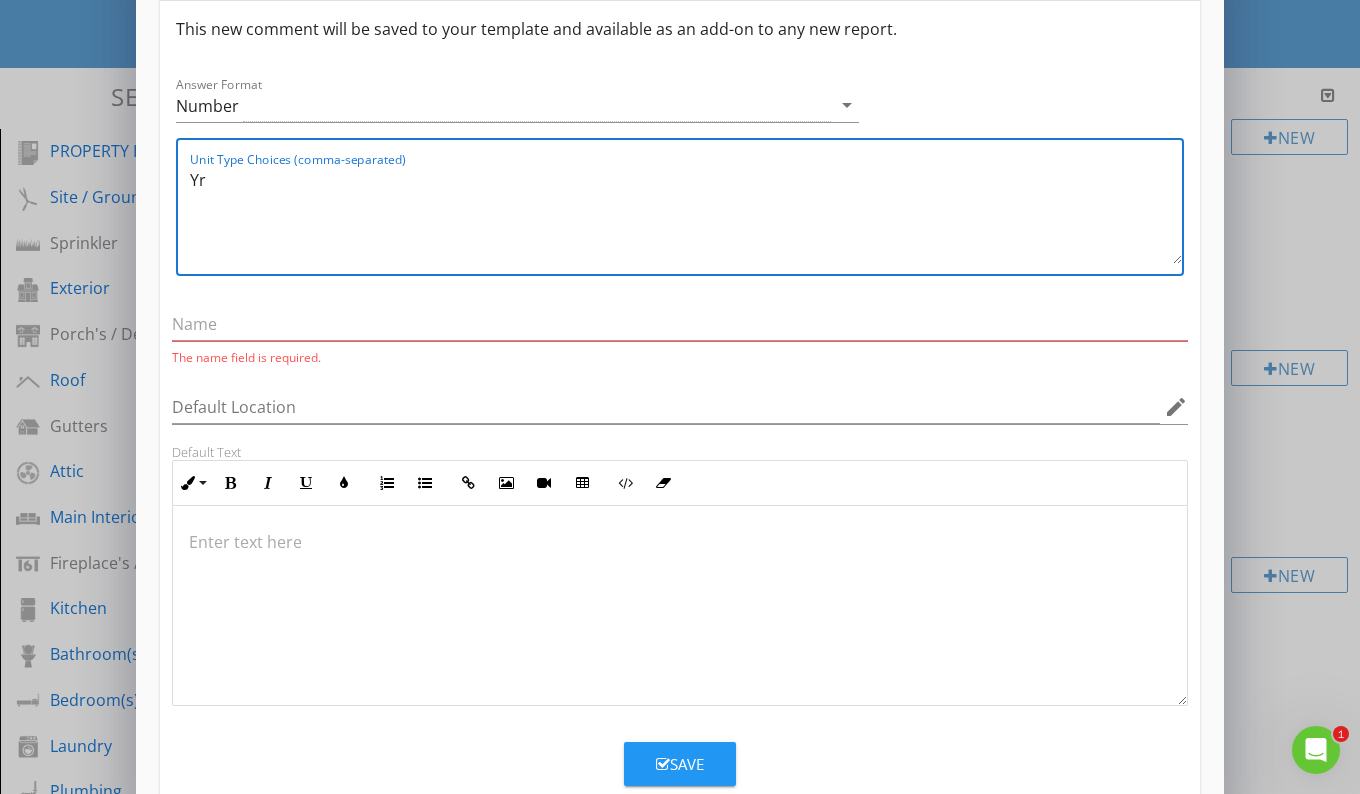 scroll, scrollTop: 122, scrollLeft: 0, axis: vertical 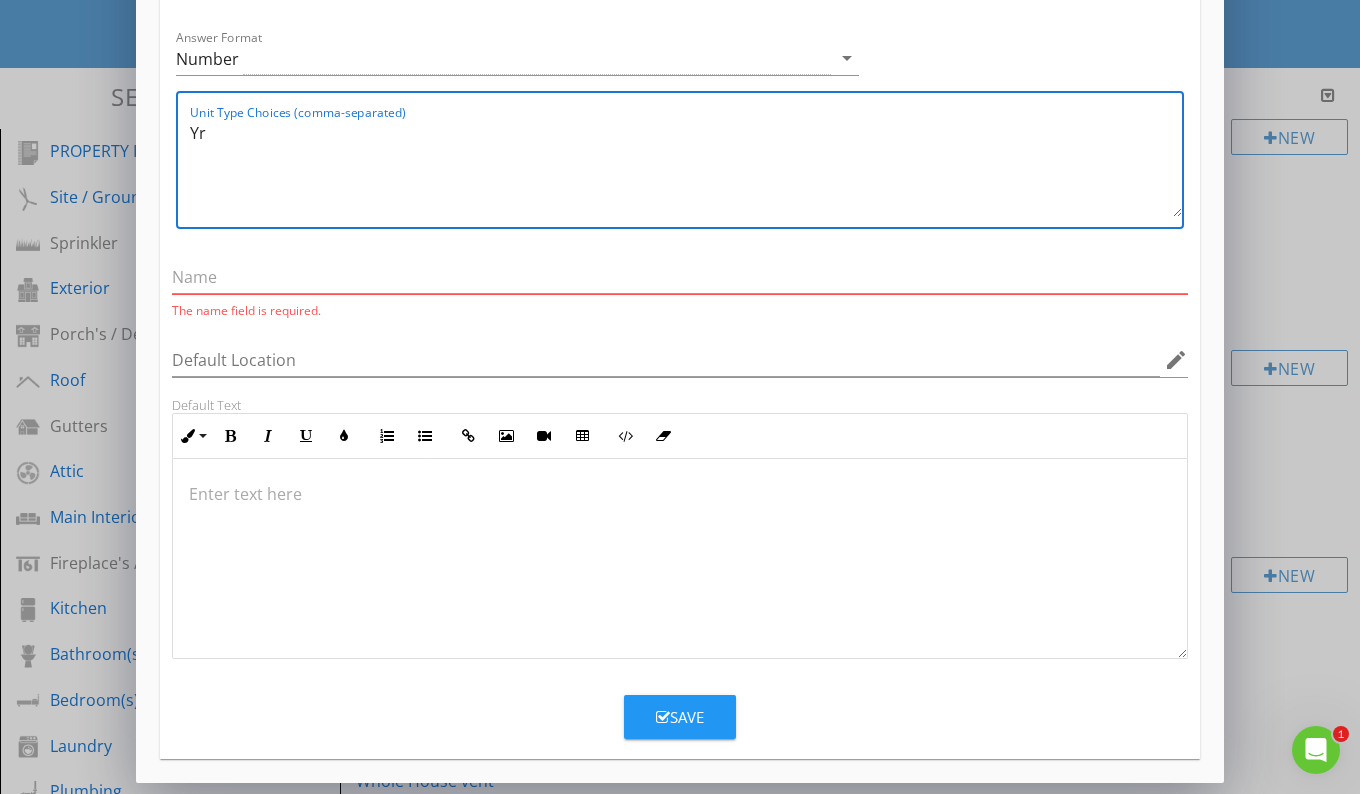 type on "Yr" 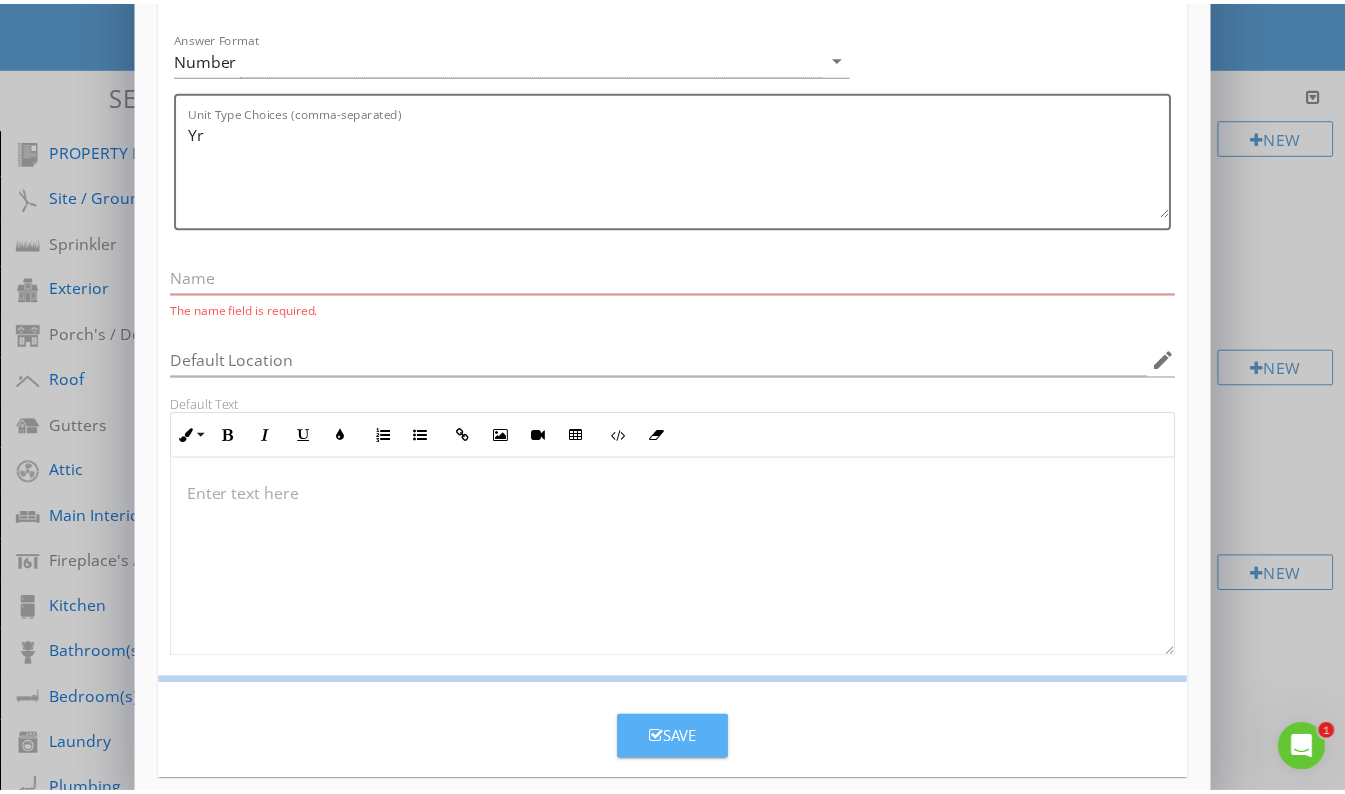 scroll, scrollTop: 25, scrollLeft: 0, axis: vertical 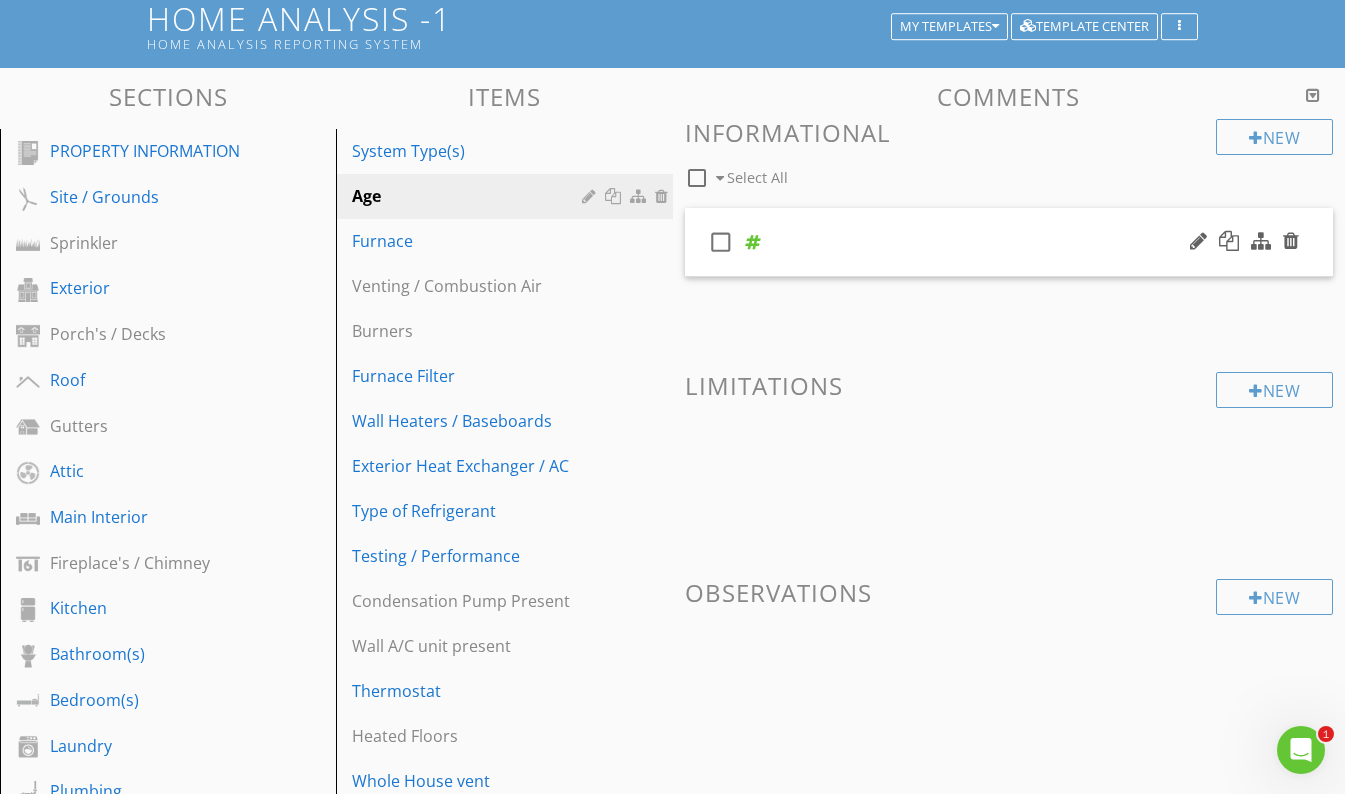 click on "check_box_outline_blank" at bounding box center (1009, 242) 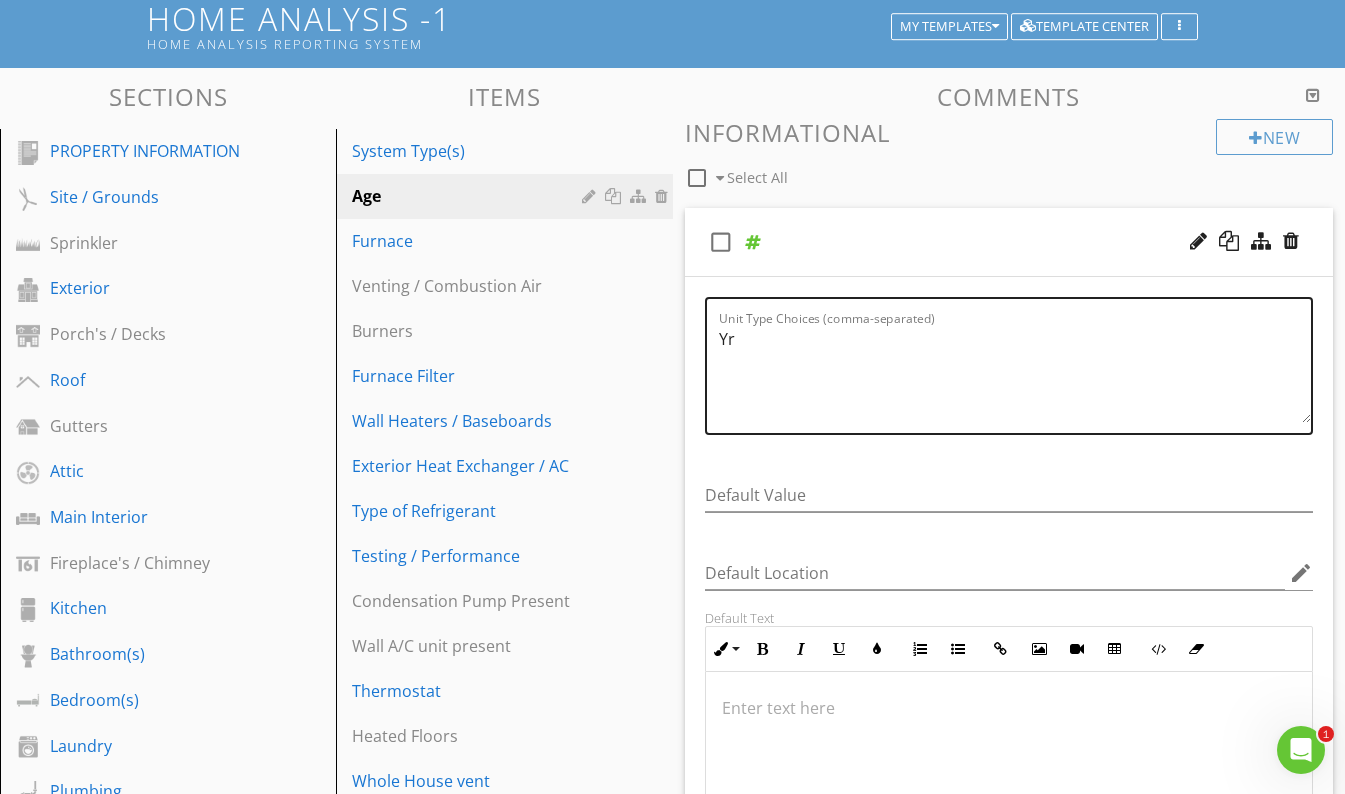 click on "Yr" at bounding box center [1015, 373] 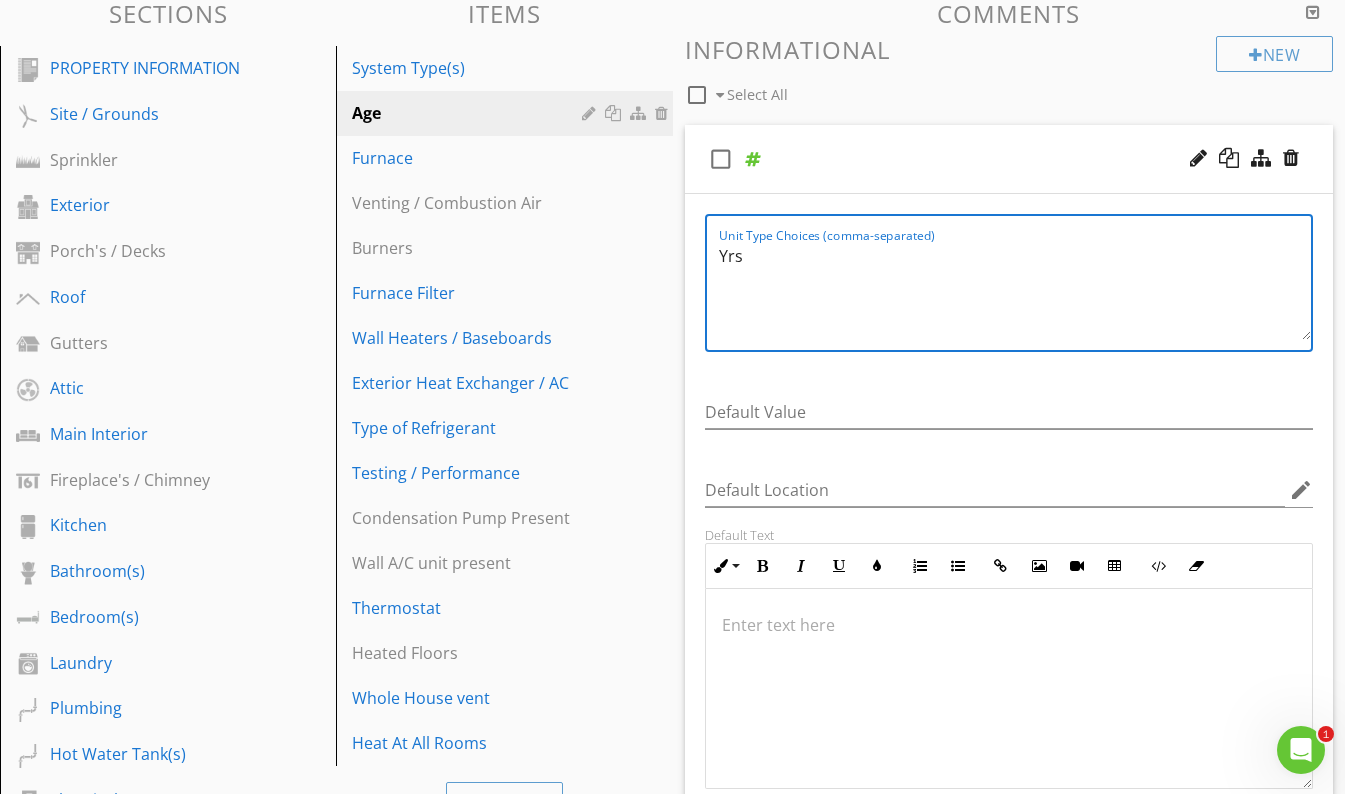 scroll, scrollTop: 209, scrollLeft: 0, axis: vertical 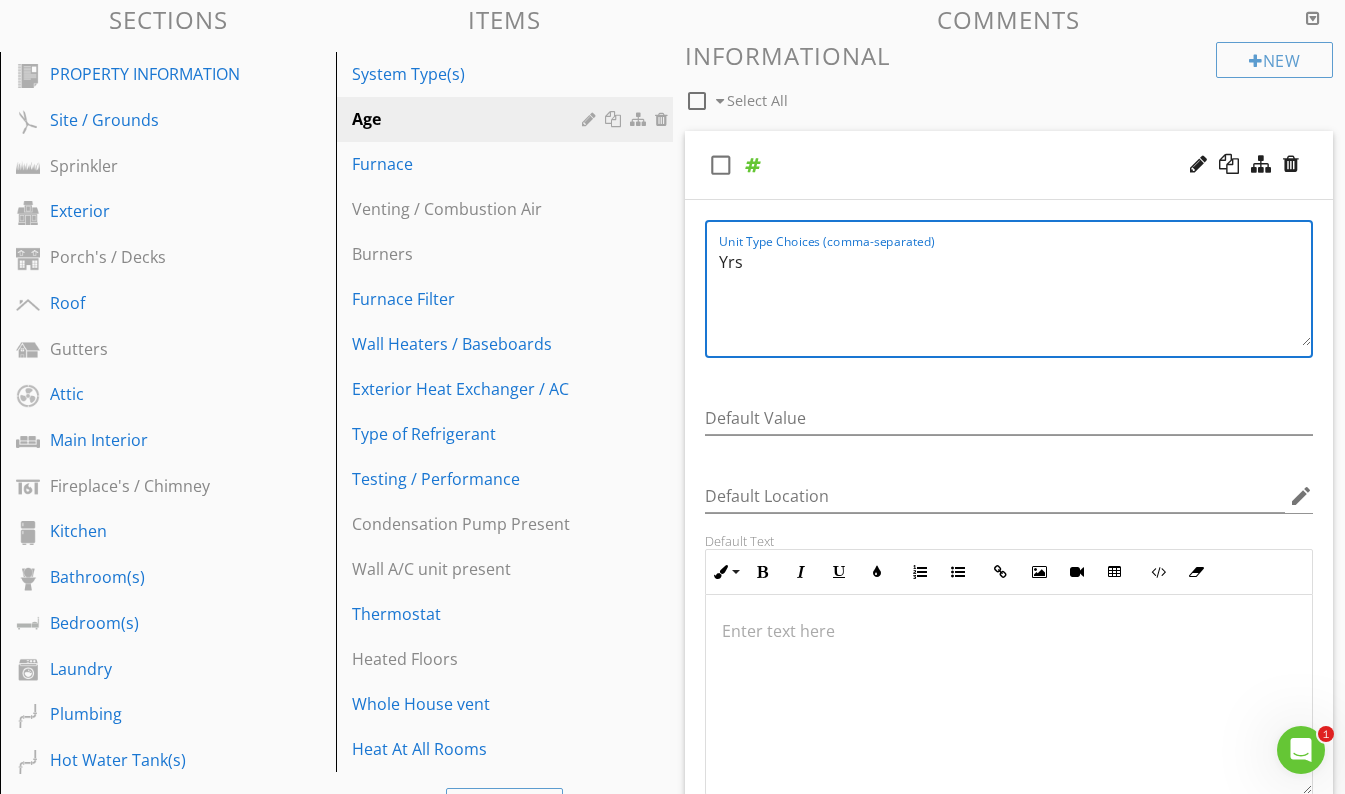 type on "Yrs" 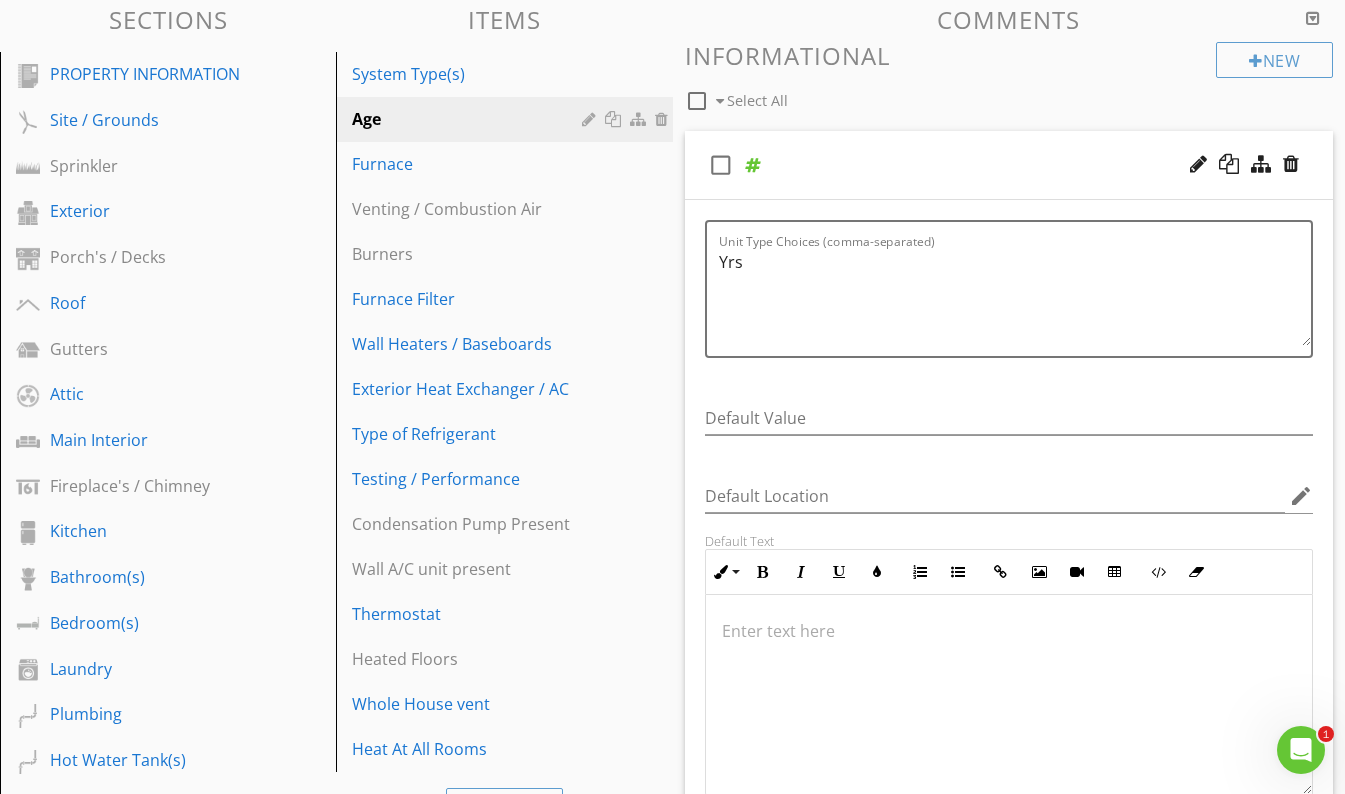click on "check_box_outline_blank" at bounding box center (1009, 165) 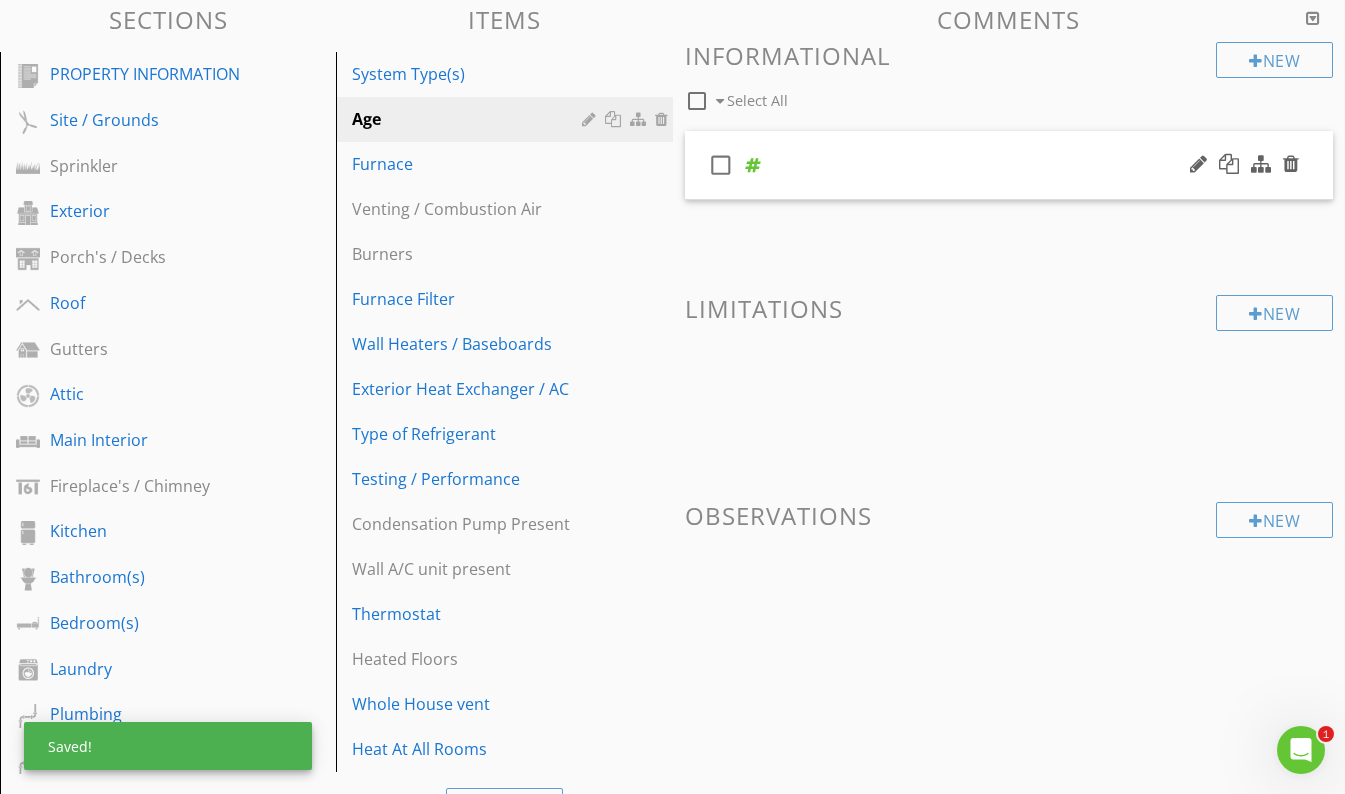 click on "check_box_outline_blank" at bounding box center [1009, 165] 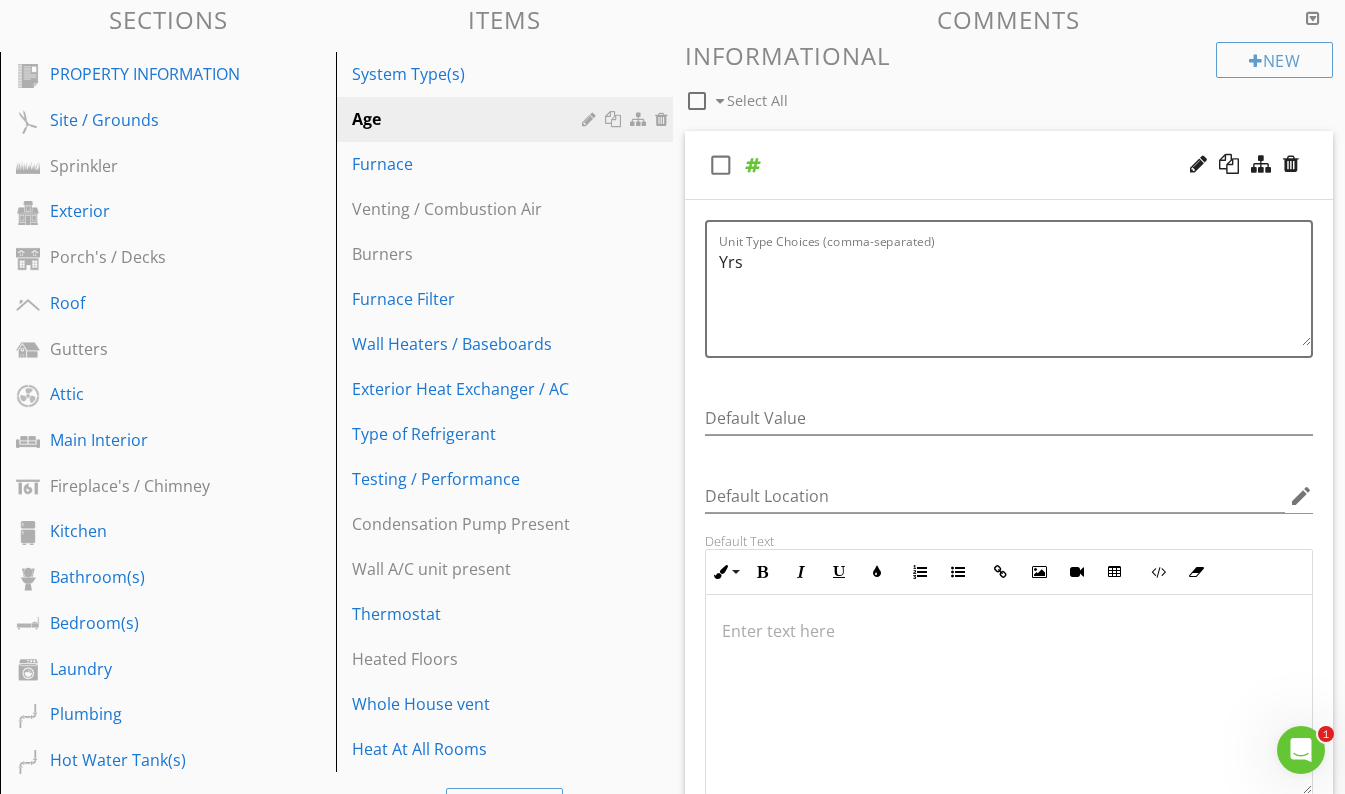 click on "check_box_outline_blank" at bounding box center [1009, 165] 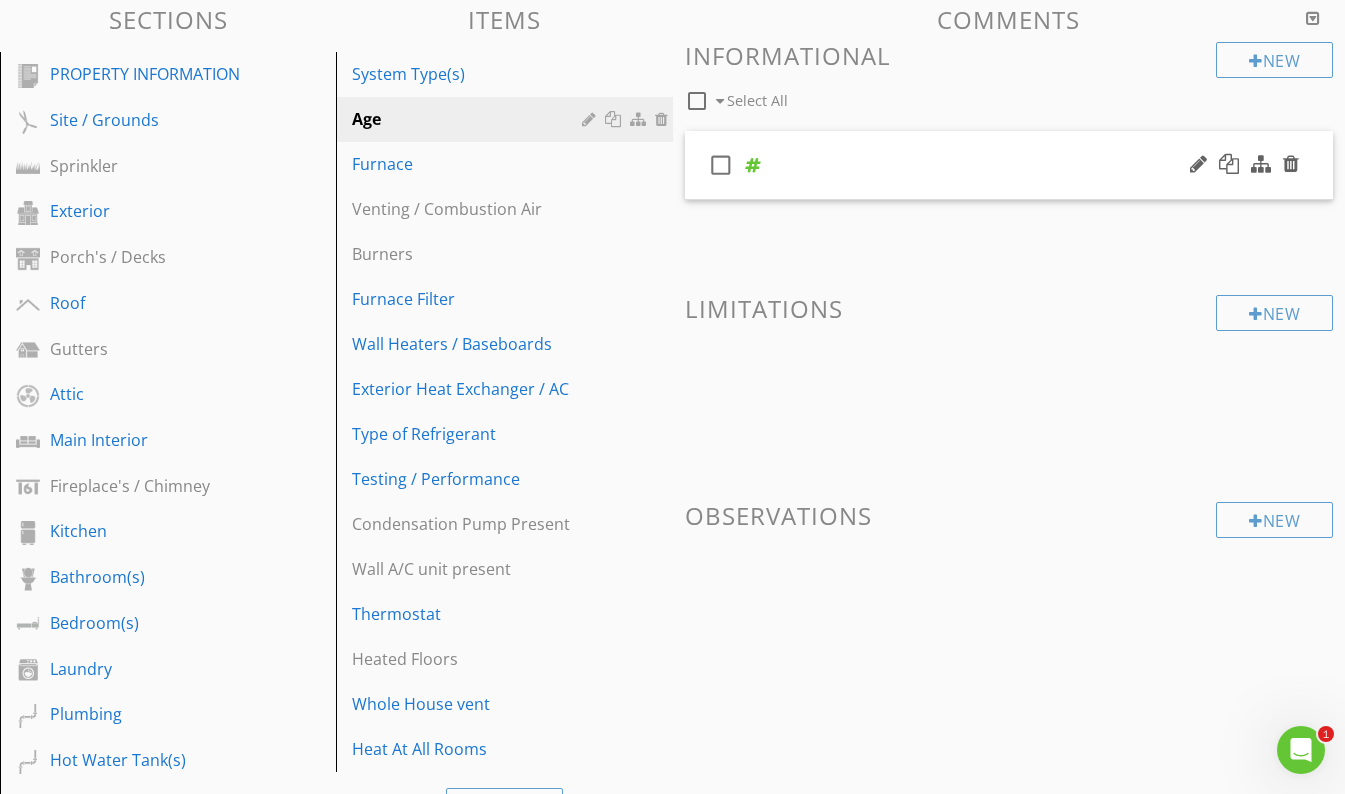 click on "check_box_outline_blank" at bounding box center [1009, 165] 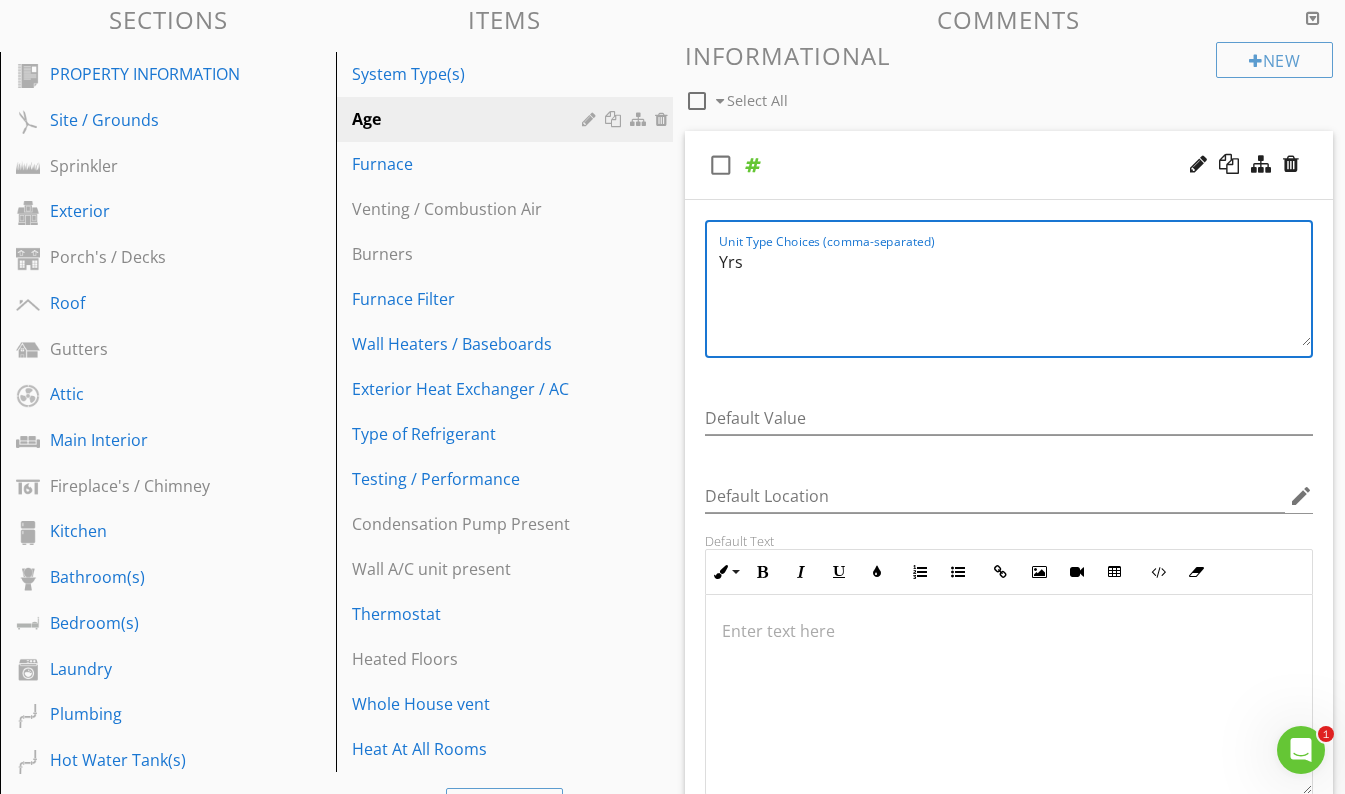 click on "Yrs" at bounding box center (1015, 296) 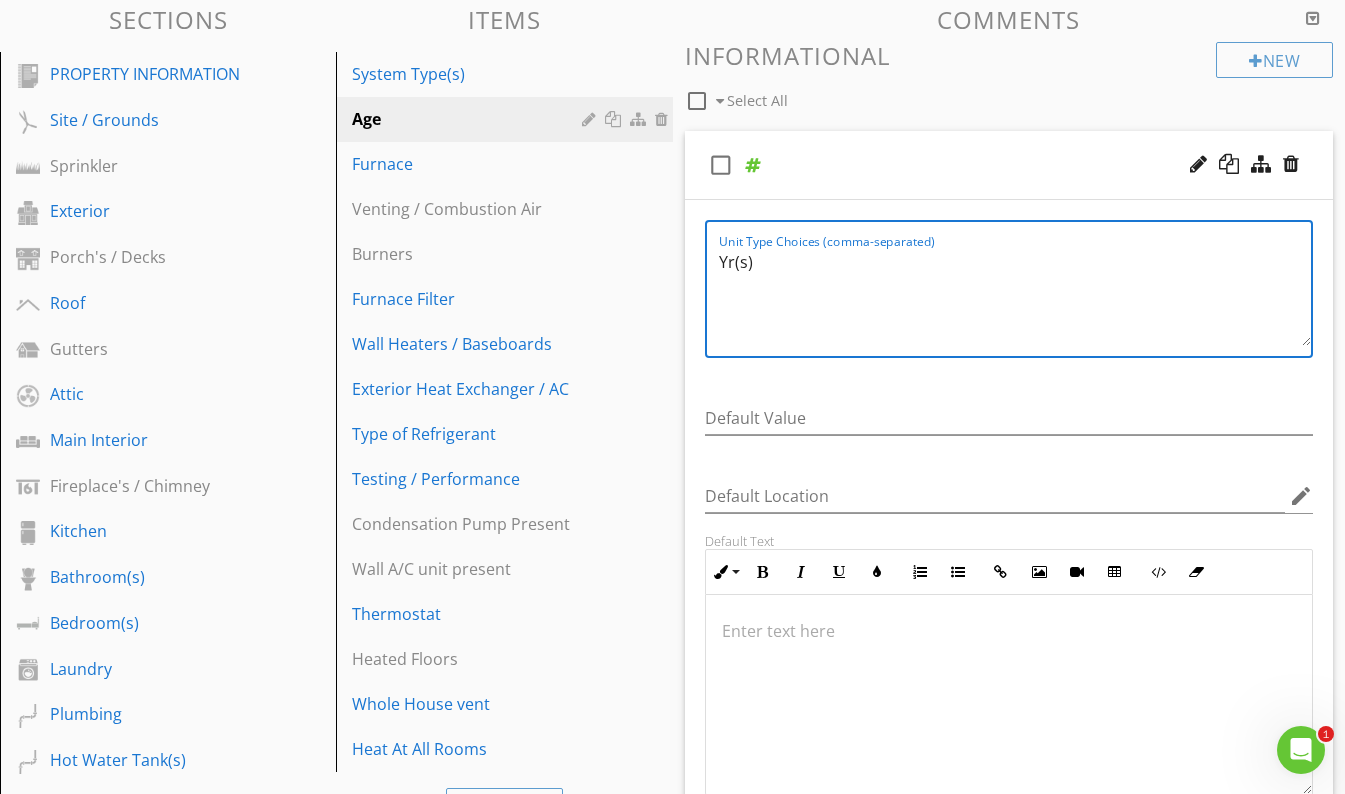type on "Yr(s)" 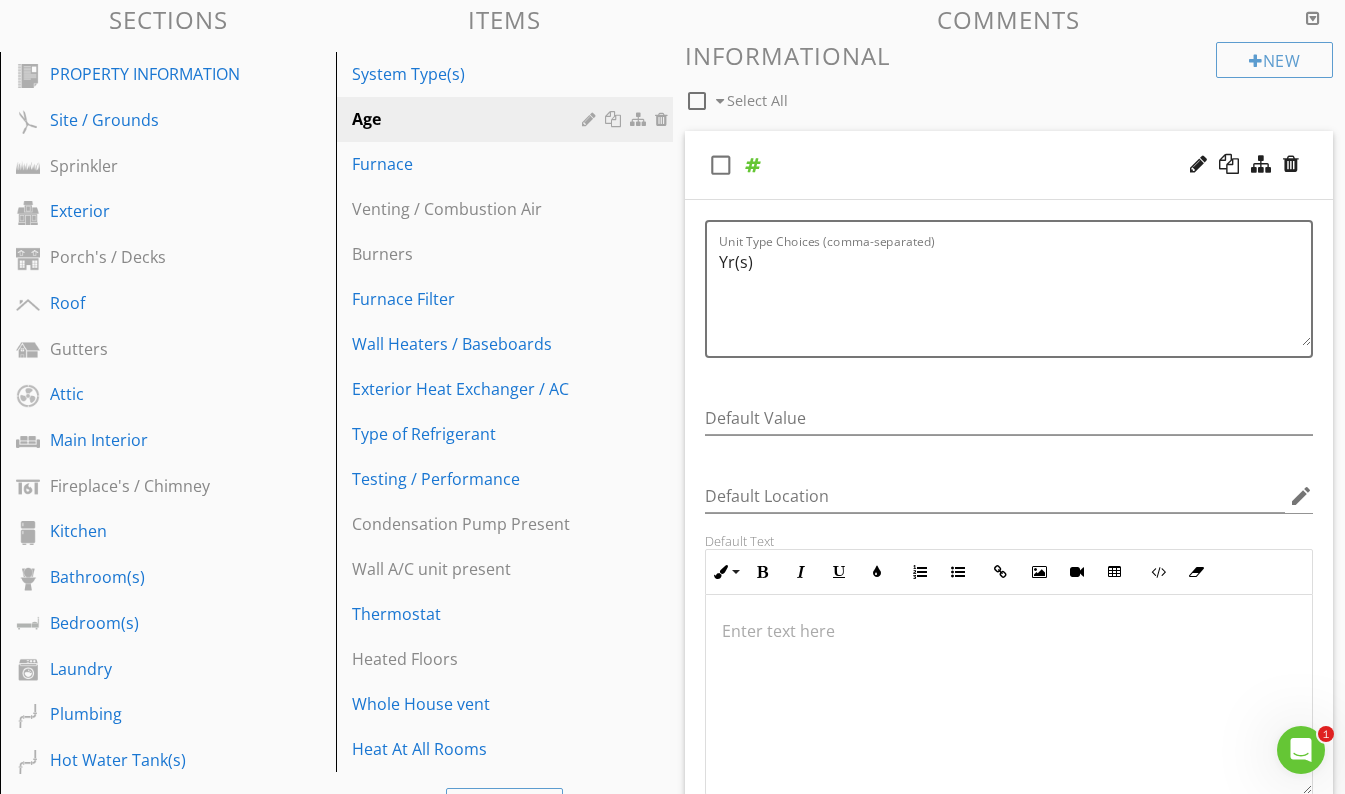 click on "check_box_outline_blank" at bounding box center (1009, 165) 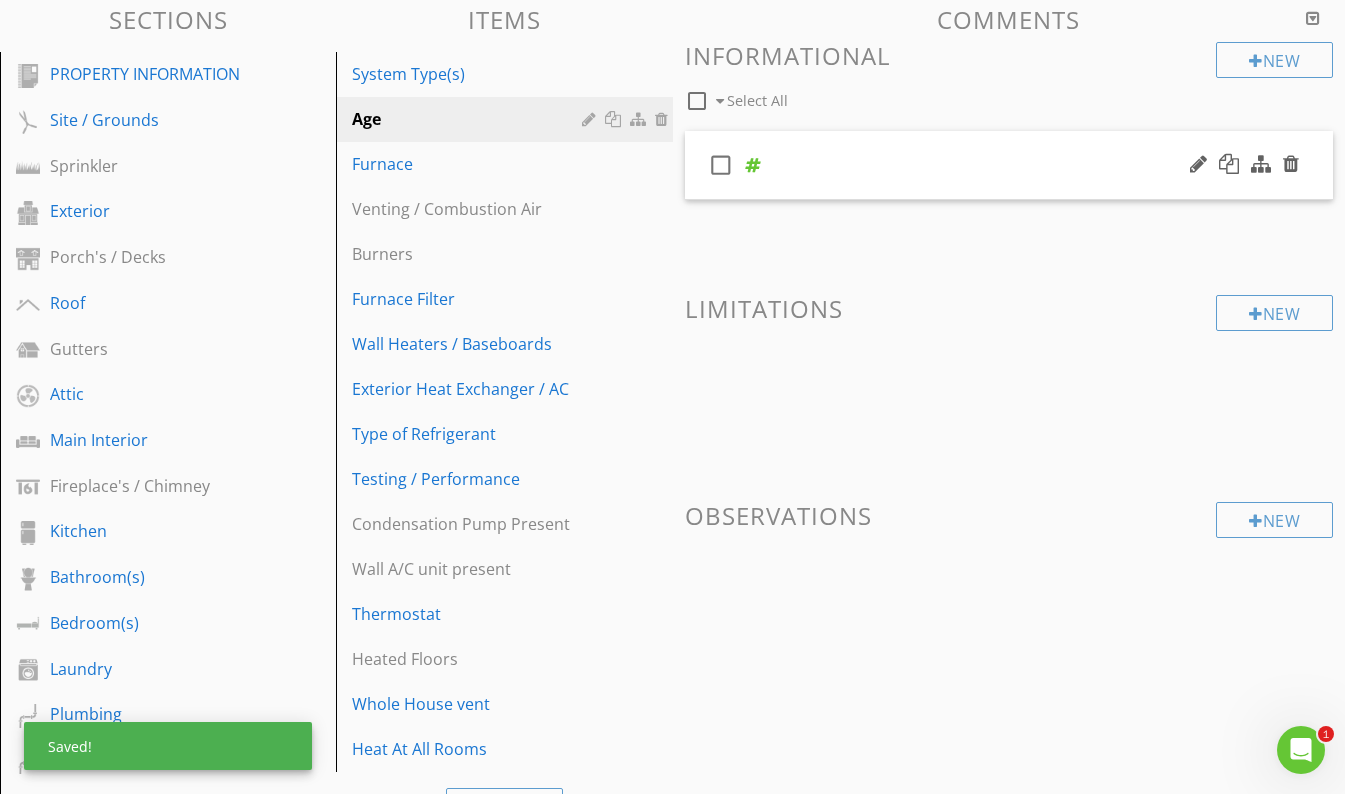 click on "check_box_outline_blank" at bounding box center [1009, 165] 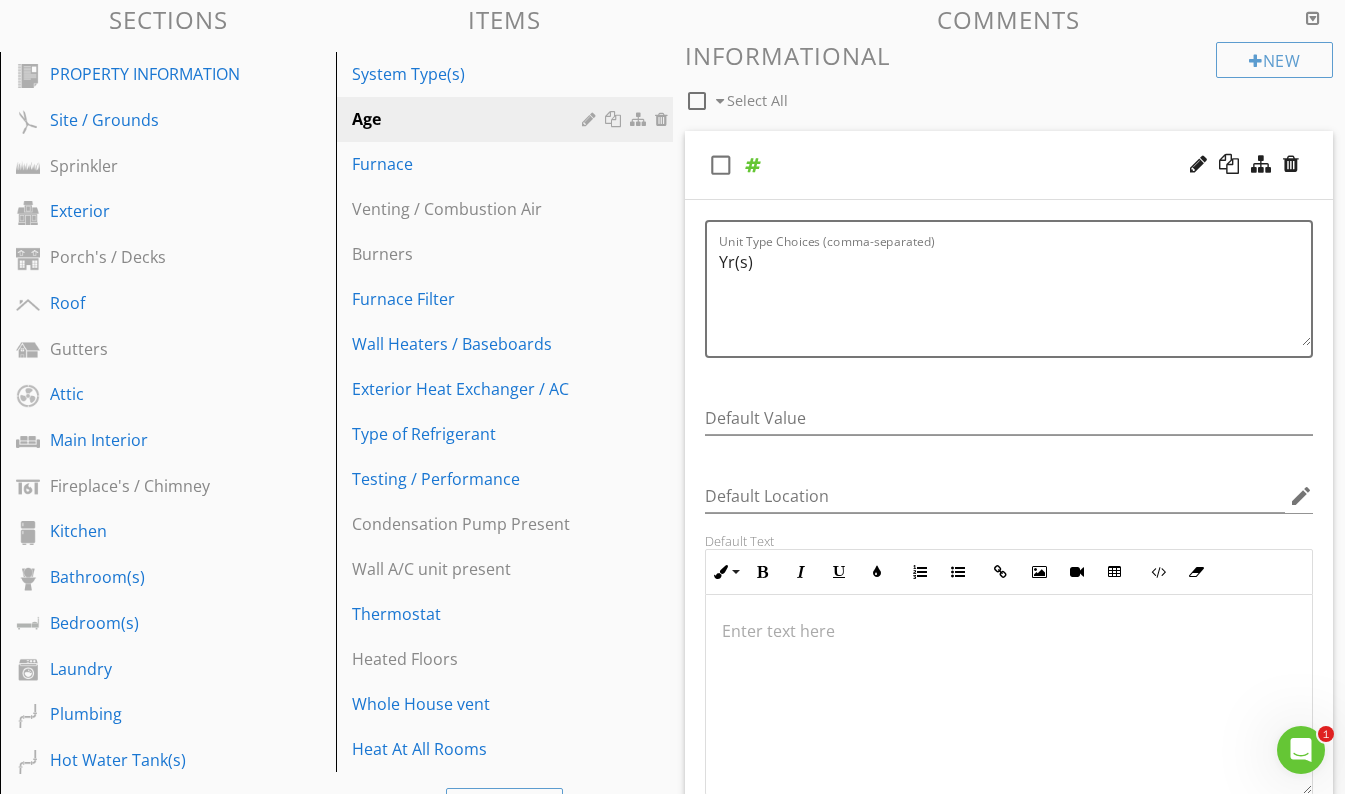 click on "check_box_outline_blank" at bounding box center [1009, 165] 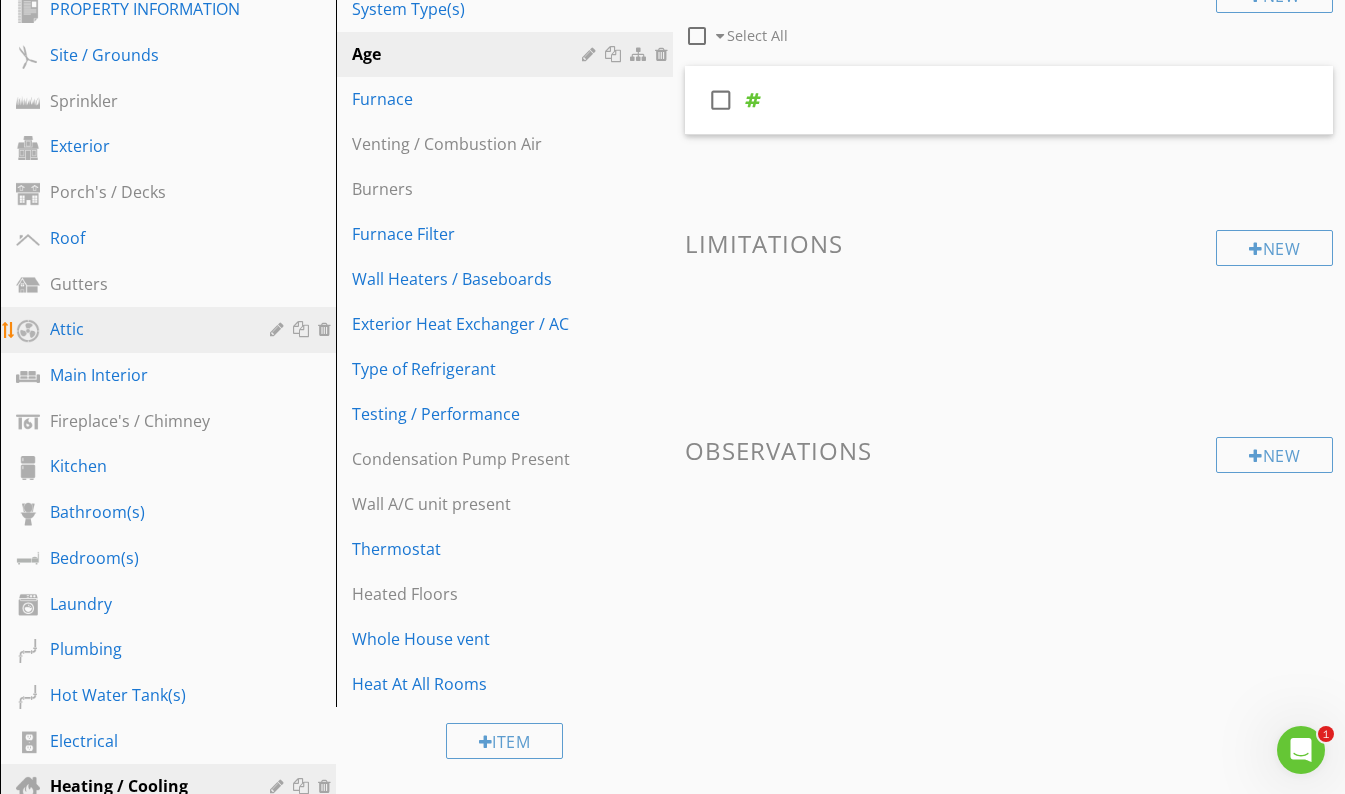 scroll, scrollTop: 200, scrollLeft: 0, axis: vertical 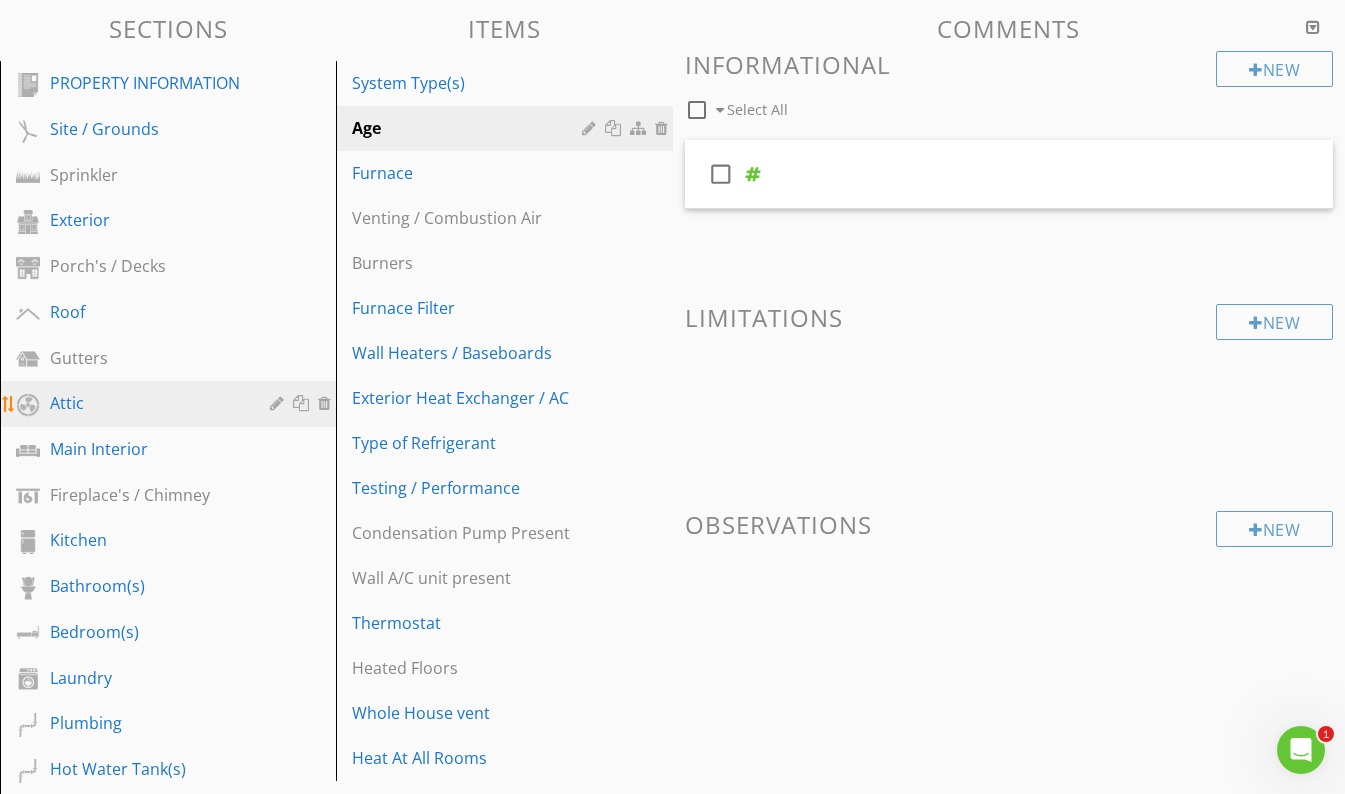click on "Attic" at bounding box center [145, 403] 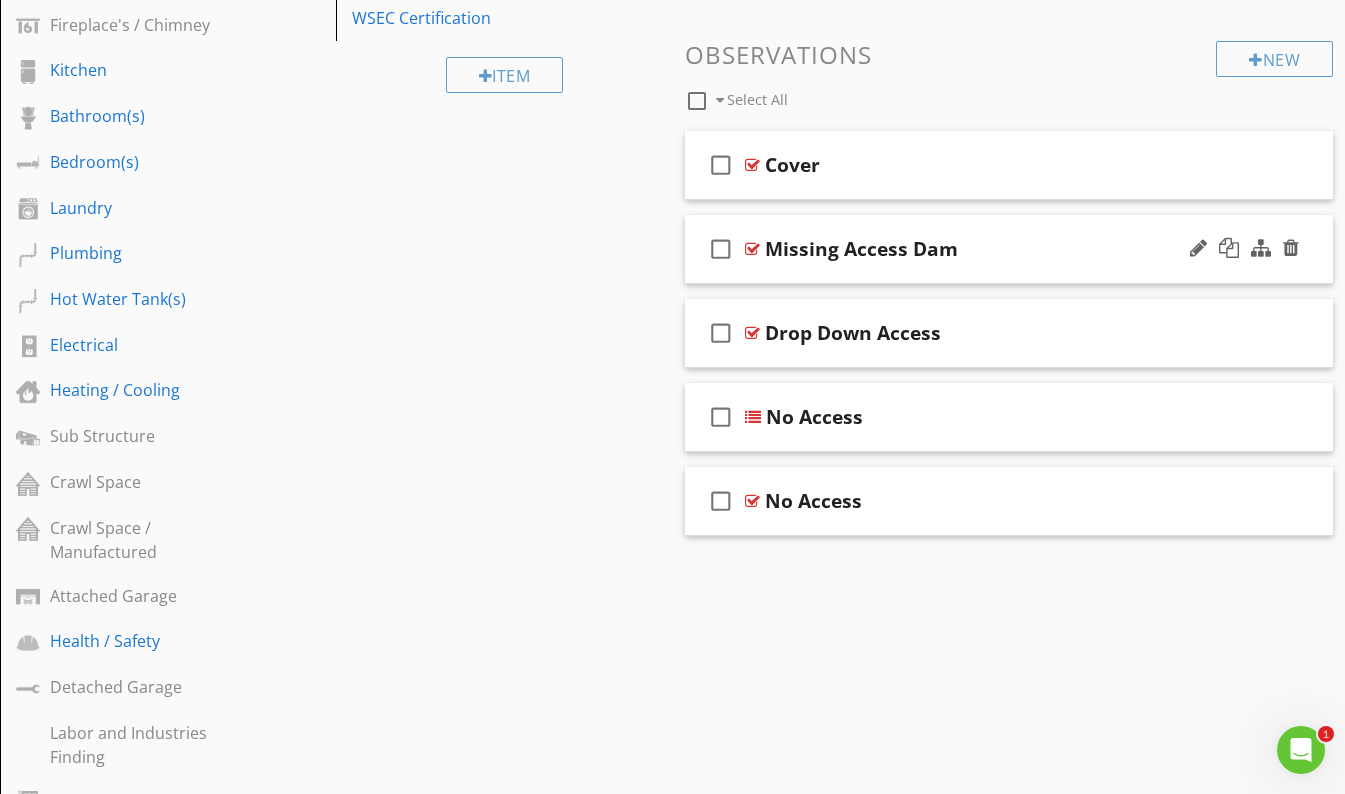 scroll, scrollTop: 712, scrollLeft: 0, axis: vertical 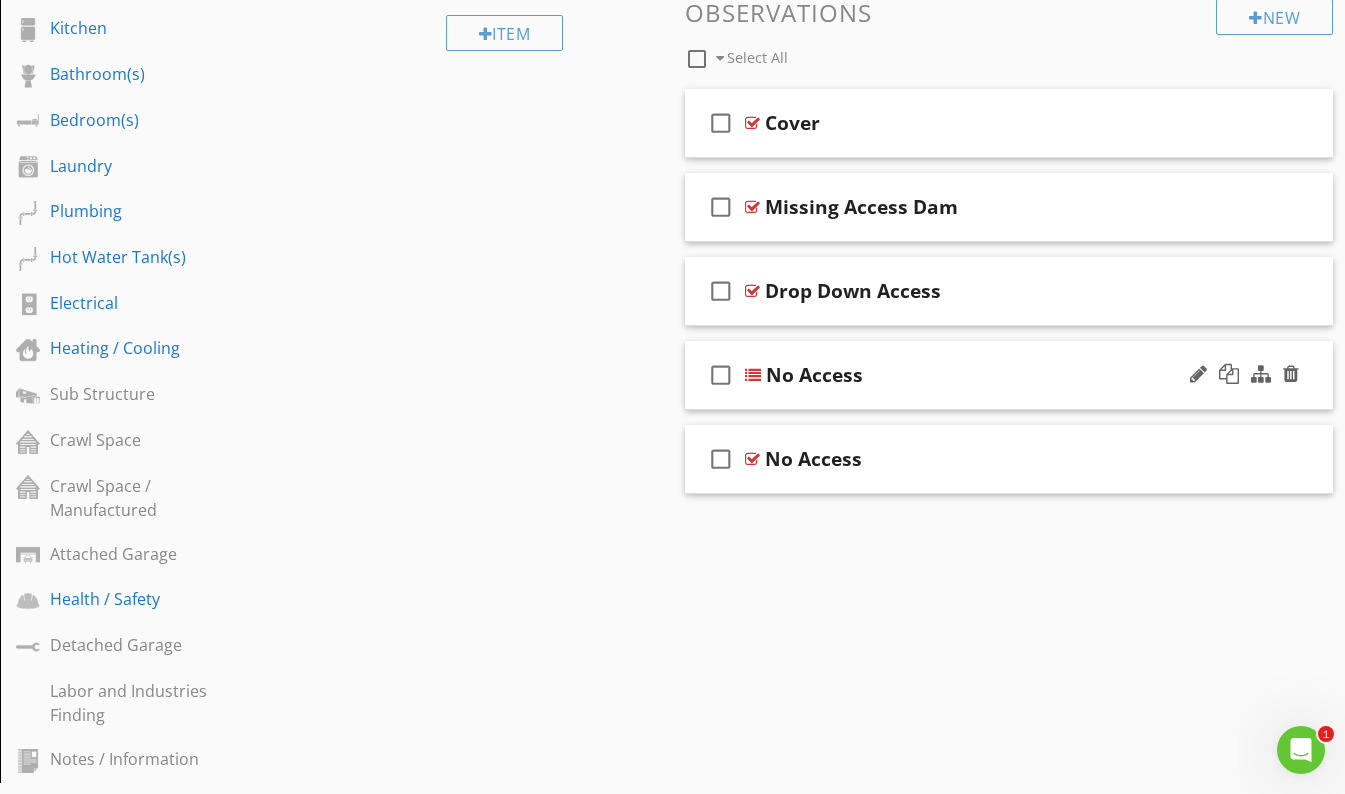click on "No Access" at bounding box center (994, 375) 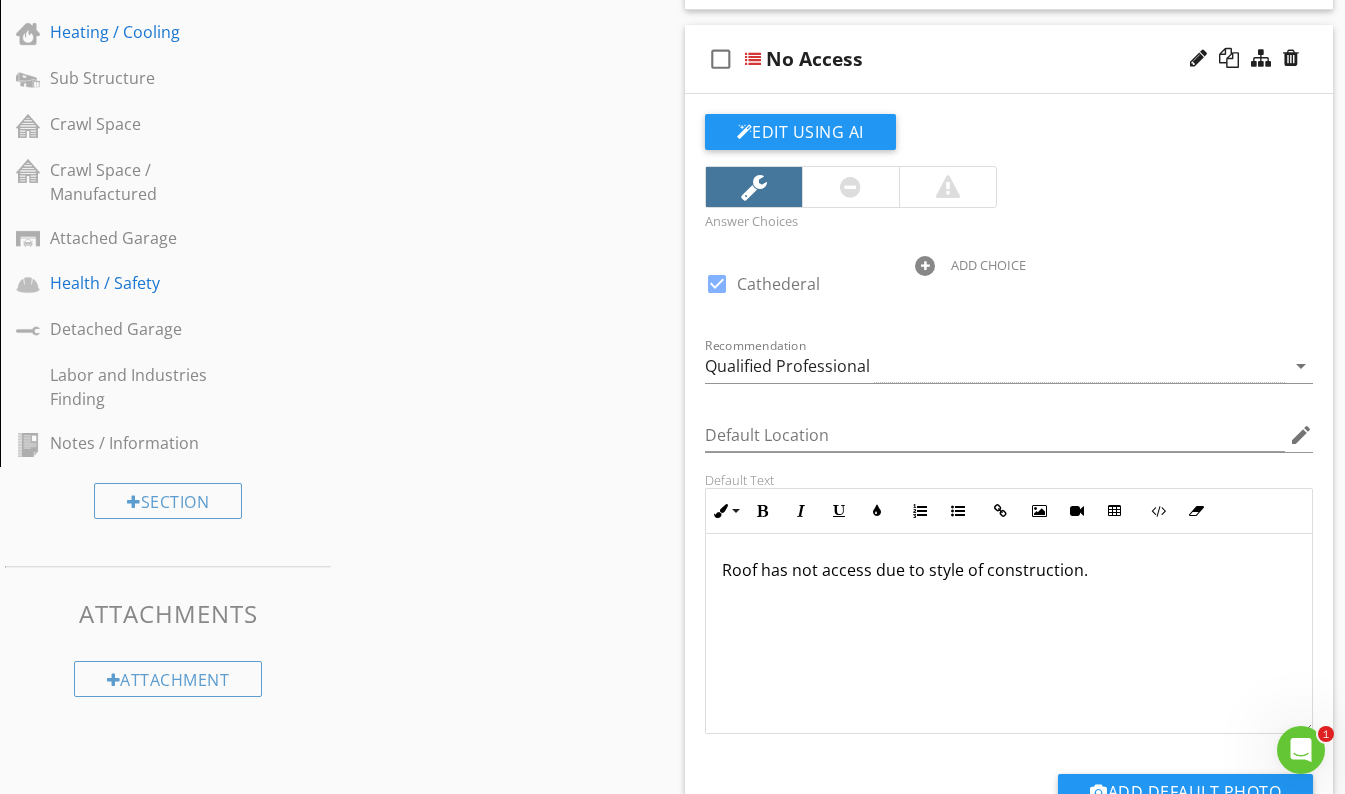 scroll, scrollTop: 1053, scrollLeft: 0, axis: vertical 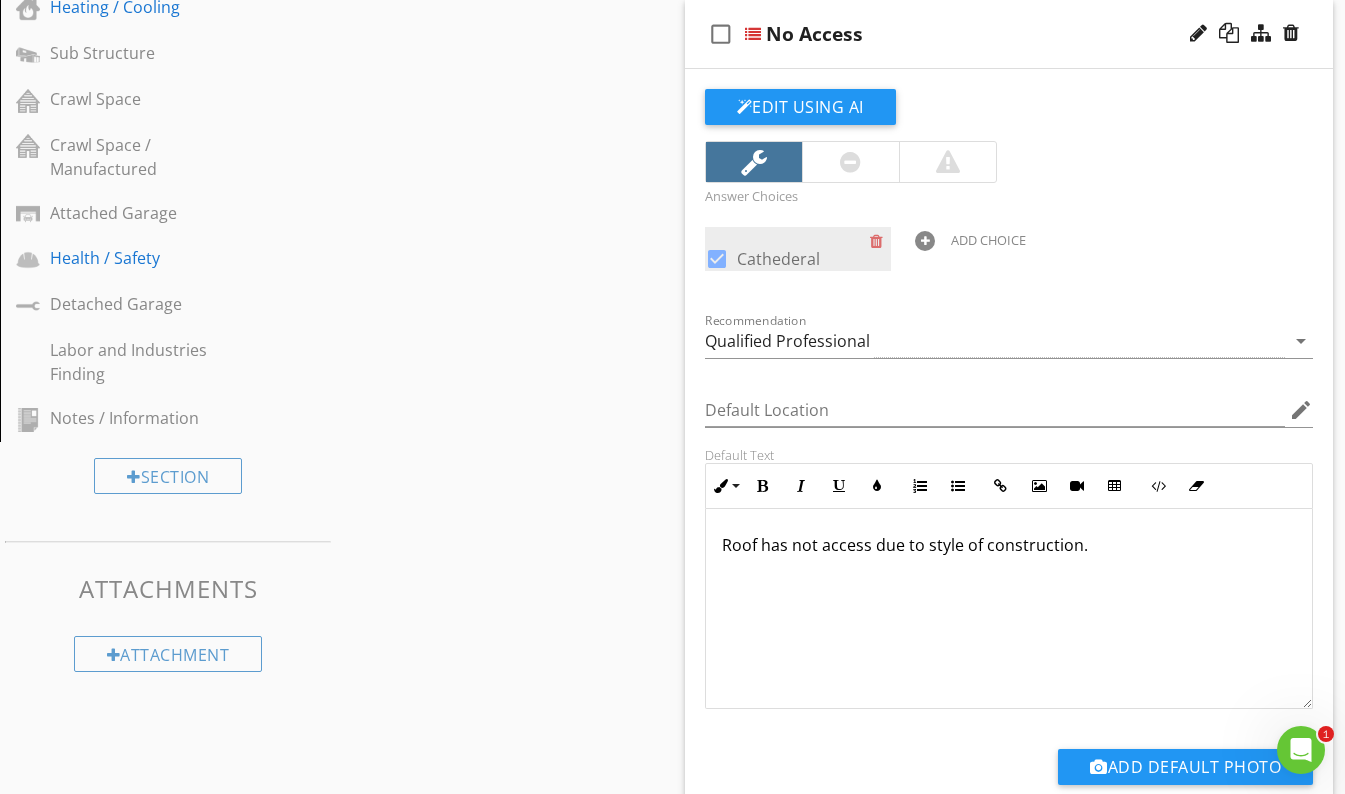 click at bounding box center (717, 259) 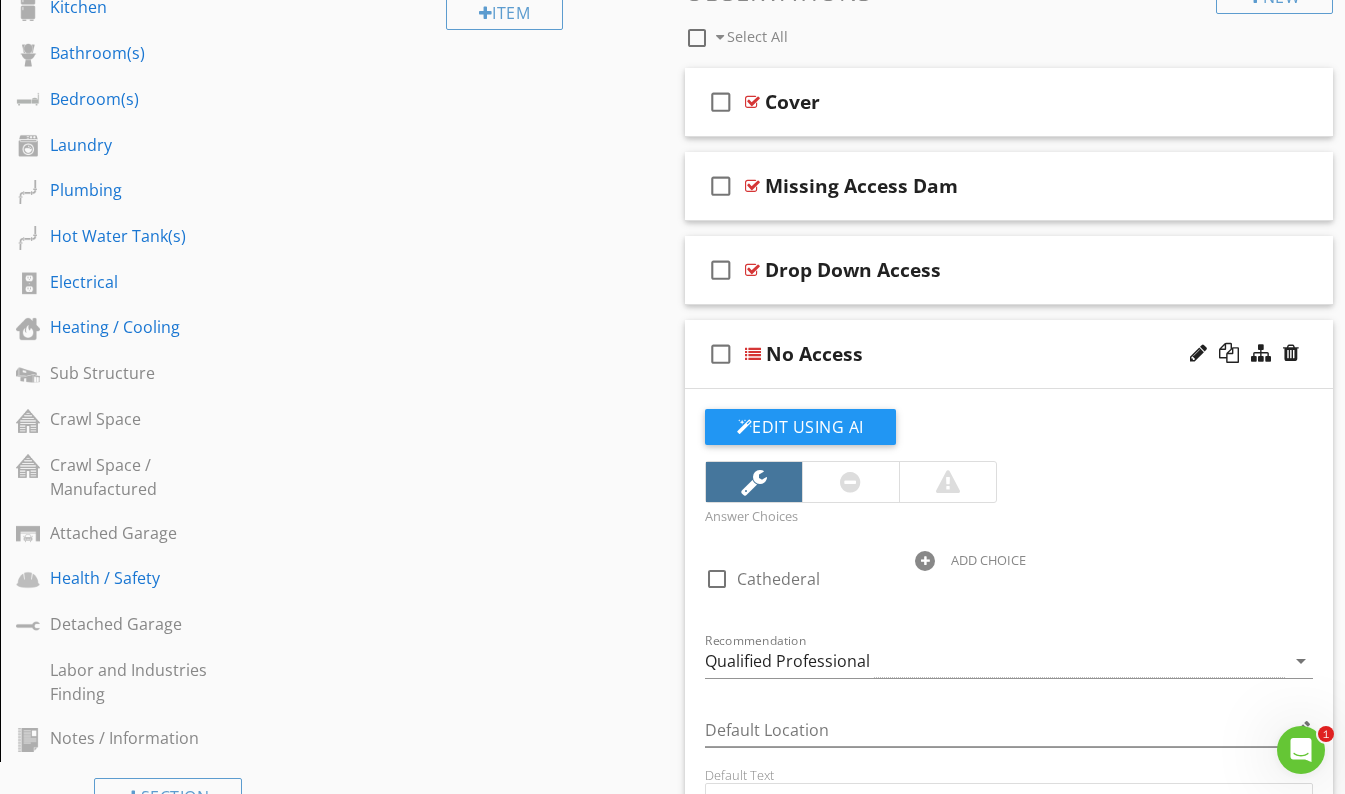 scroll, scrollTop: 723, scrollLeft: 0, axis: vertical 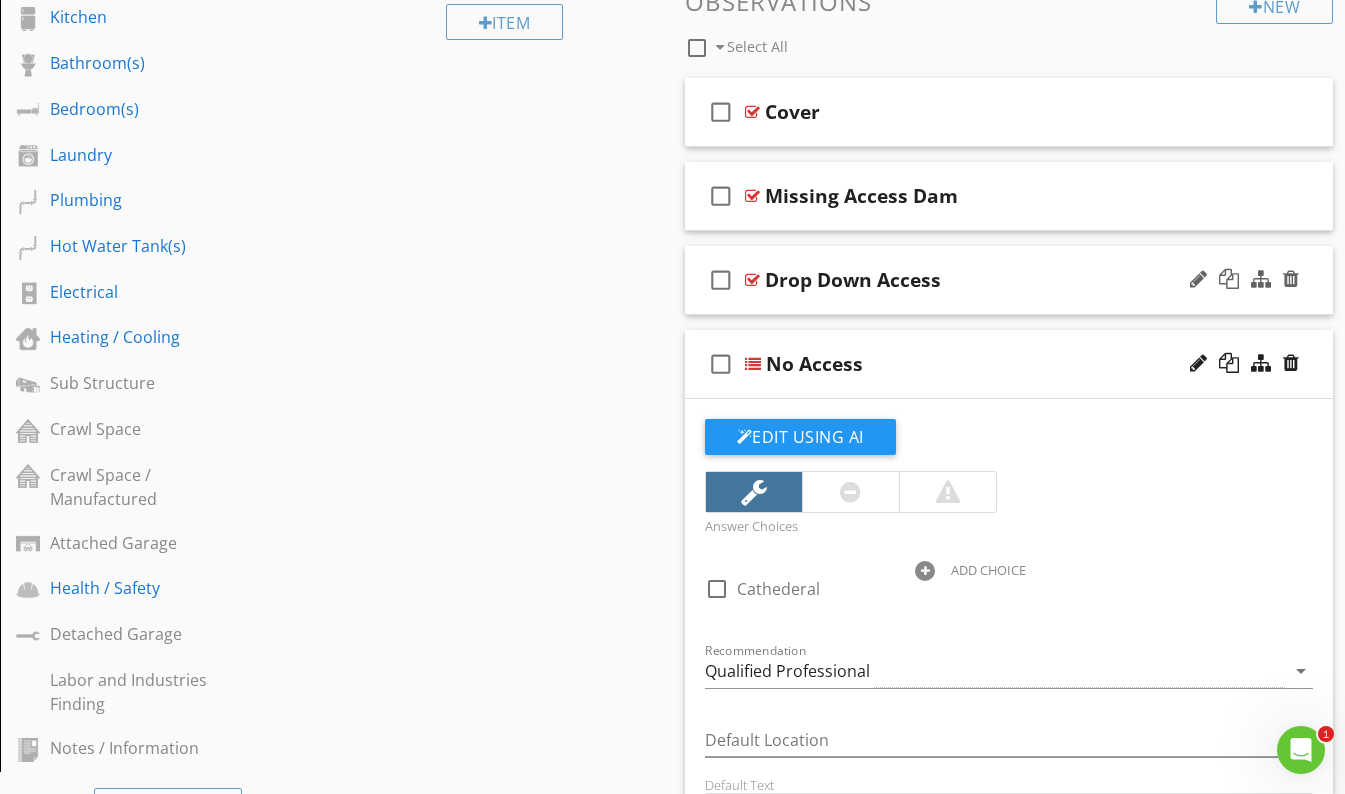 click on "check_box_outline_blank
Drop Down Access" at bounding box center (1009, 280) 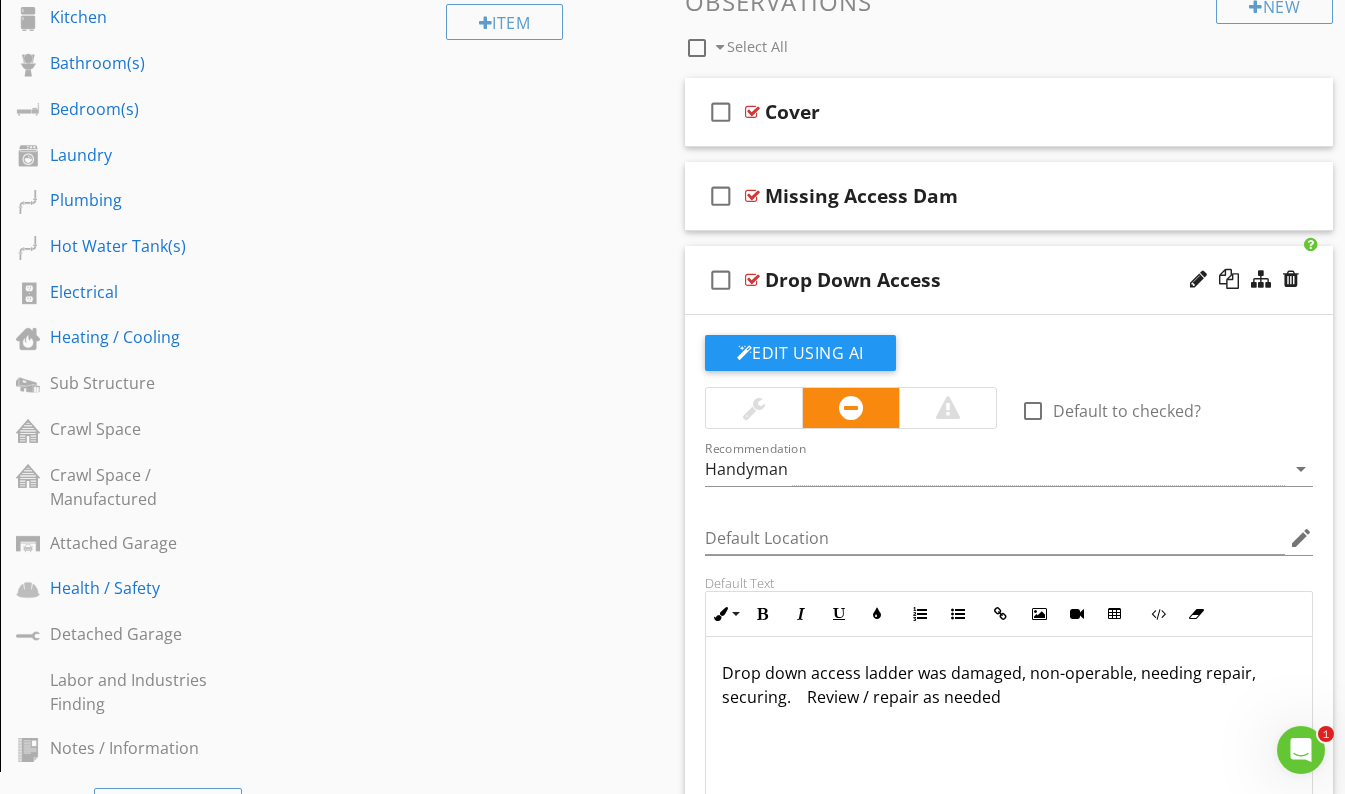 click on "check_box_outline_blank
Drop Down Access" at bounding box center (1009, 280) 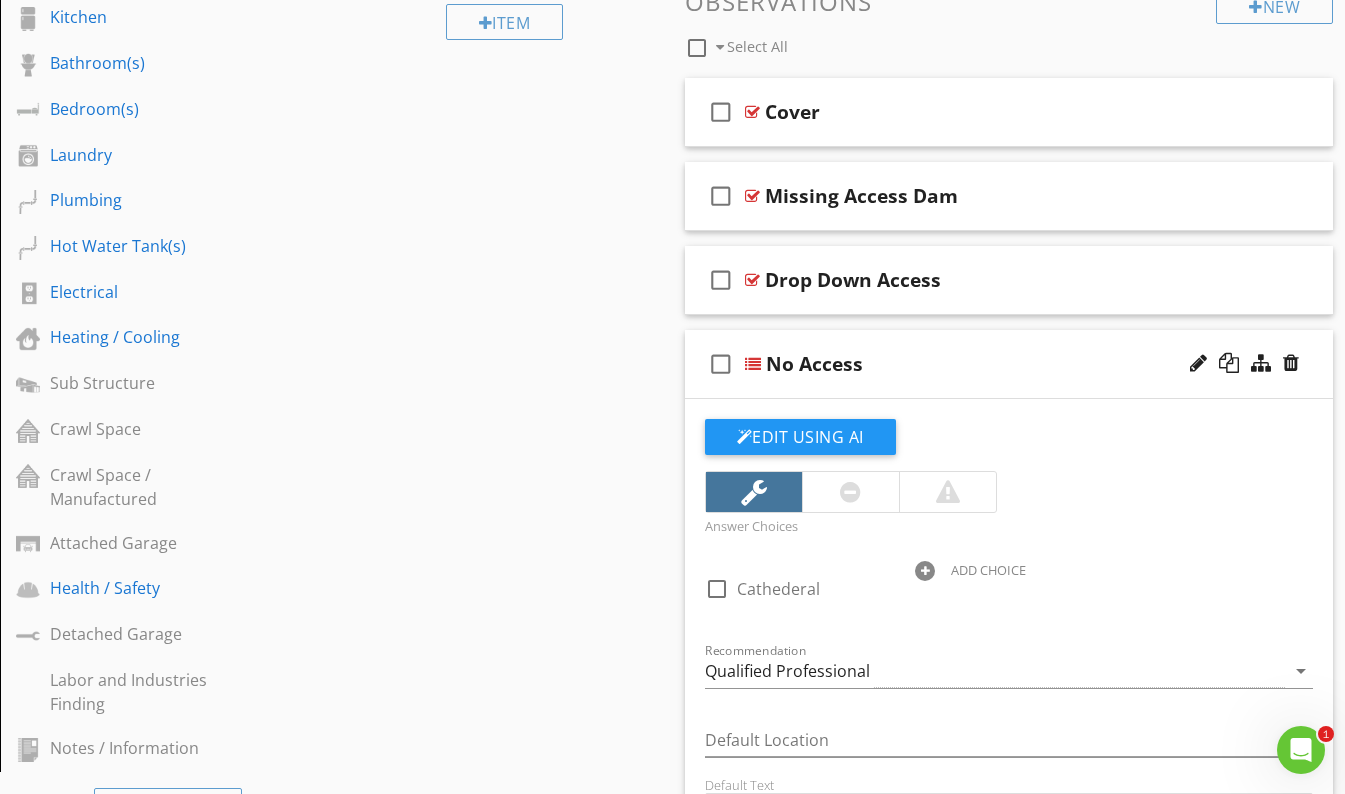 click on "No Access" at bounding box center [994, 364] 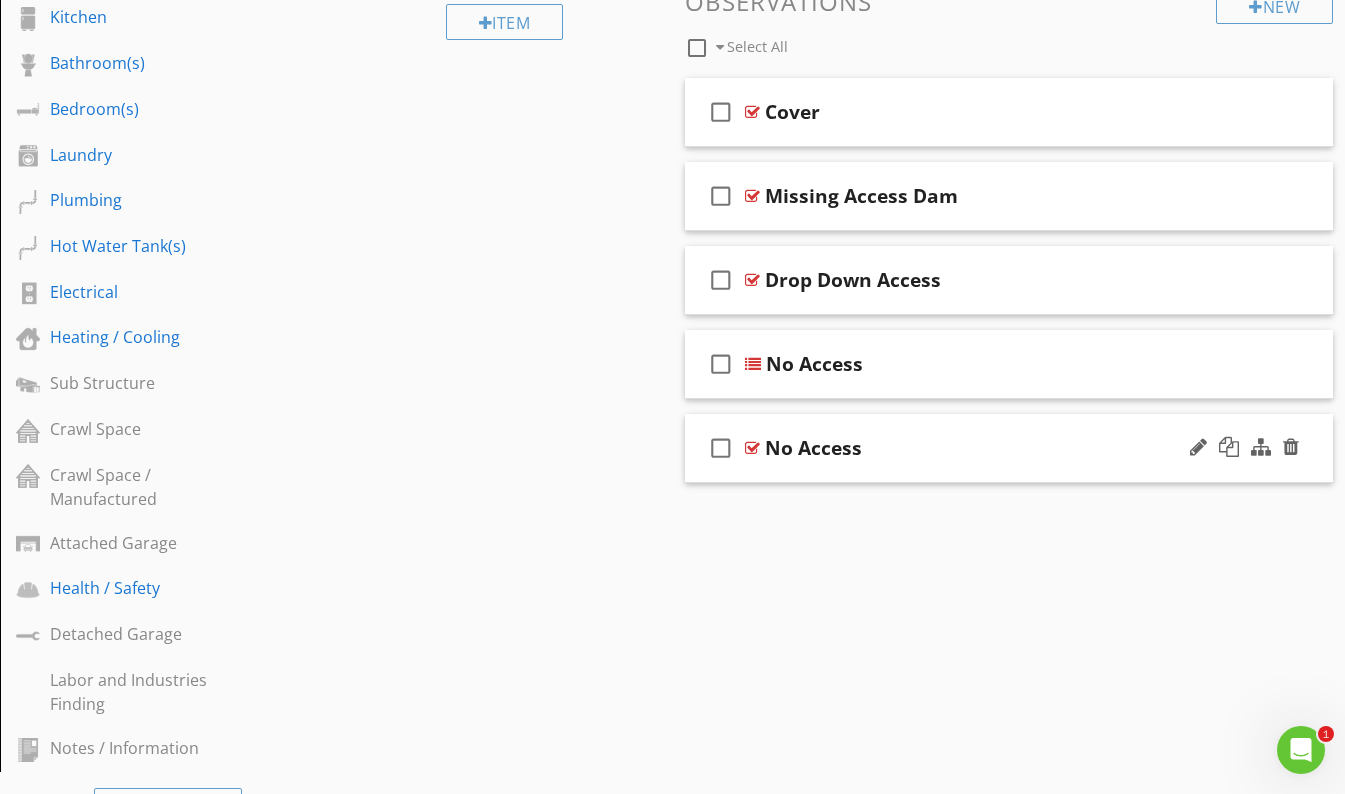 click on "No Access" at bounding box center [993, 448] 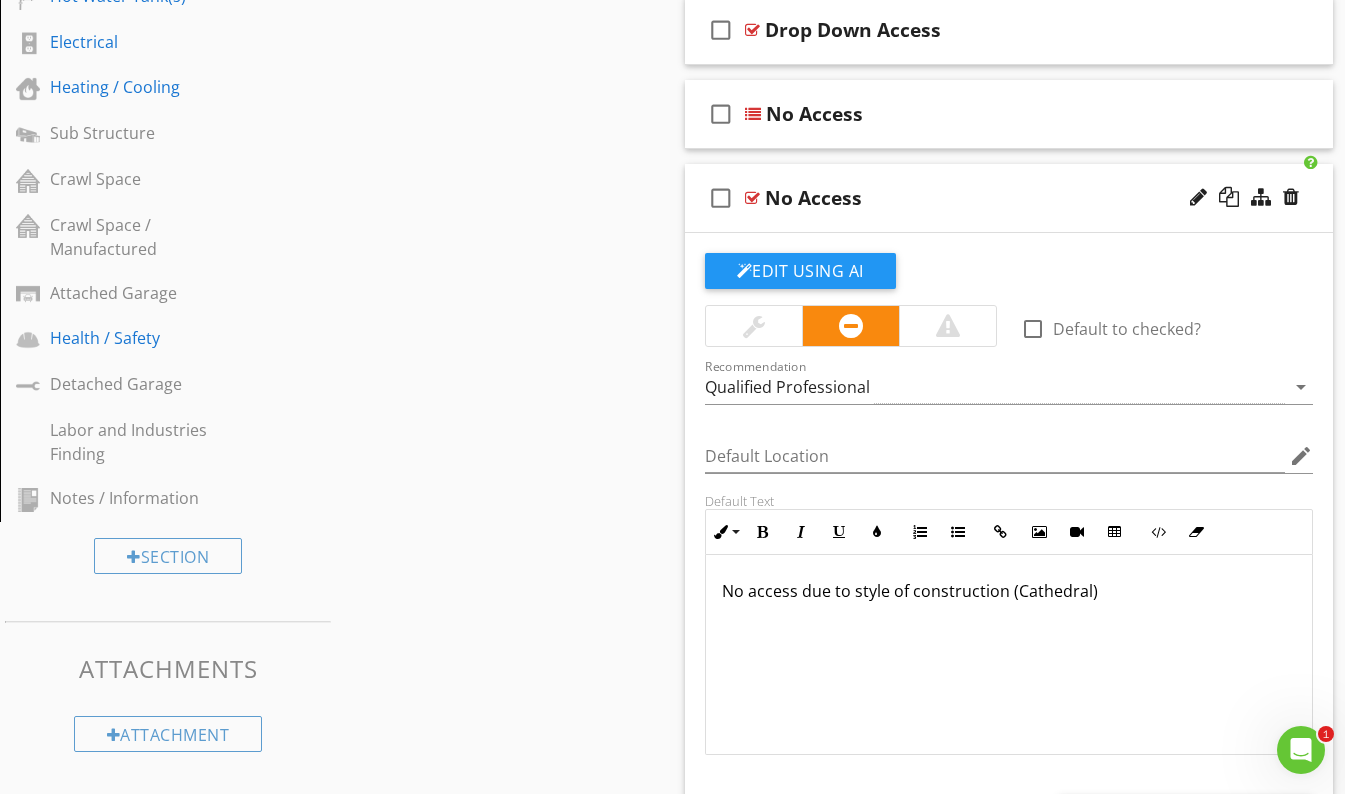 scroll, scrollTop: 972, scrollLeft: 0, axis: vertical 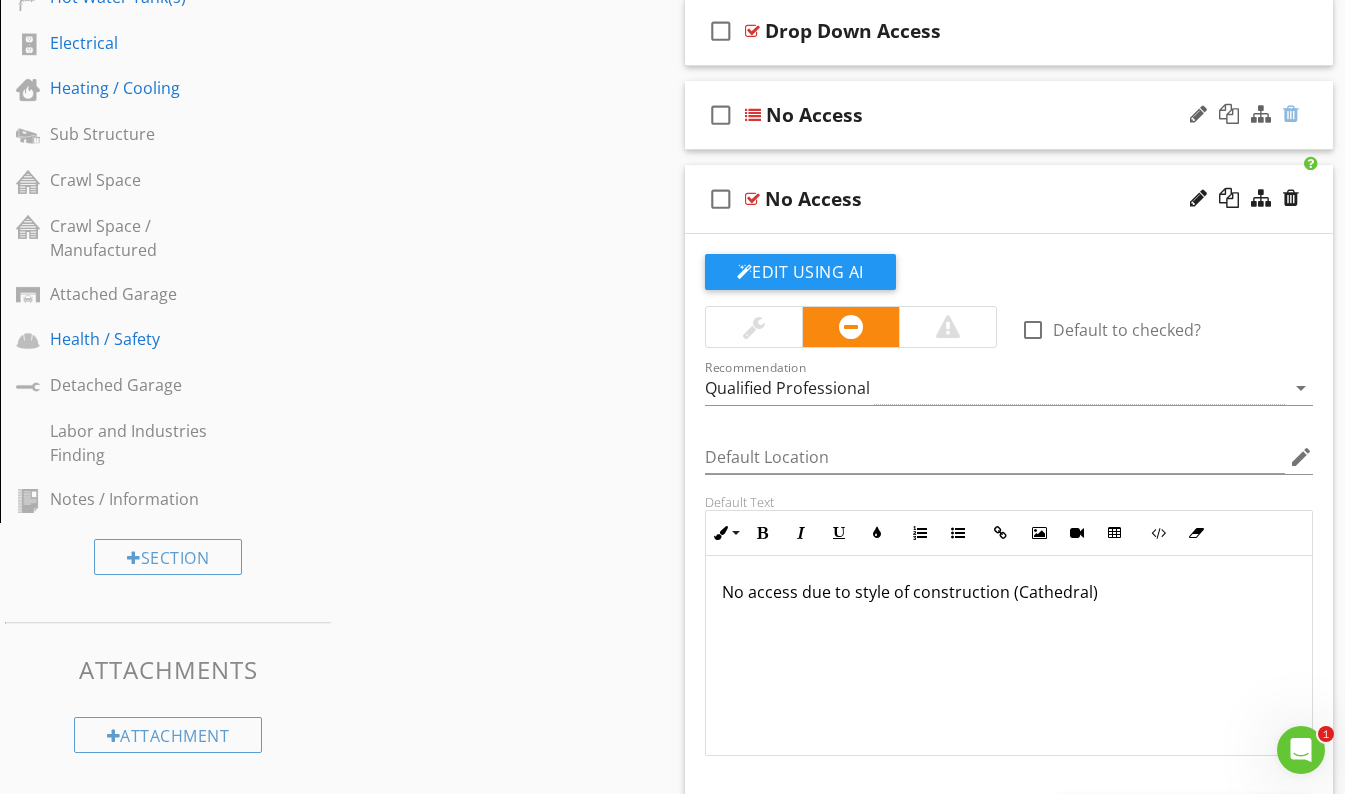 click at bounding box center (1291, 114) 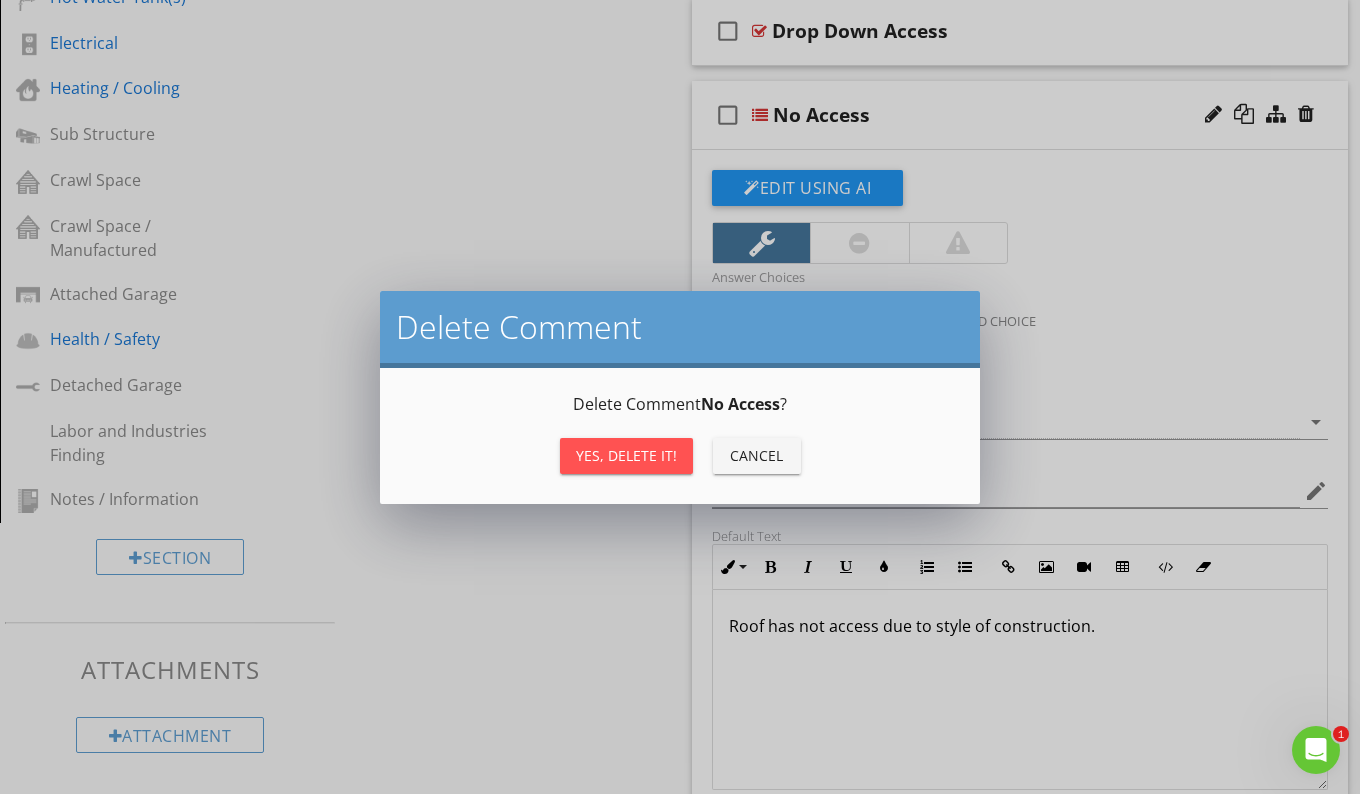 click on "Yes, Delete it!" at bounding box center [626, 456] 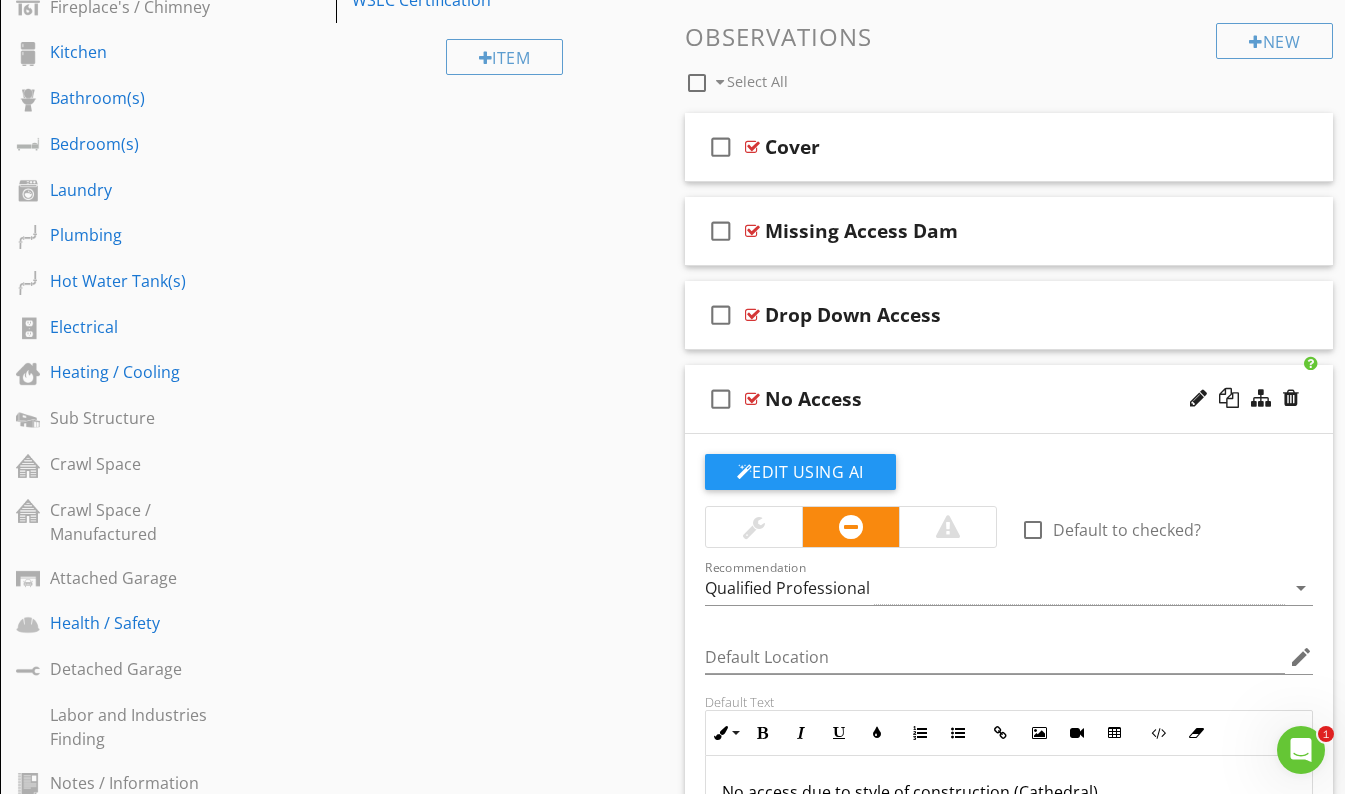 scroll, scrollTop: 690, scrollLeft: 0, axis: vertical 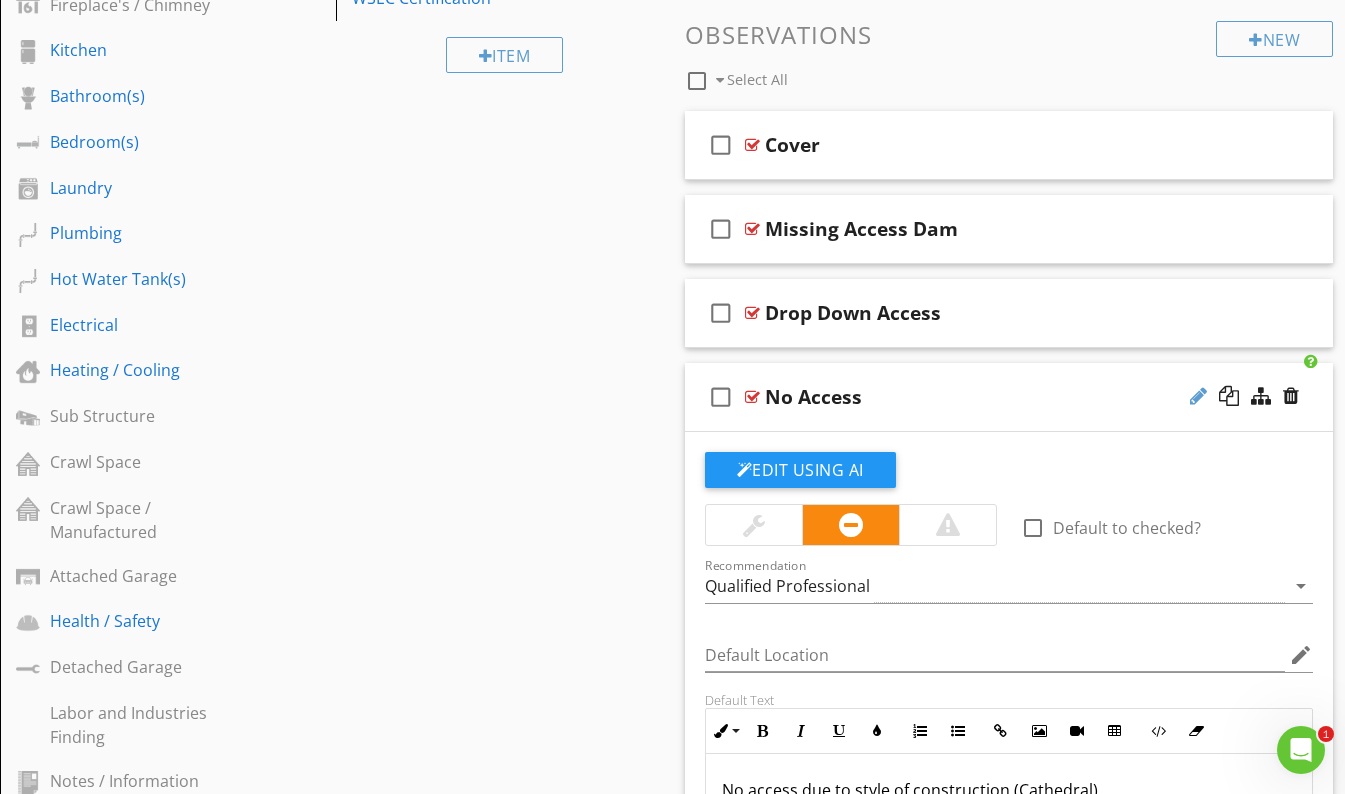 click at bounding box center [1198, 396] 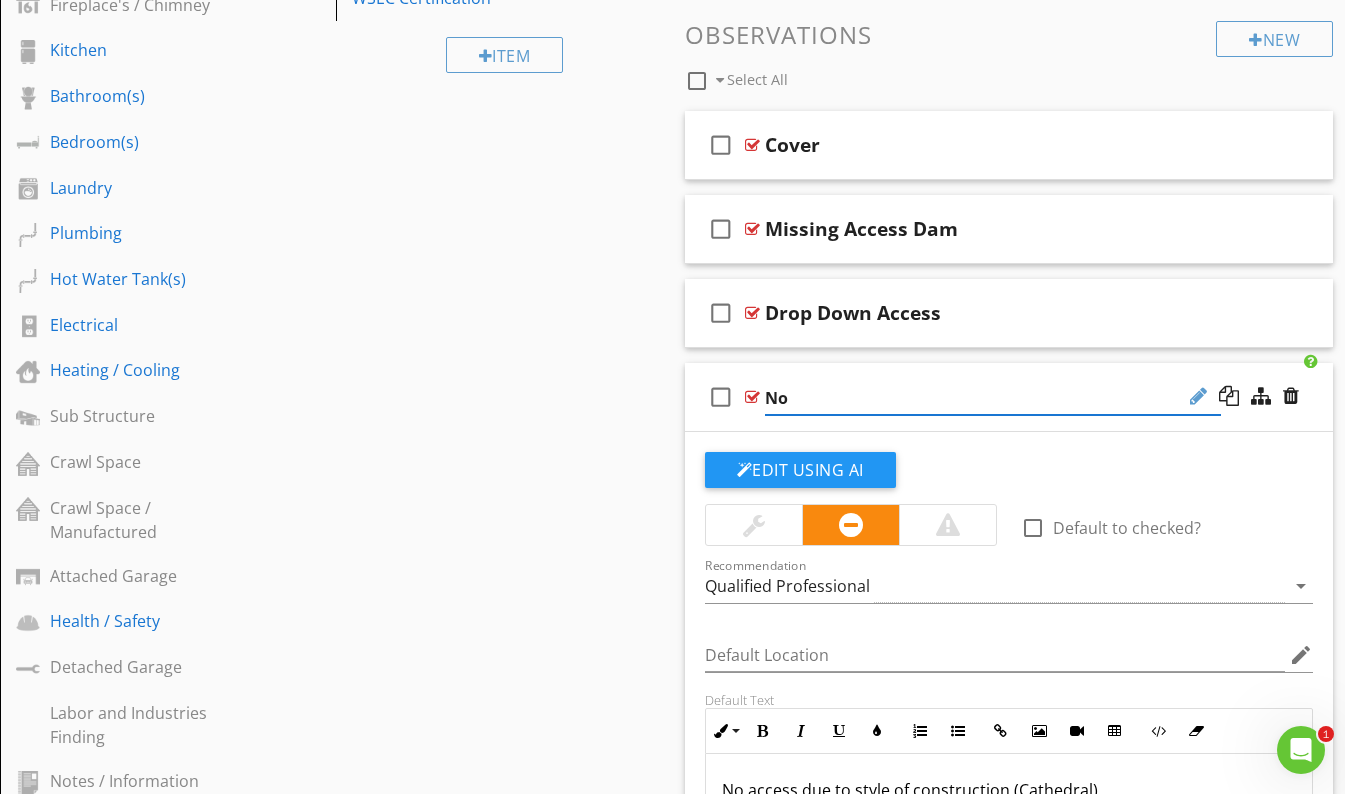 type on "N" 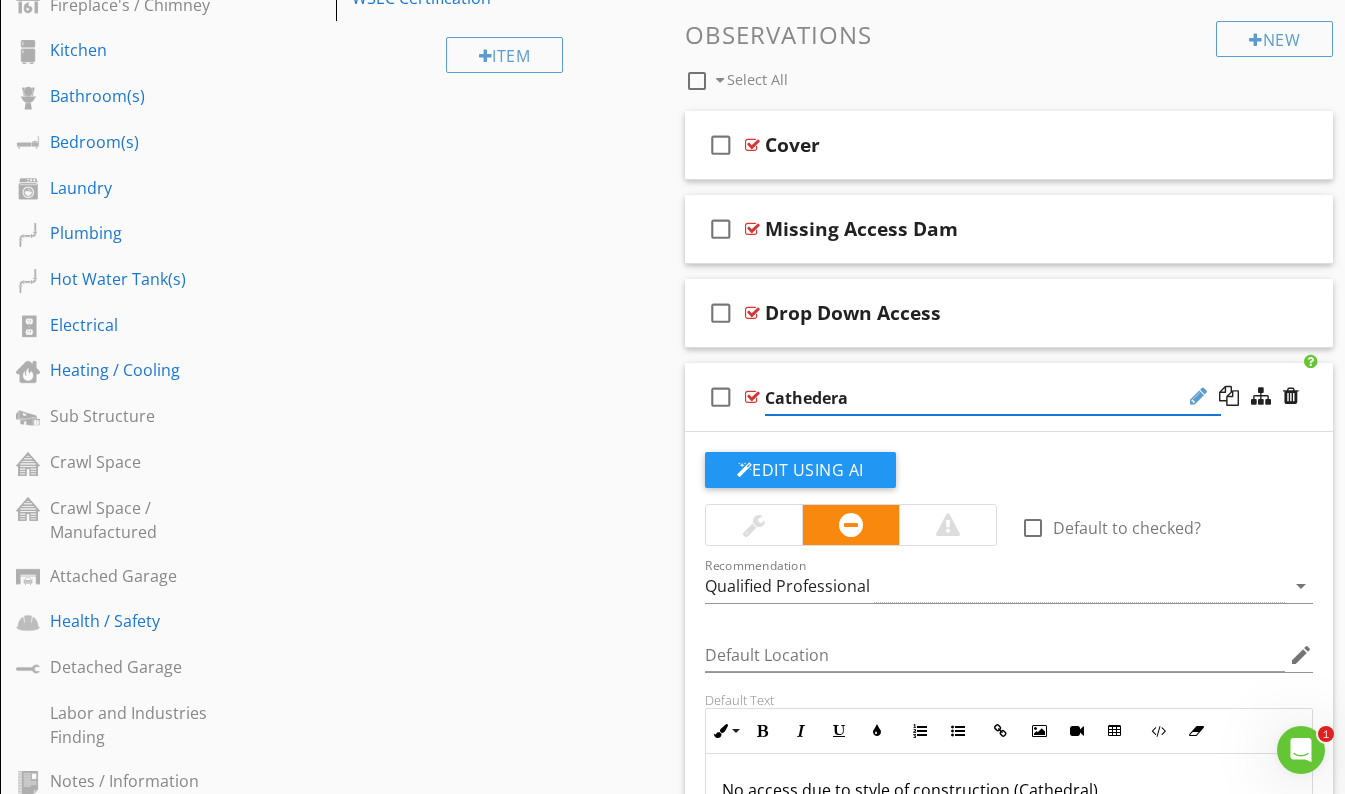 type on "Cathederal" 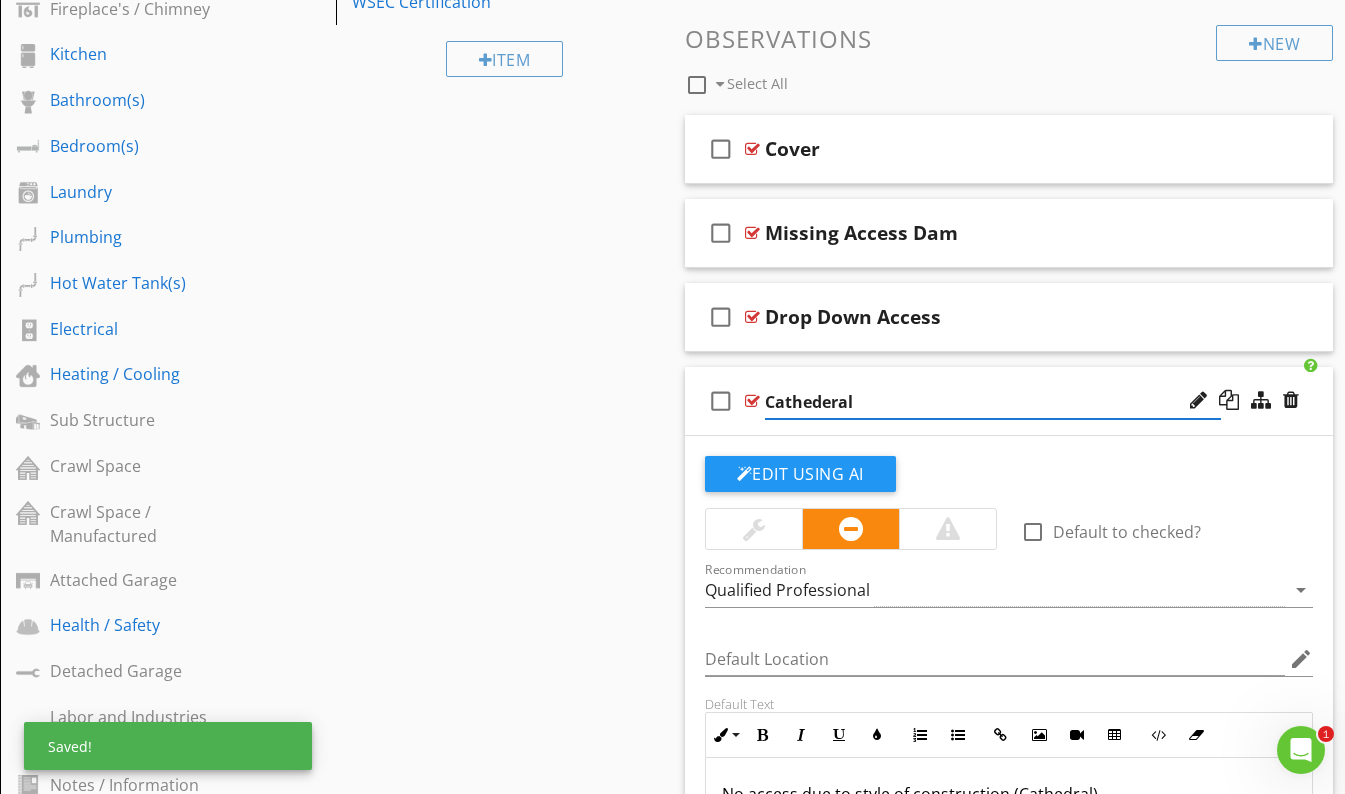 scroll, scrollTop: 685, scrollLeft: 0, axis: vertical 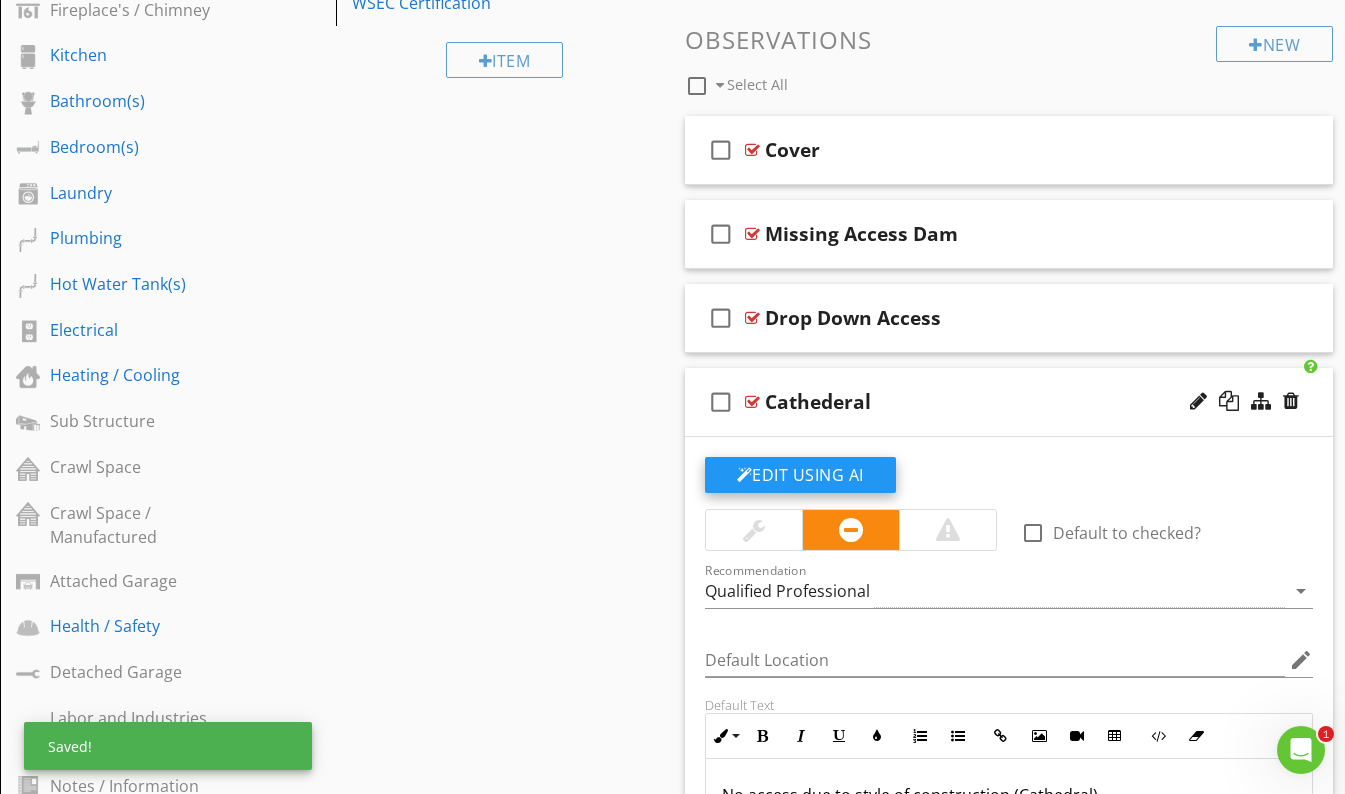 click on "Edit Using AI" at bounding box center (800, 475) 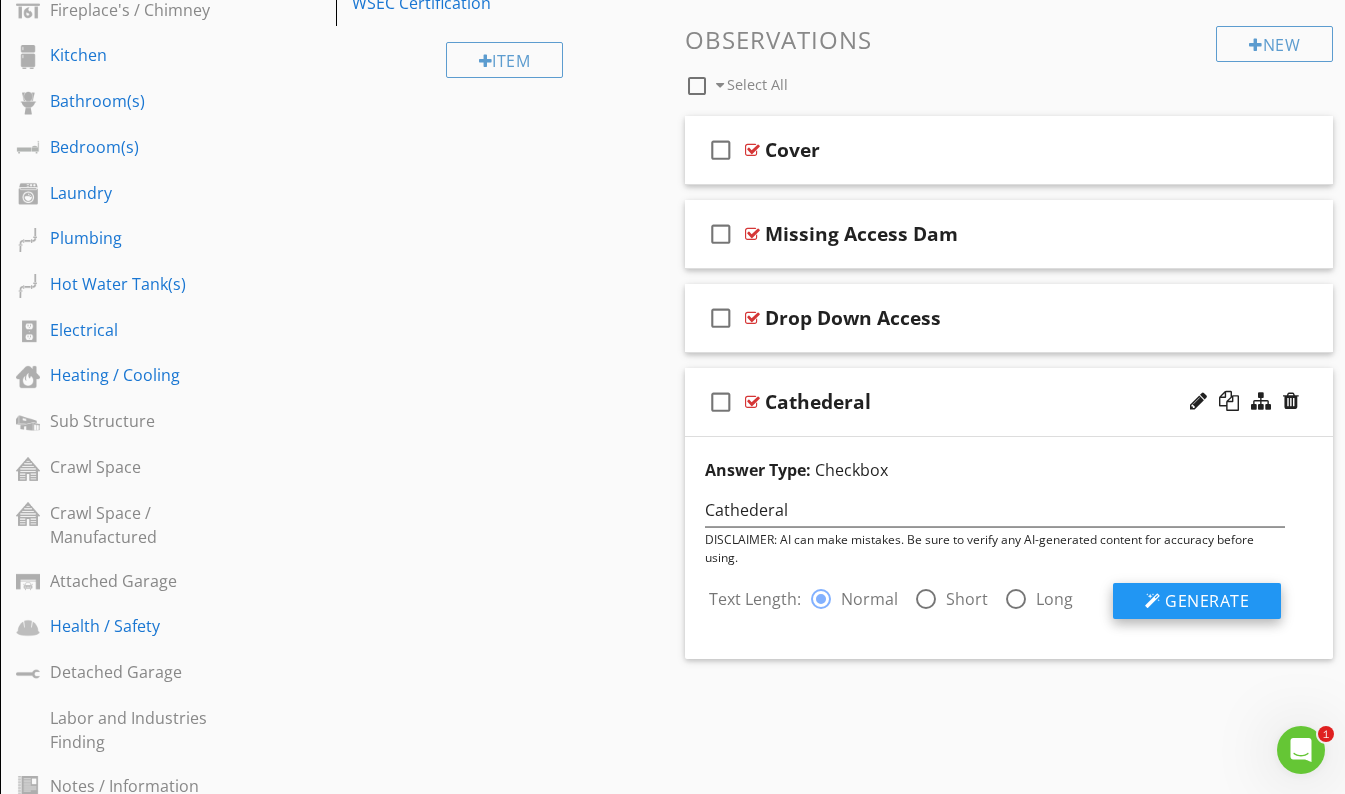 click on "Generate" at bounding box center [1197, 601] 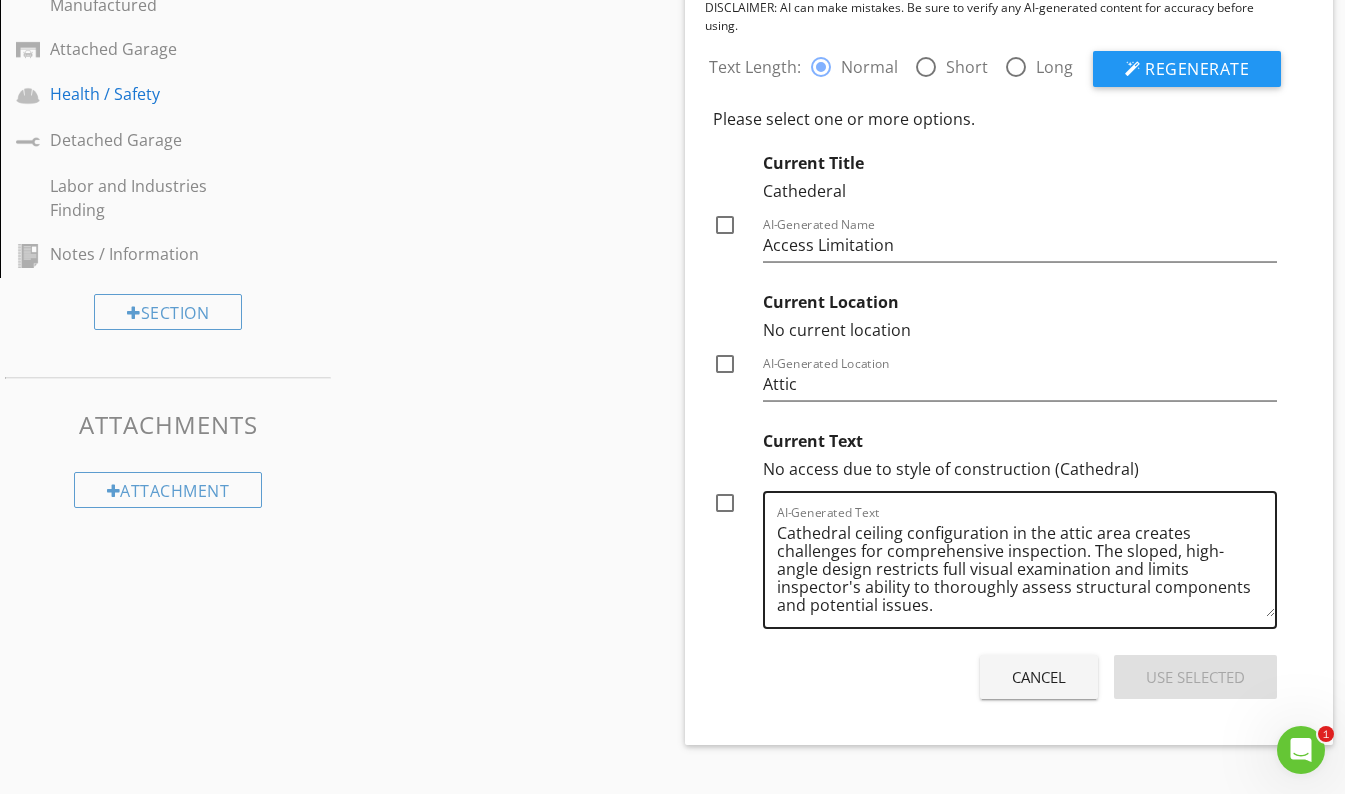 scroll, scrollTop: 1241, scrollLeft: 0, axis: vertical 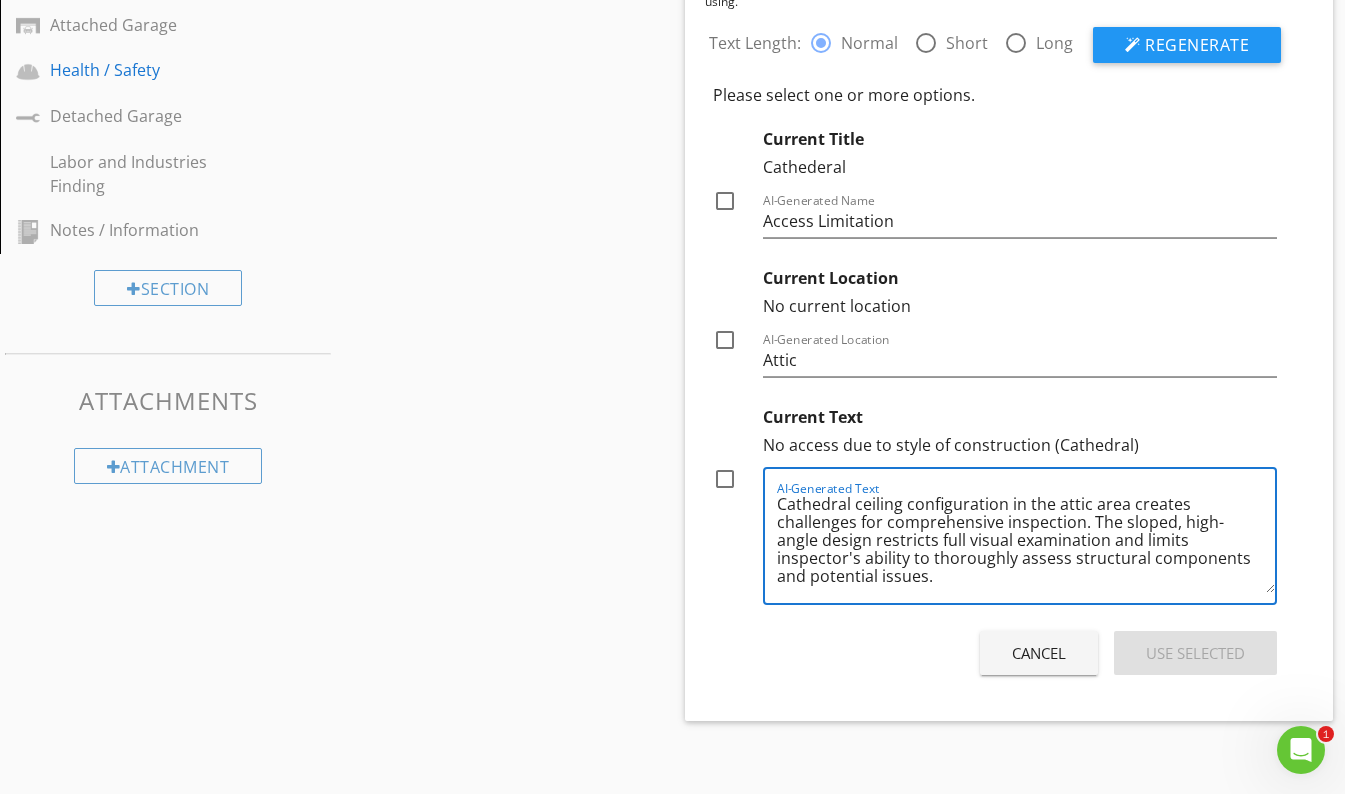 click on "Cathedral ceiling configuration in the attic area creates challenges for comprehensive inspection. The sloped, high-angle design restricts full visual examination and limits inspector's ability to thoroughly assess structural components and potential issues." at bounding box center (1026, 543) 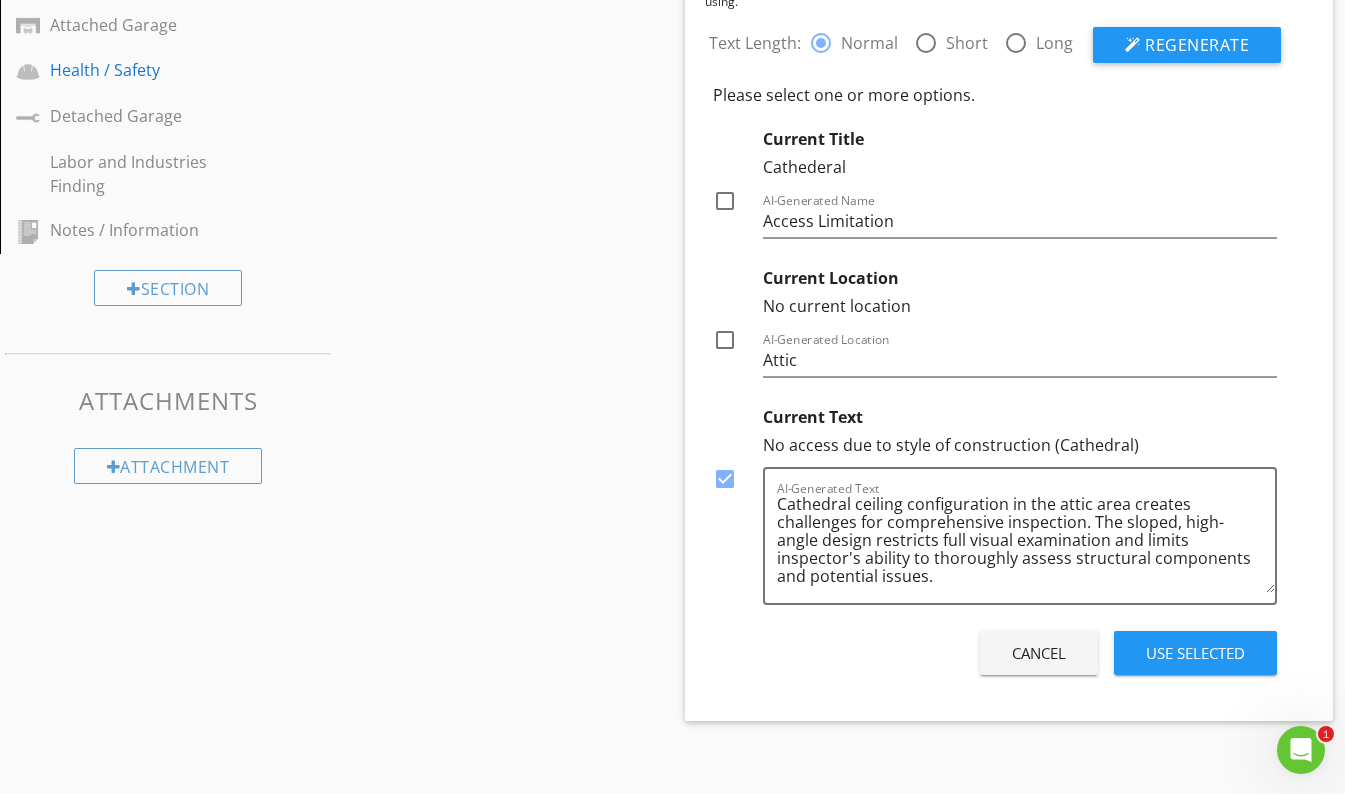 click on "Use Selected" at bounding box center [1195, 653] 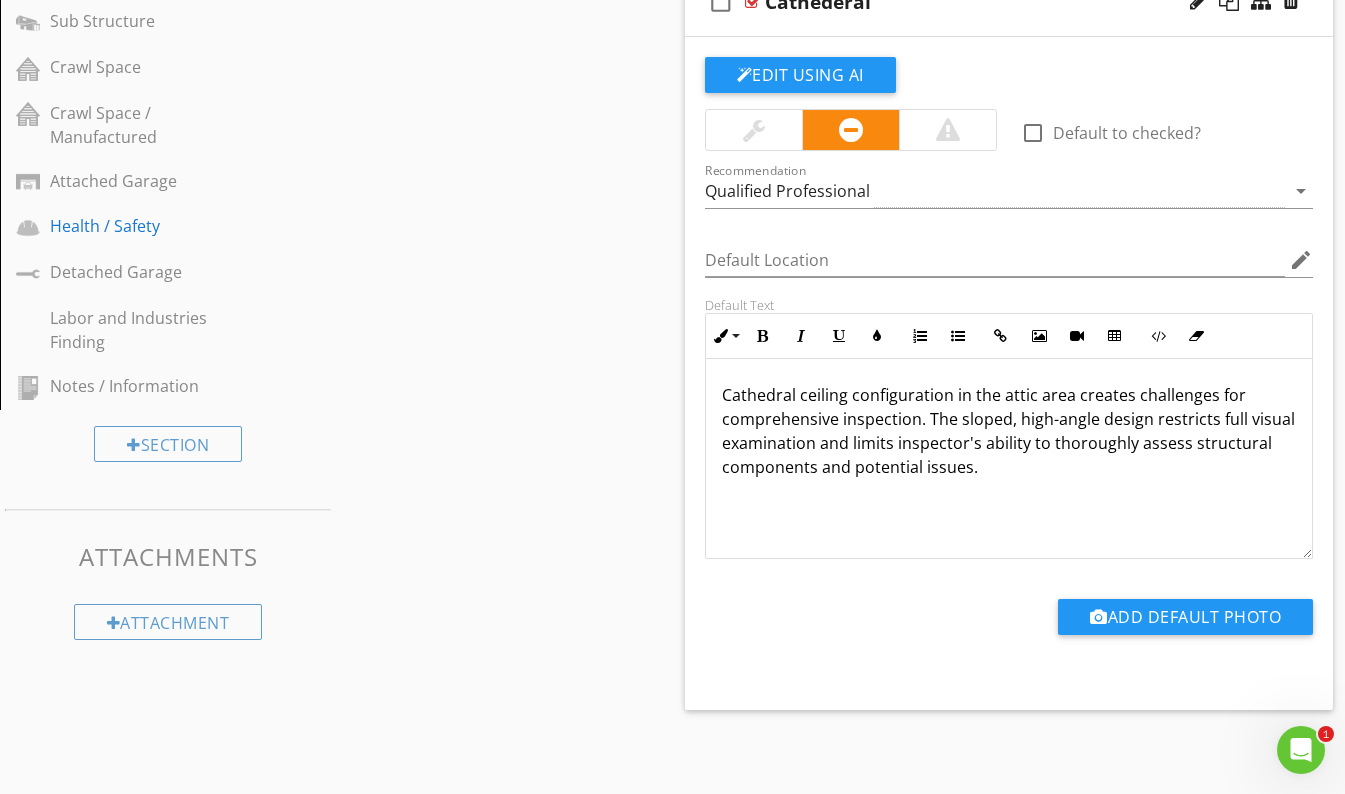 scroll, scrollTop: 988, scrollLeft: 0, axis: vertical 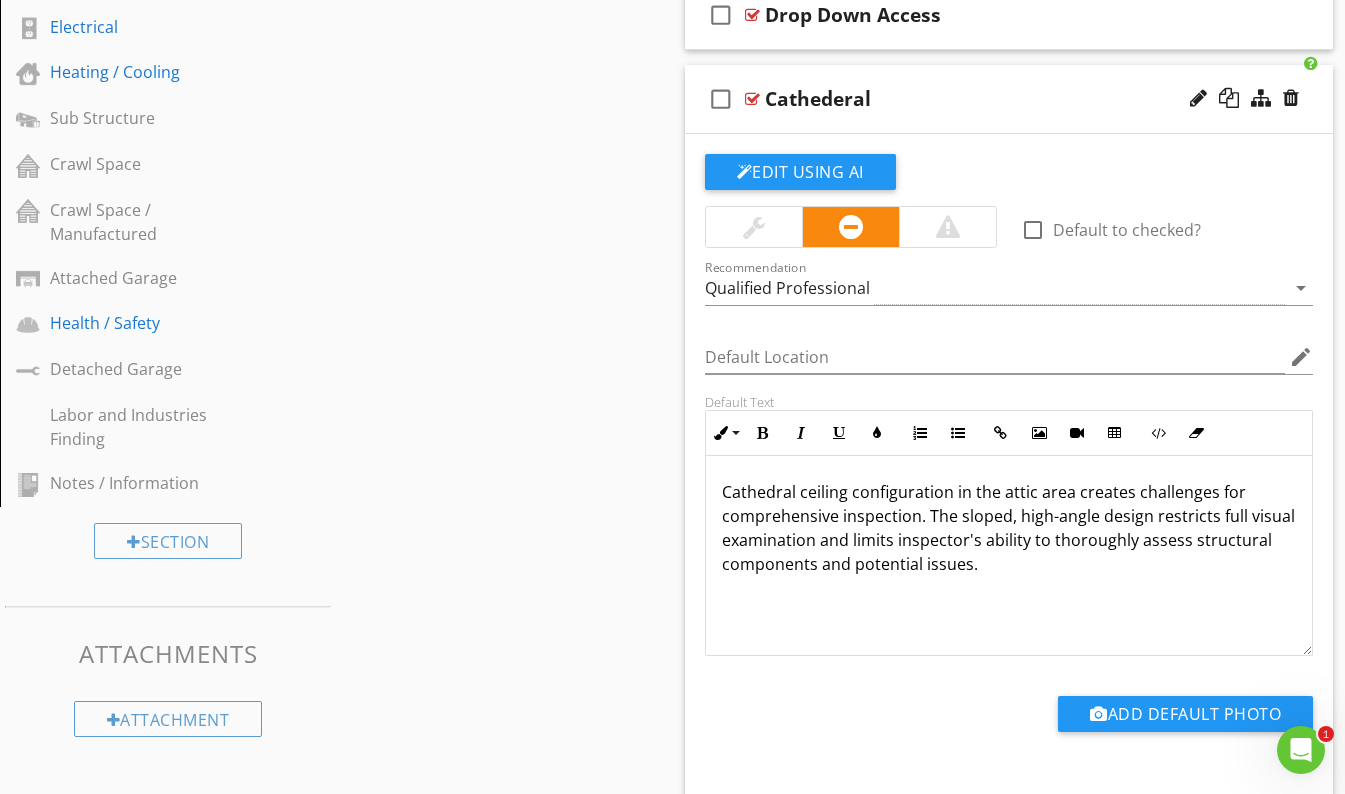 click on "Cathedral ceiling configuration in the attic area creates challenges for comprehensive inspection. The sloped, high-angle design restricts full visual examination and limits inspector's ability to thoroughly assess structural components and potential issues." at bounding box center [1009, 528] 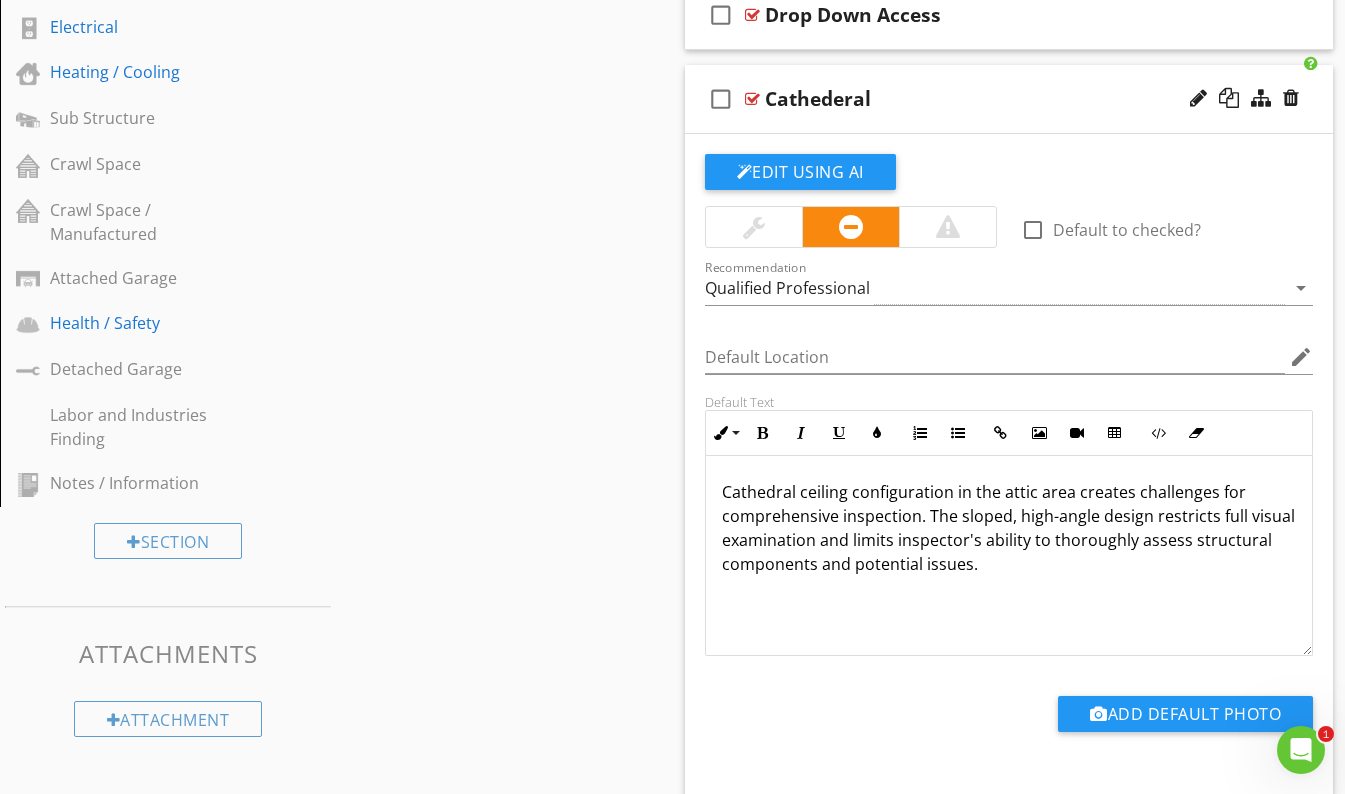 click on "Cathedral ceiling configuration in the attic area creates challenges for comprehensive inspection. The sloped, high-angle design restricts full visual examination and limits inspector's ability to thoroughly assess structural components and potential issues." at bounding box center [1009, 528] 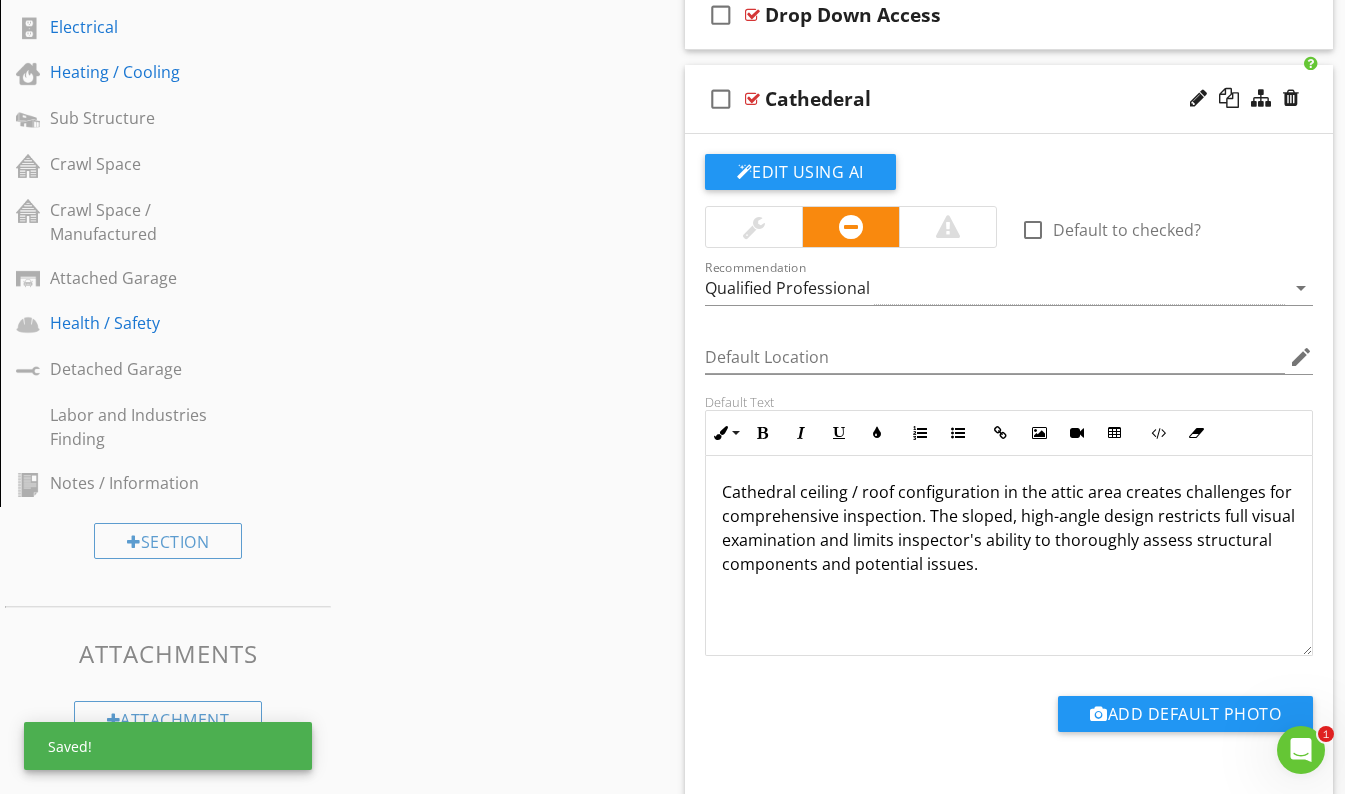 click on "Cathedral ceiling / roof configuration in the attic area creates challenges for comprehensive inspection. The sloped, high-angle design restricts full visual examination and limits inspector's ability to thoroughly assess structural components and potential issues." at bounding box center (1009, 528) 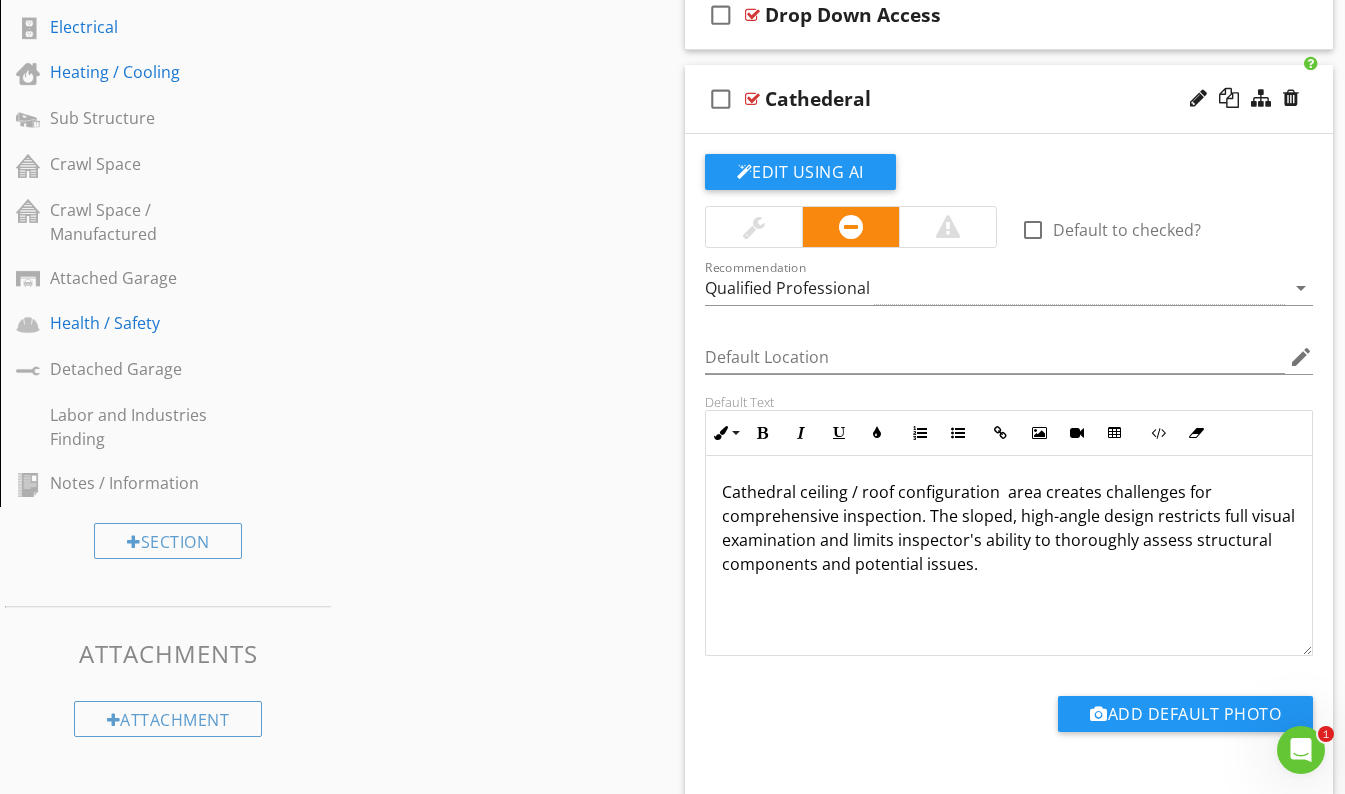 click on "Cathedral ceiling / roof configuration  area creates challenges for comprehensive inspection. The sloped, high-angle design restricts full visual examination and limits inspector's ability to thoroughly assess structural components and potential issues." at bounding box center [1009, 528] 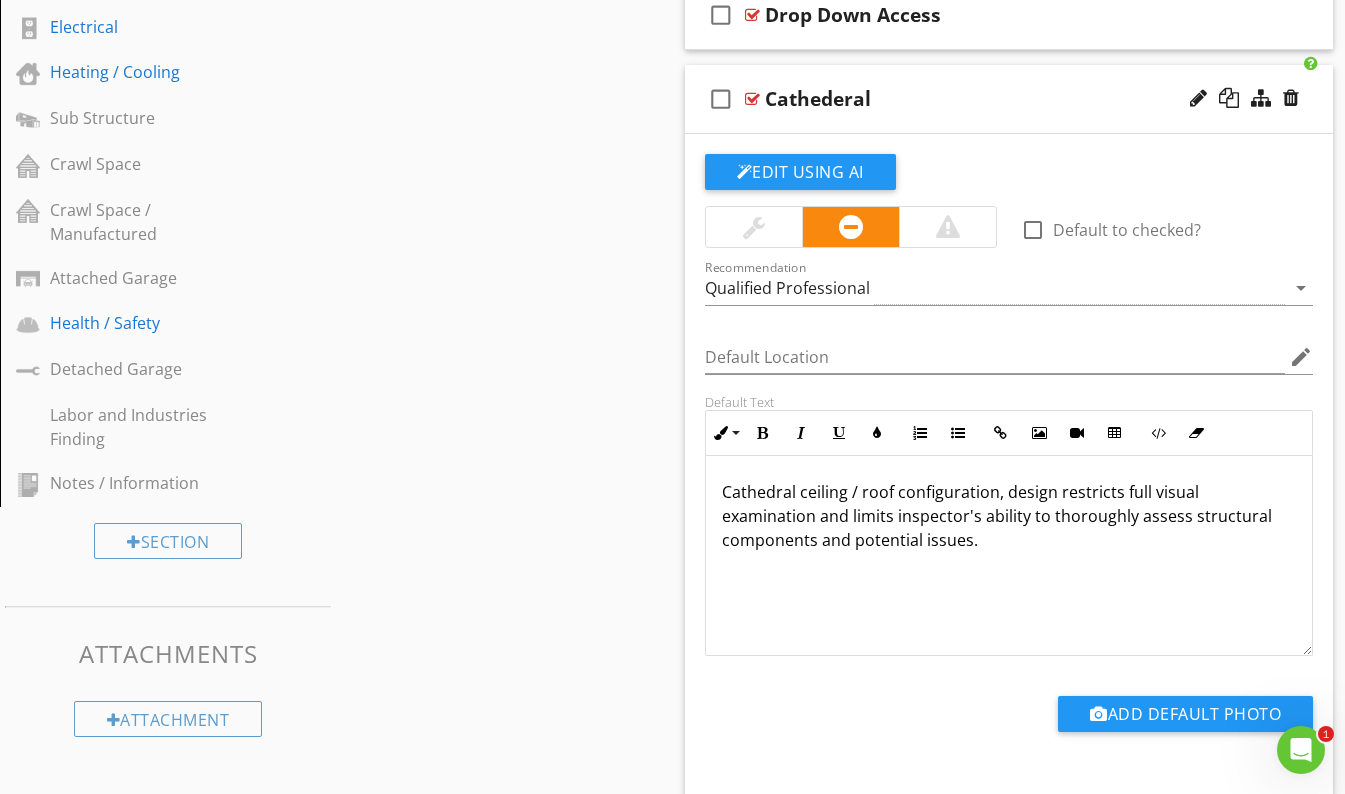click on "Cathedral ceiling / roof configuration, design restricts full visual examination and limits inspector's ability to thoroughly assess structural components and potential issues." at bounding box center (1009, 516) 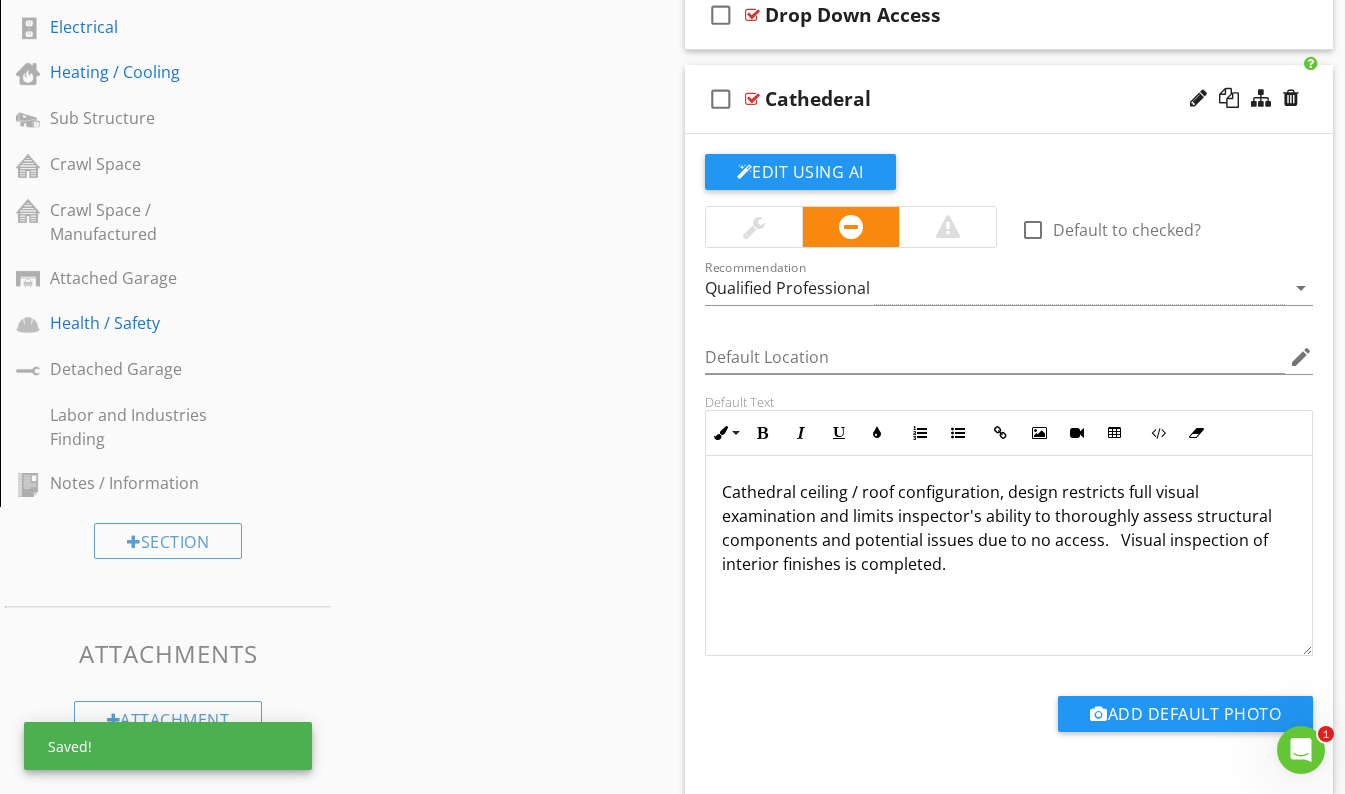 click on "Edit Using AI
check_box_outline_blank Default to checked?           Recommendation Qualified Professional arrow_drop_down   Default Location edit       Default Text   Inline Style XLarge Large Normal Small Light Small/Light Bold Italic Underline Colors Ordered List Unordered List Insert Link Insert Image Insert Video Insert Table Code View Clear Formatting Cathedral ceiling / roof configuration, design restricts full visual examination and limits inspector's ability to thoroughly assess structural components and potential issues due to no access.   Visual inspection of interior finishes is completed.   Enter text here <p>Cathedral ceiling / roof configuration, design restricts full visual examination and limits inspector's ability to thoroughly assess structural components and potential issues due to no access.&nbsp; &nbsp;Visual inspection of interior finishes is completed.&nbsp;&nbsp;</p>
Add Default Photo" at bounding box center [1009, 470] 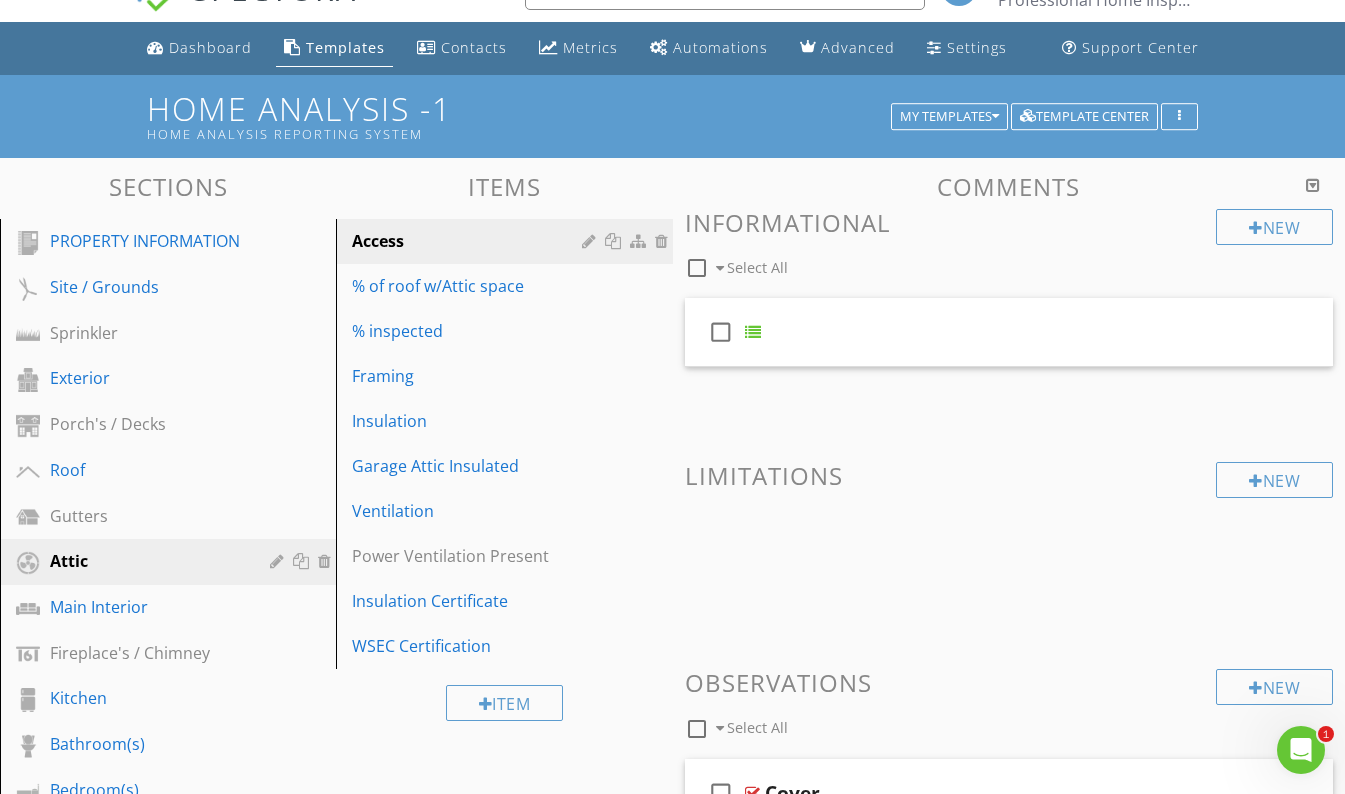 scroll, scrollTop: 0, scrollLeft: 0, axis: both 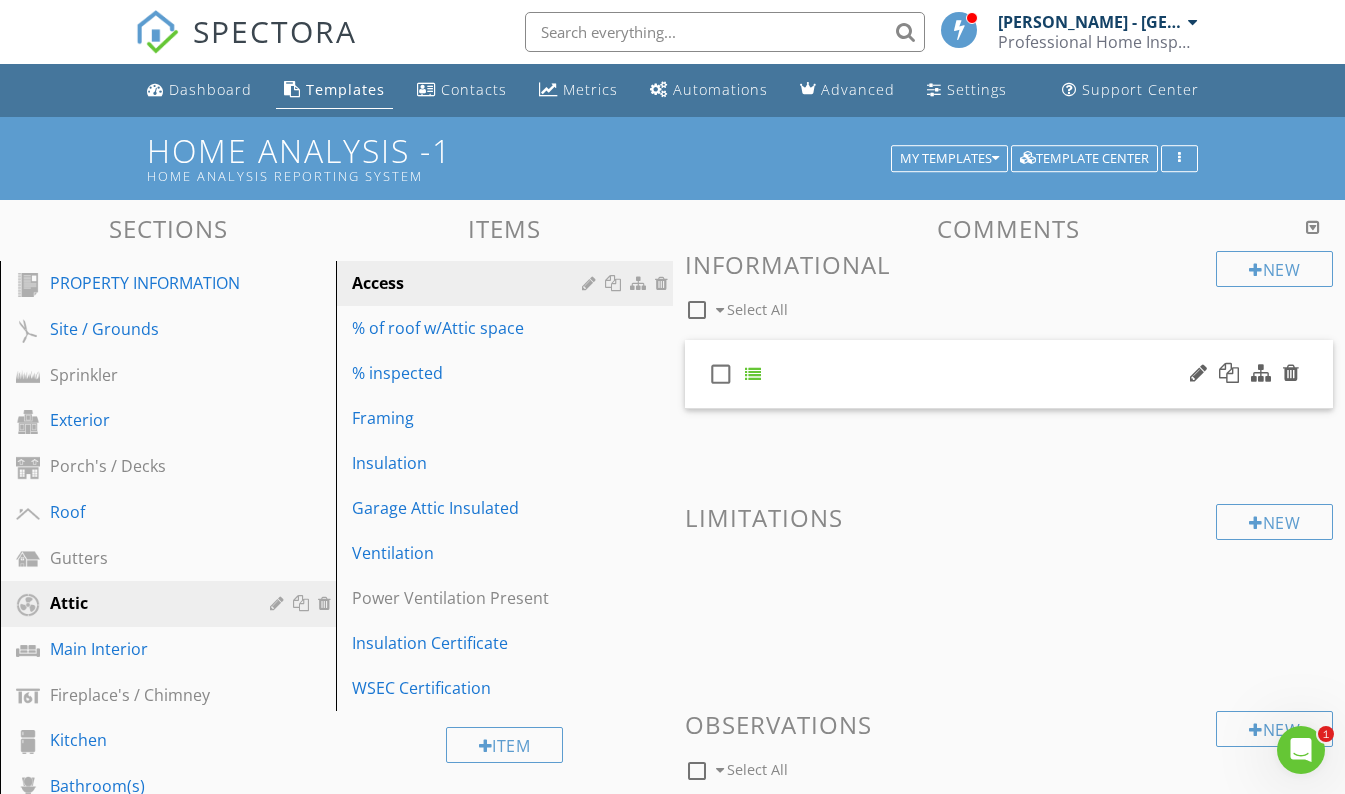 click on "check_box_outline_blank" at bounding box center [1009, 374] 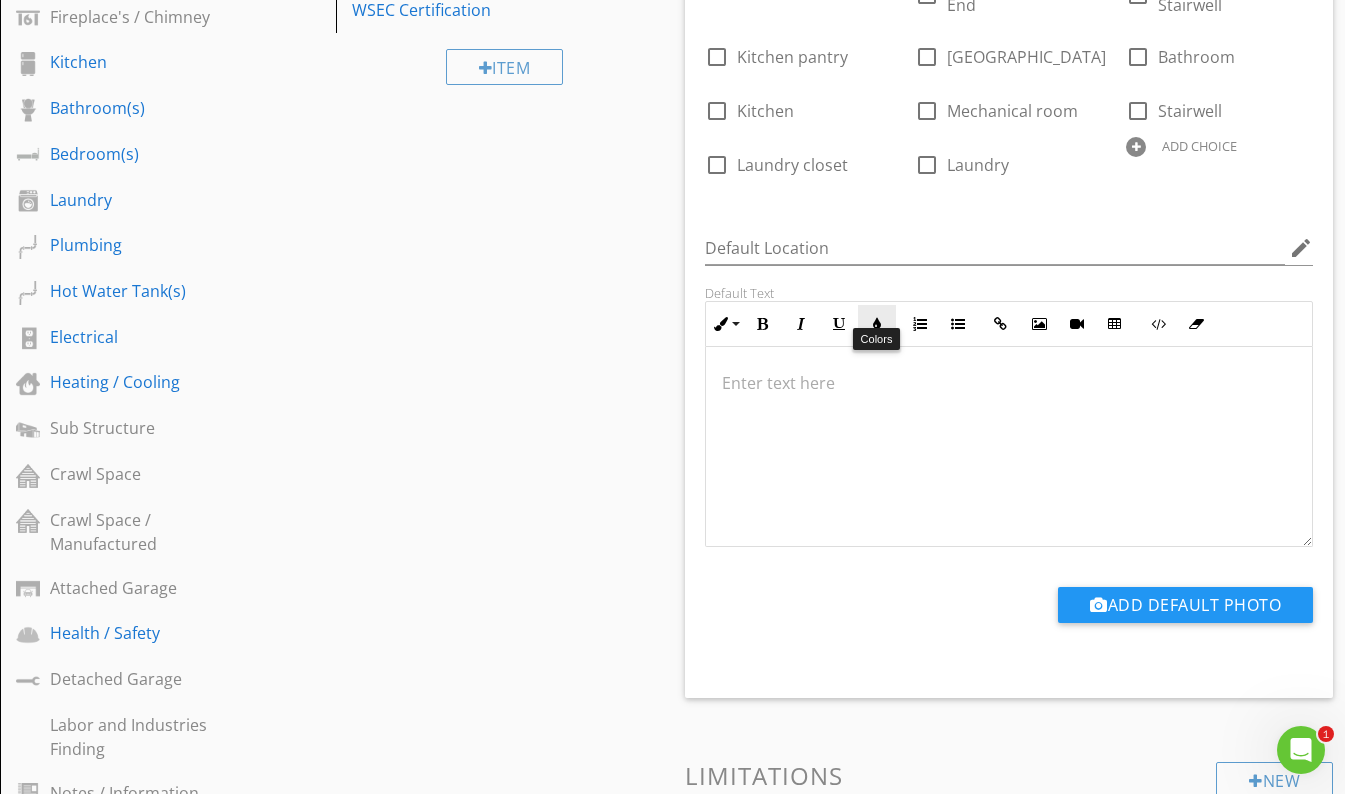 scroll, scrollTop: 686, scrollLeft: 0, axis: vertical 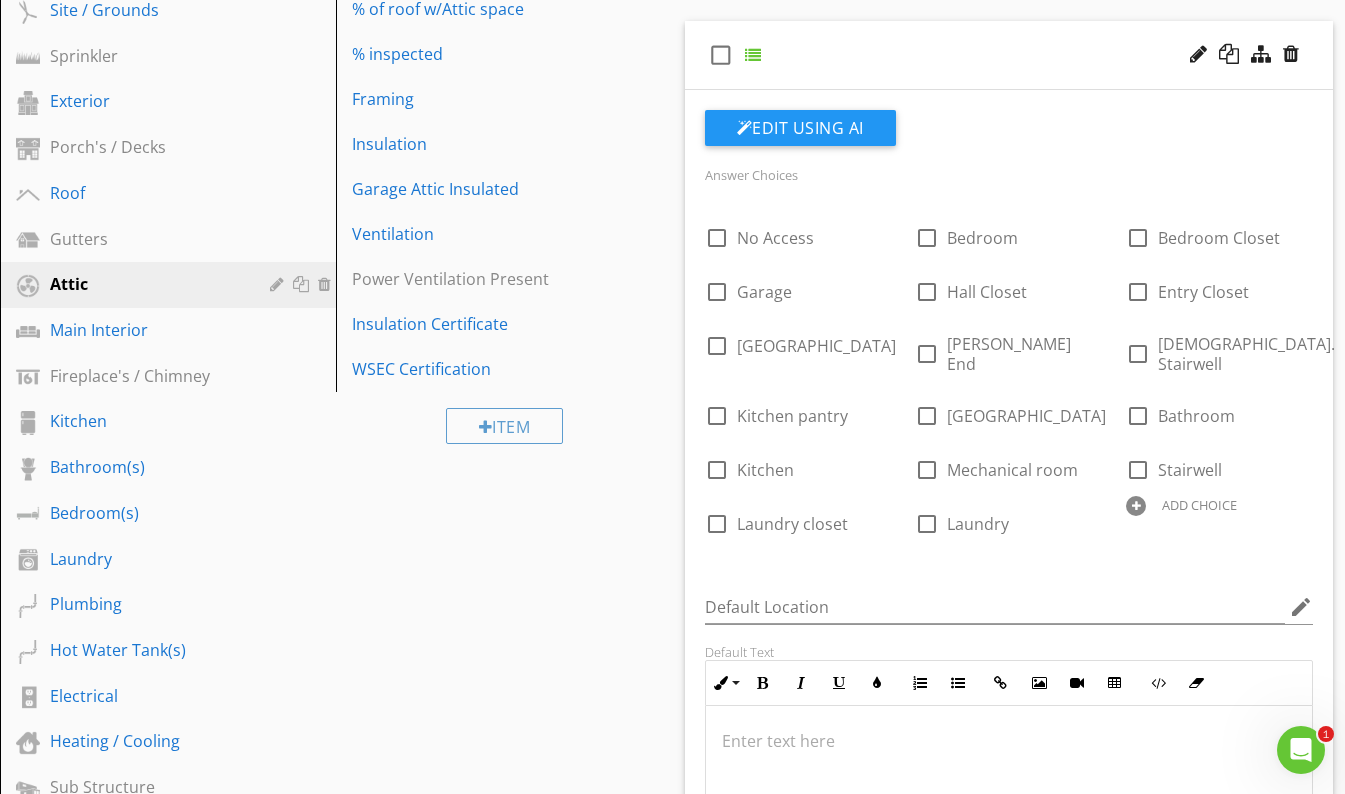 click on "check_box_outline_blank" at bounding box center (1009, 55) 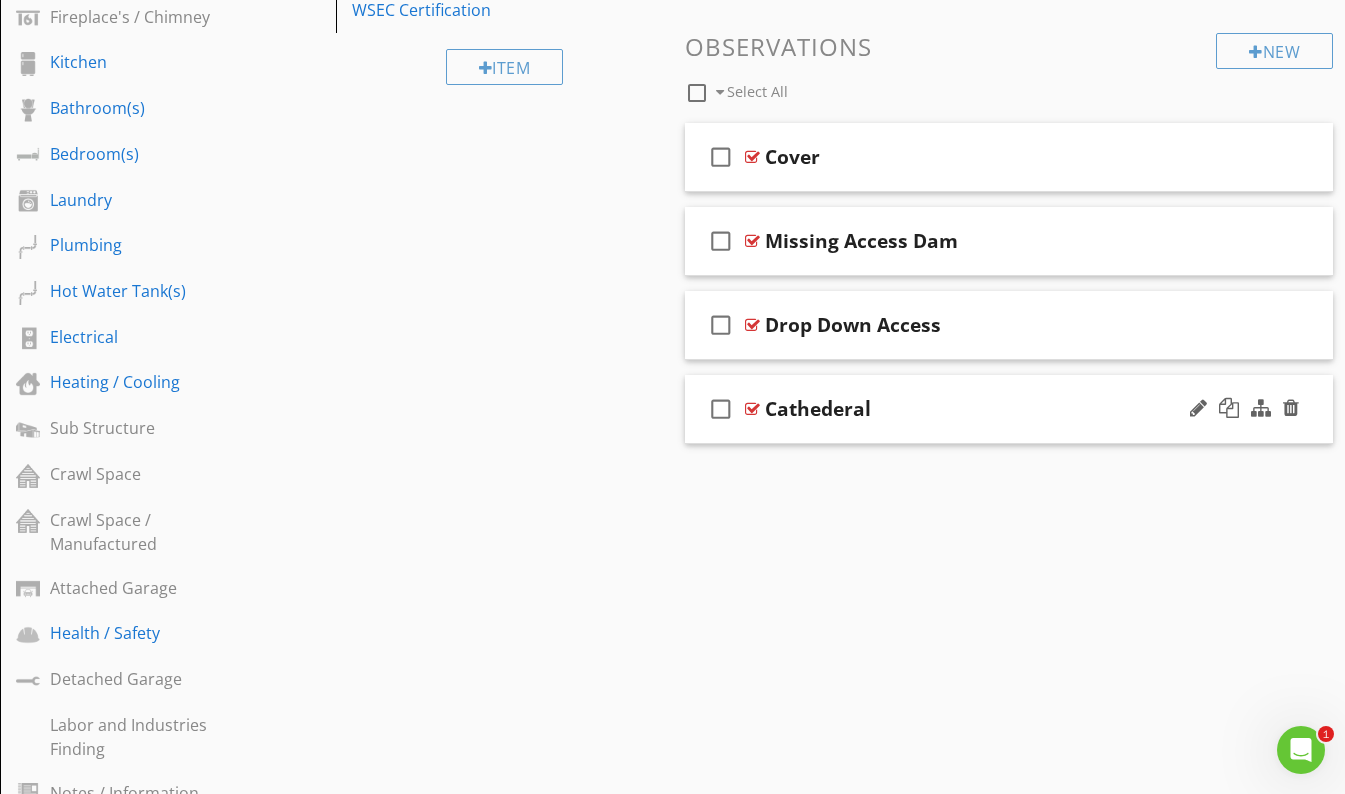 scroll, scrollTop: 750, scrollLeft: 0, axis: vertical 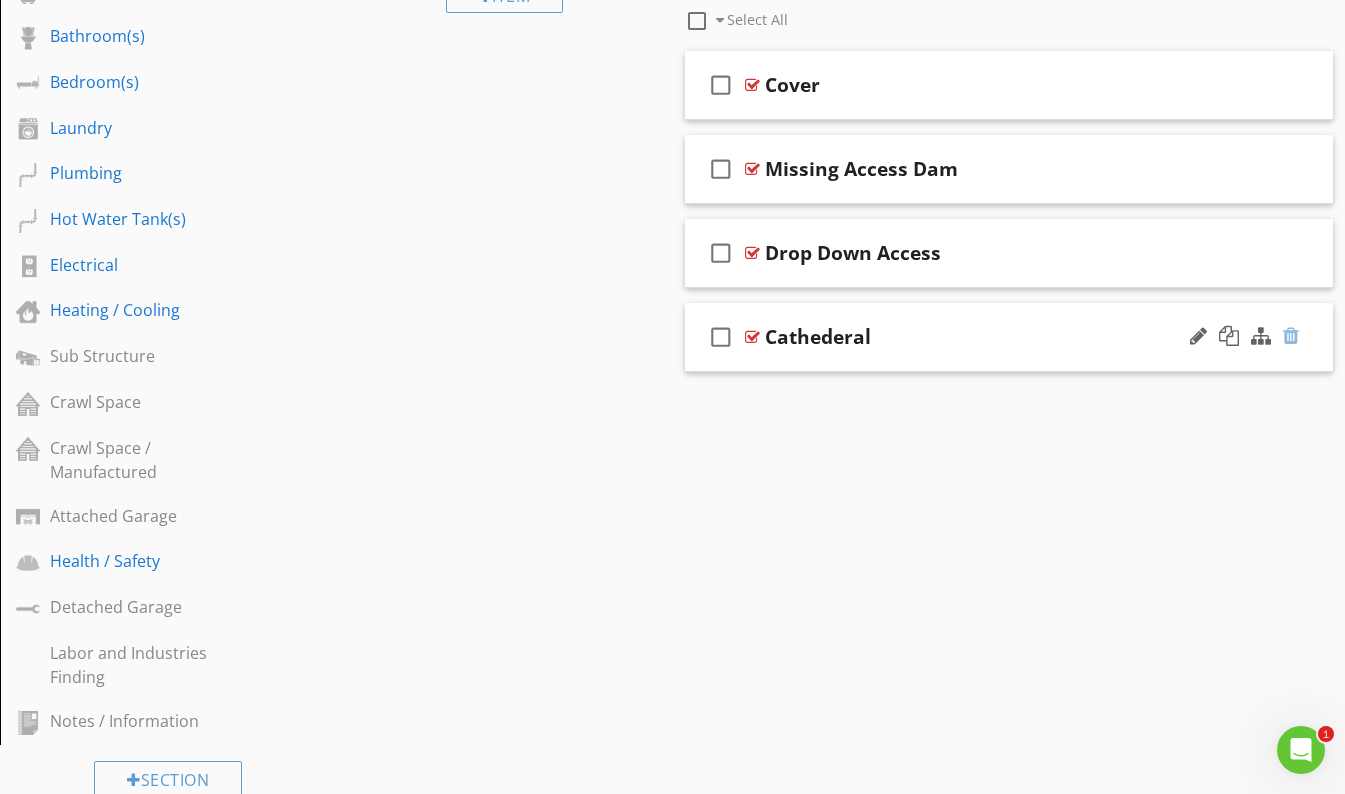 click at bounding box center (1291, 336) 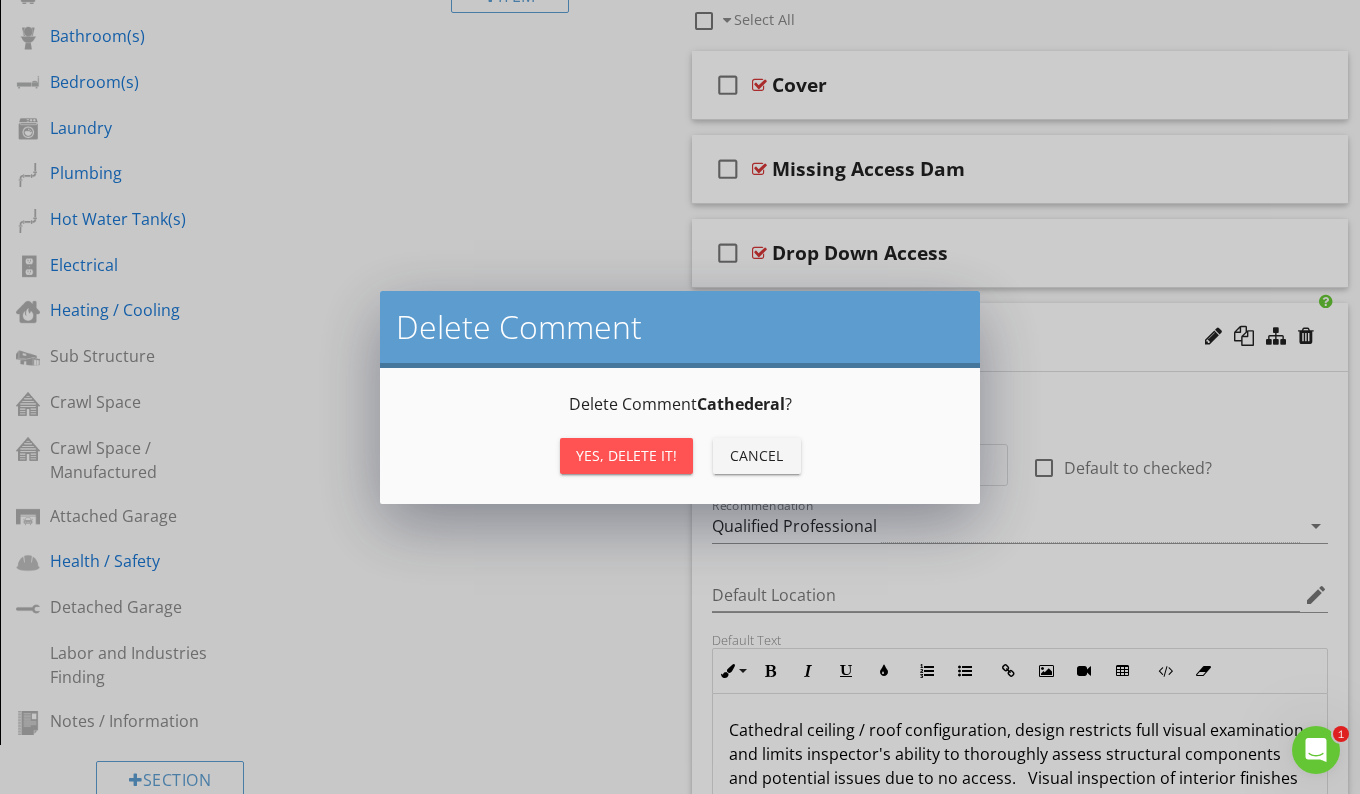 click on "Yes, Delete it!" at bounding box center [626, 455] 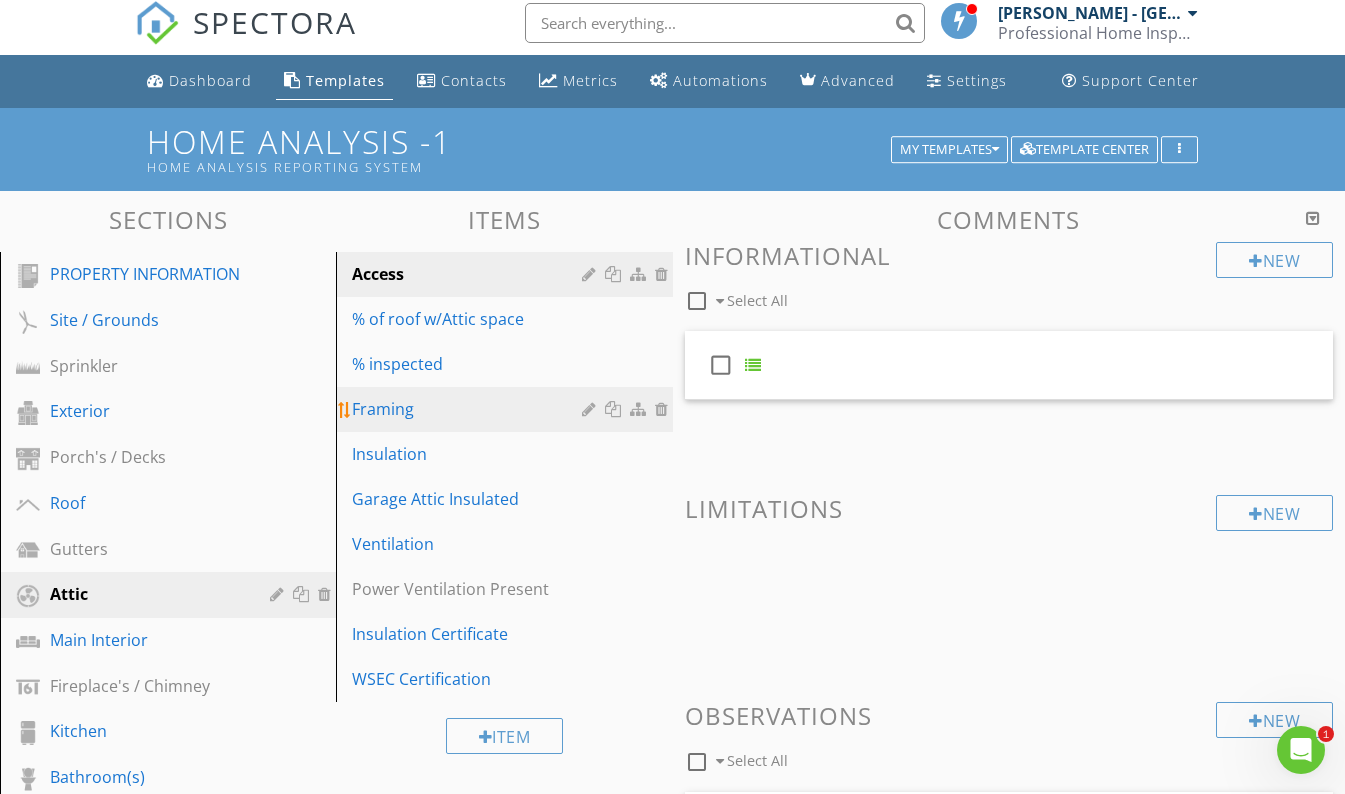 scroll, scrollTop: 0, scrollLeft: 0, axis: both 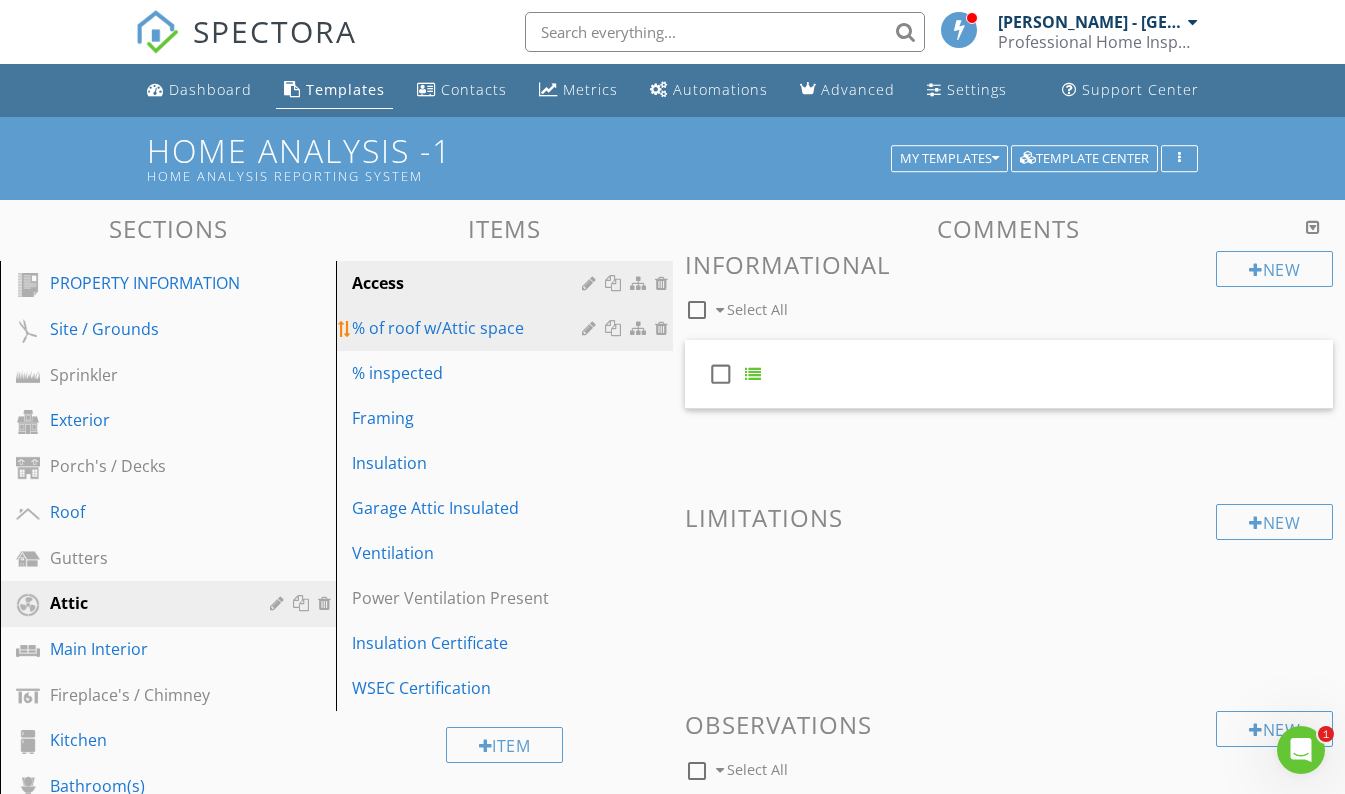 click on "% of roof w/Attic space" at bounding box center (469, 328) 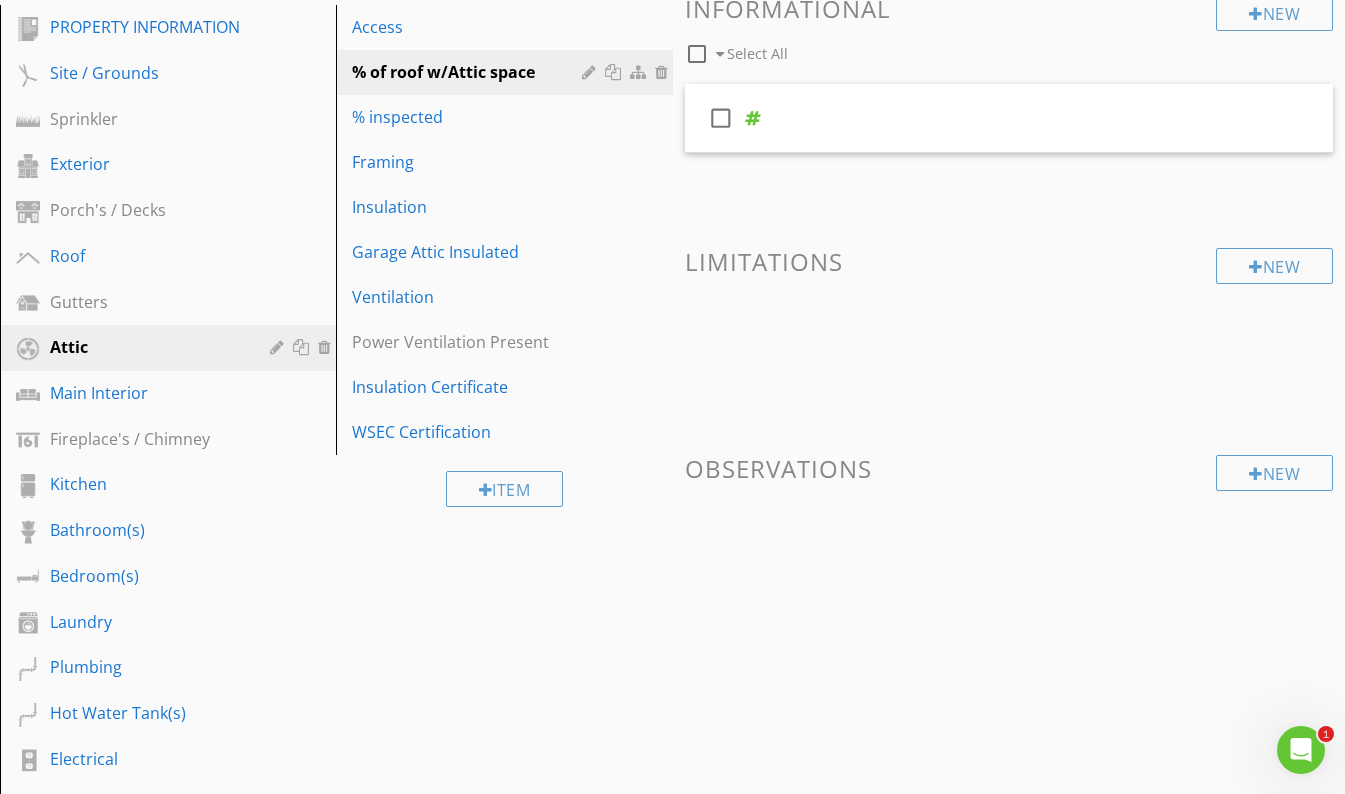 scroll, scrollTop: 253, scrollLeft: 0, axis: vertical 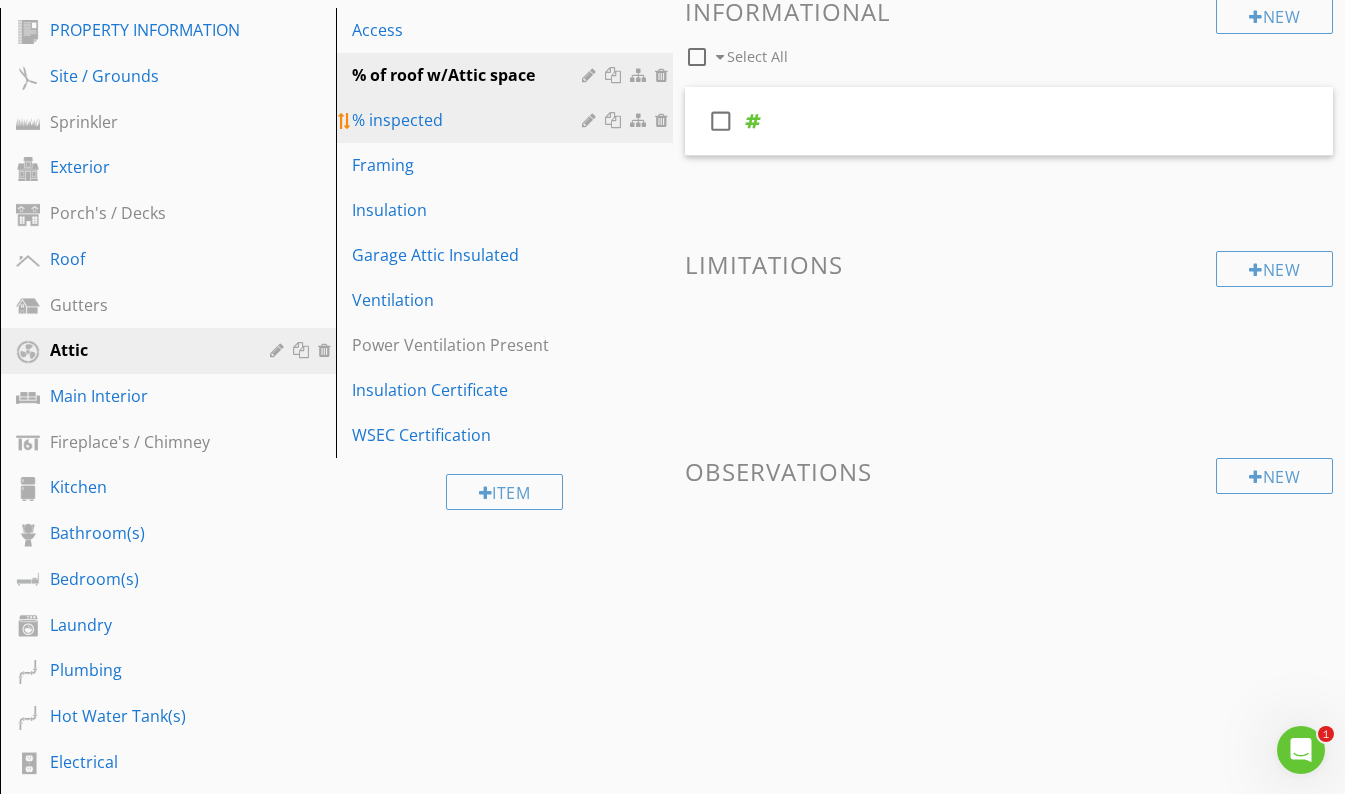 click on "% inspected" at bounding box center [469, 120] 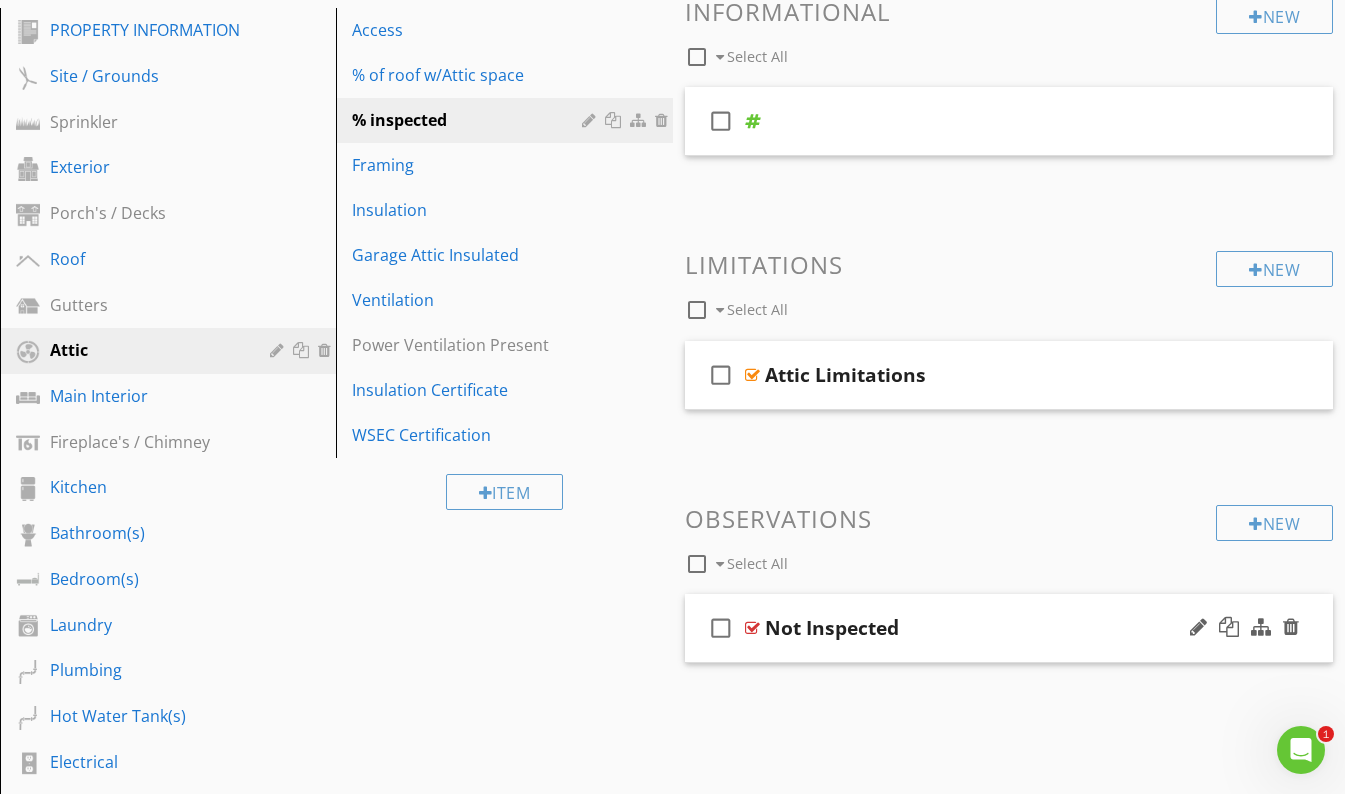 click on "check_box_outline_blank
Not Inspected" at bounding box center (1009, 628) 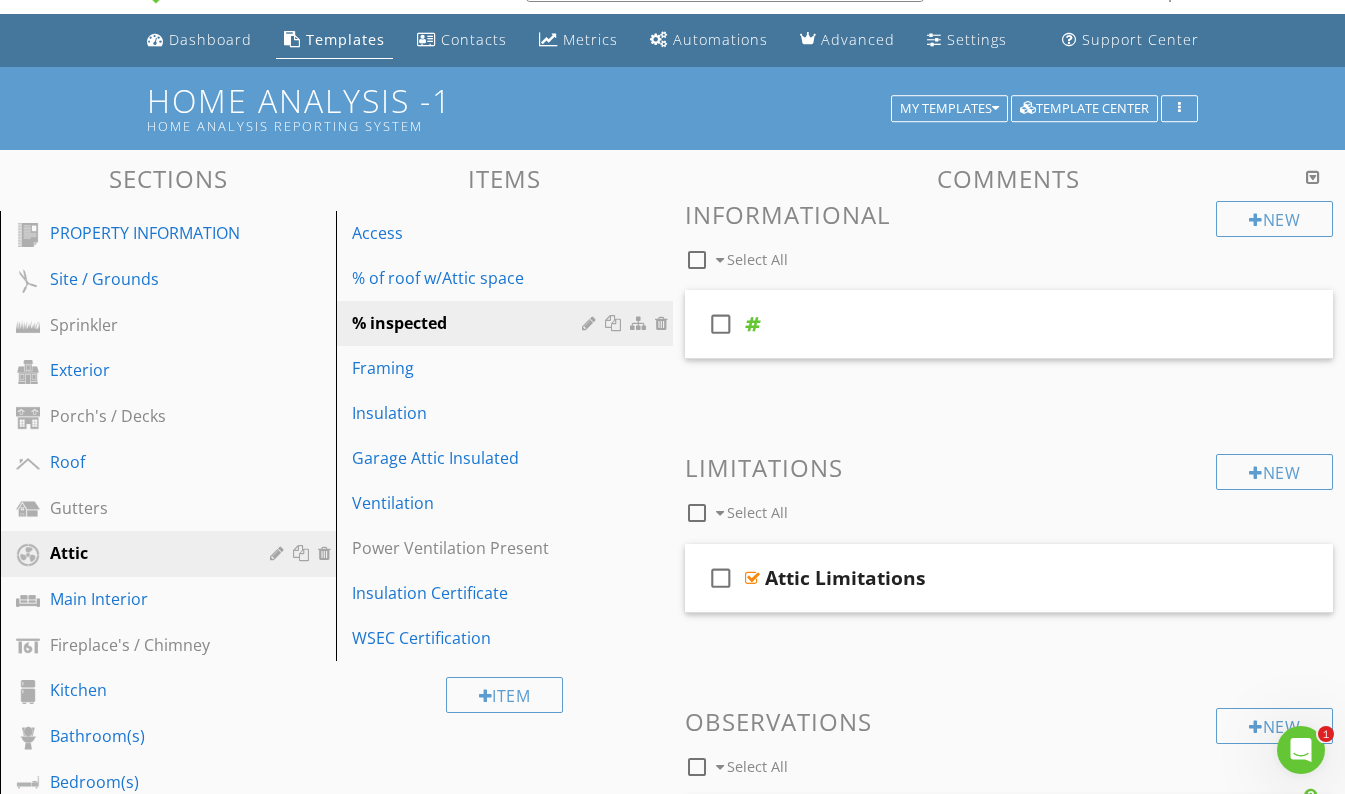 scroll, scrollTop: 49, scrollLeft: 0, axis: vertical 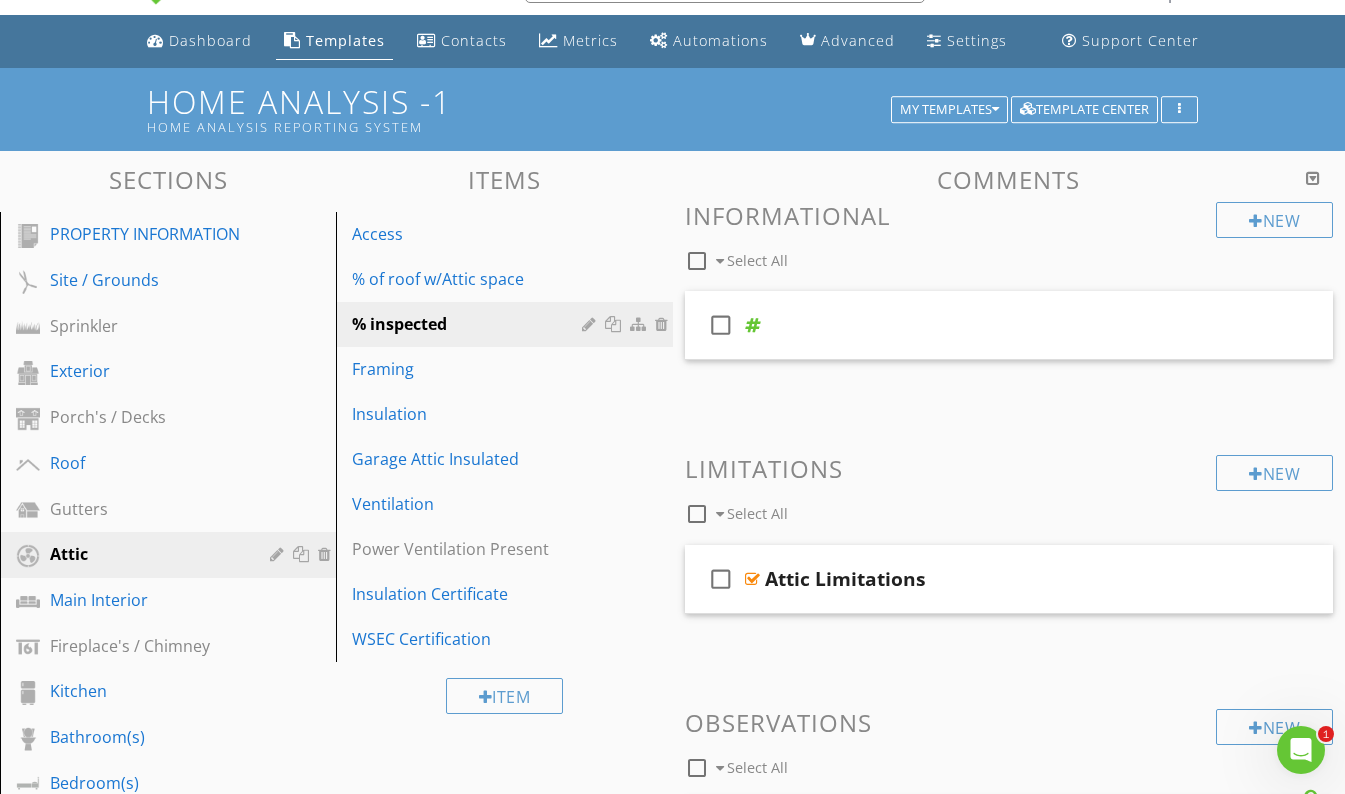 click on "Attic Limitations" at bounding box center [993, 579] 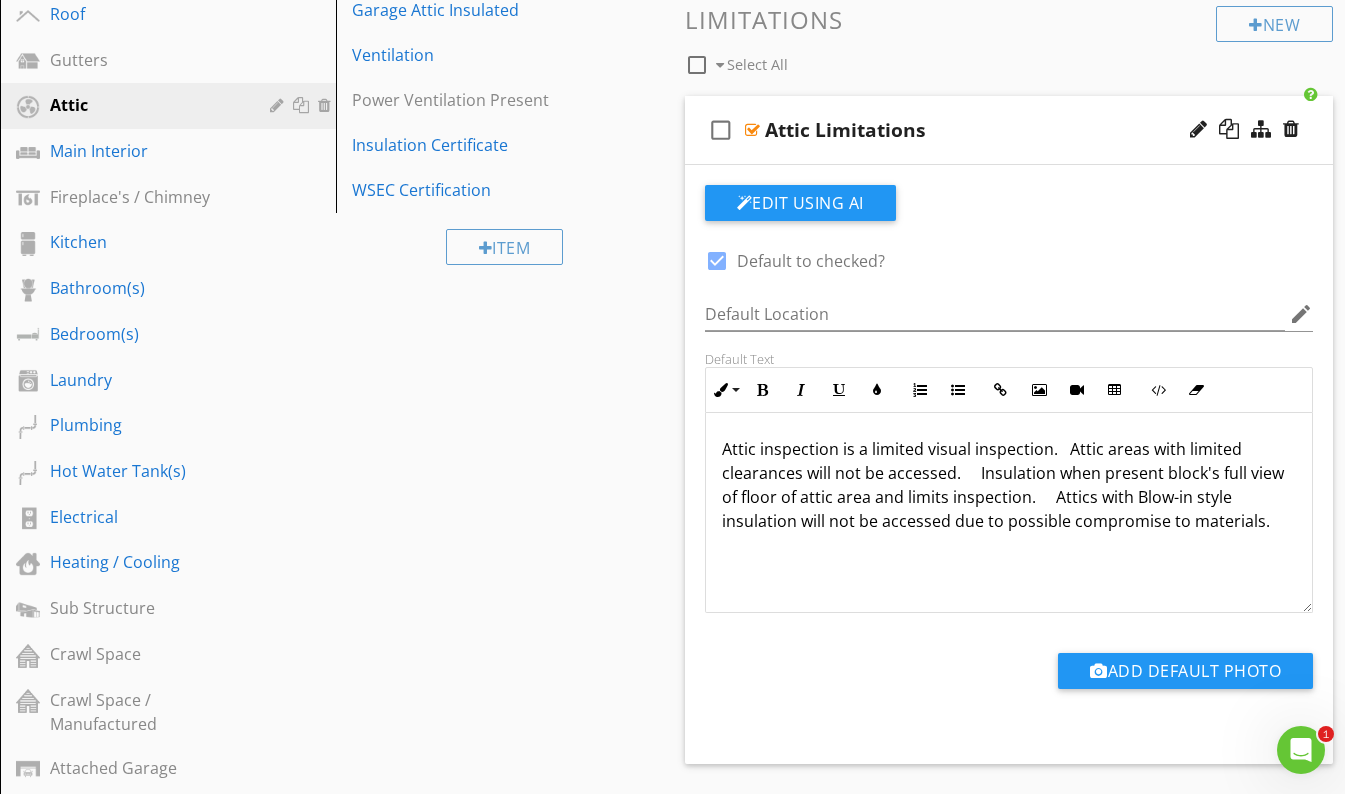 scroll, scrollTop: 499, scrollLeft: 0, axis: vertical 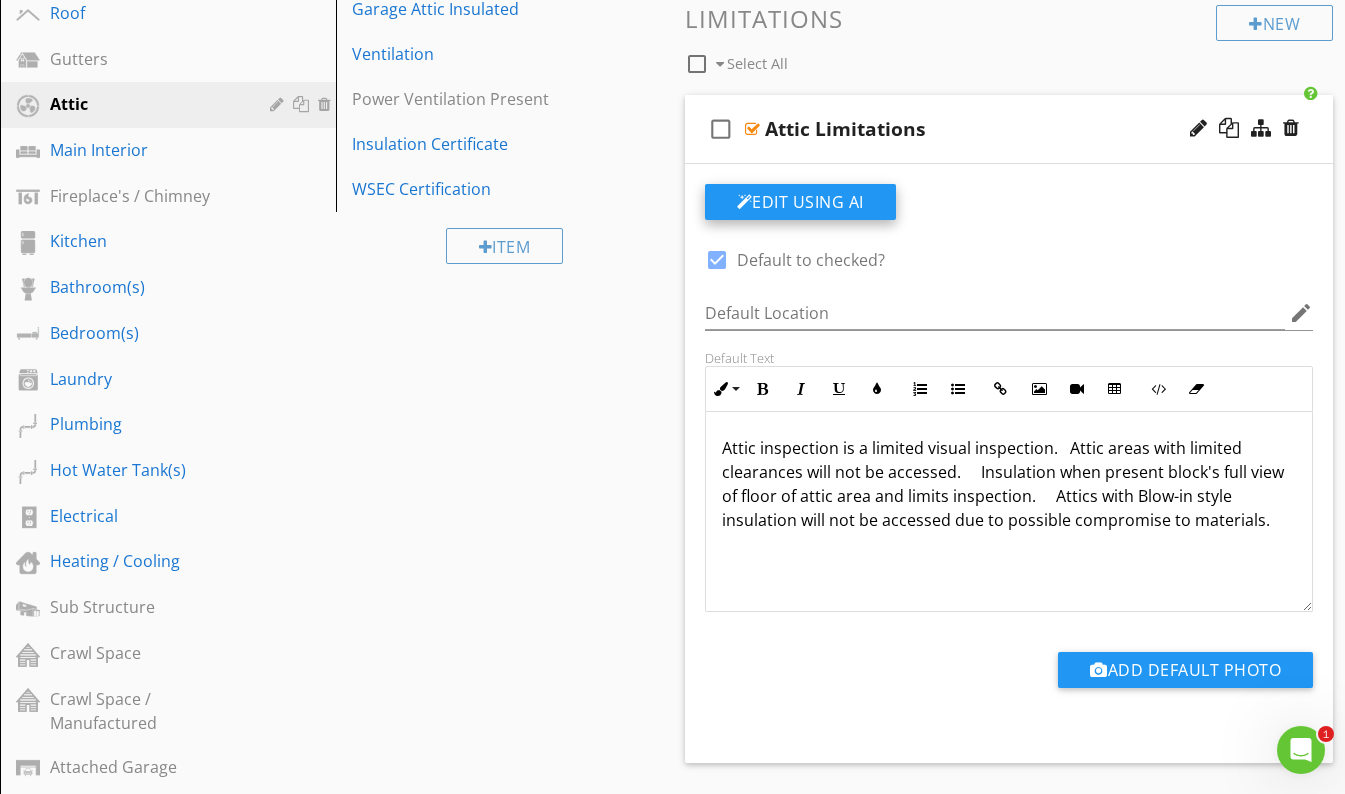 click on "Edit Using AI" at bounding box center [800, 202] 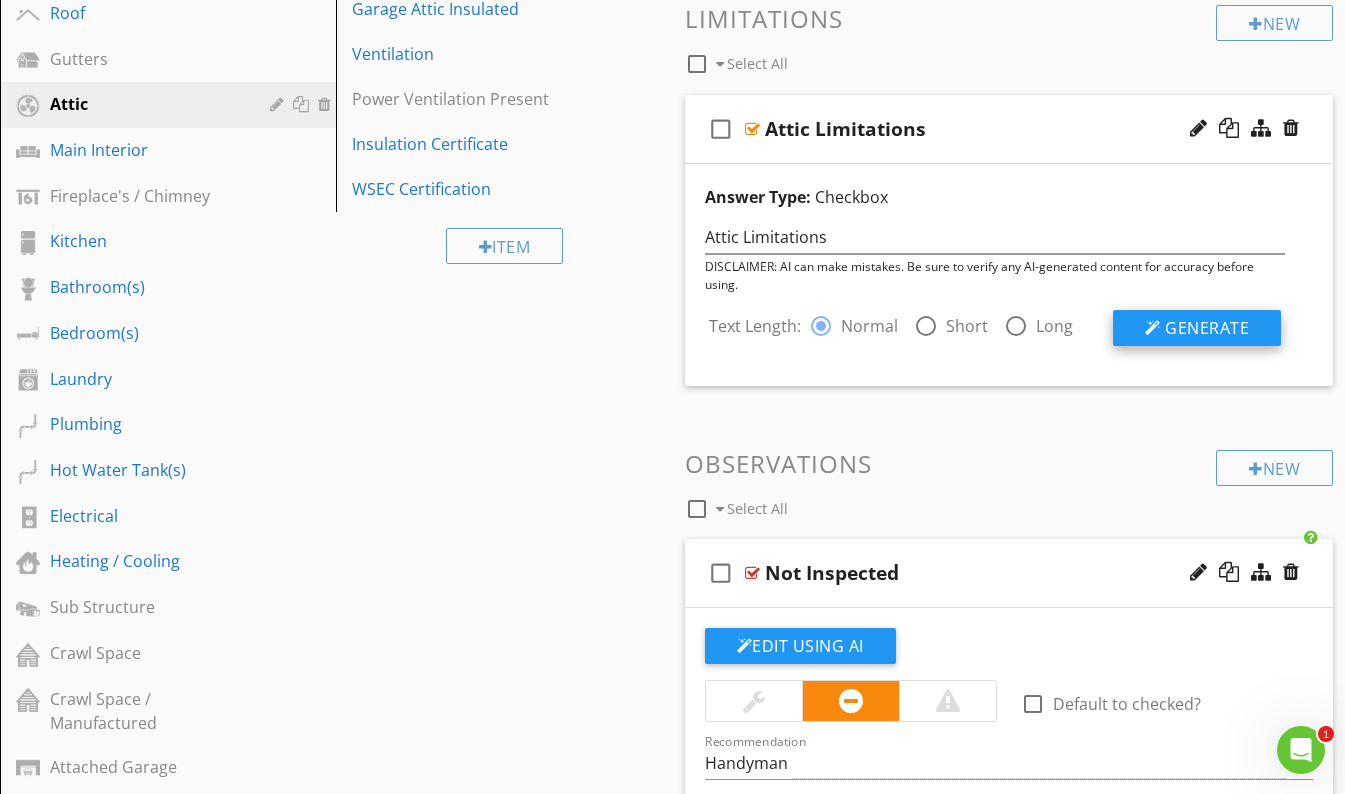 click on "Generate" at bounding box center (1197, 328) 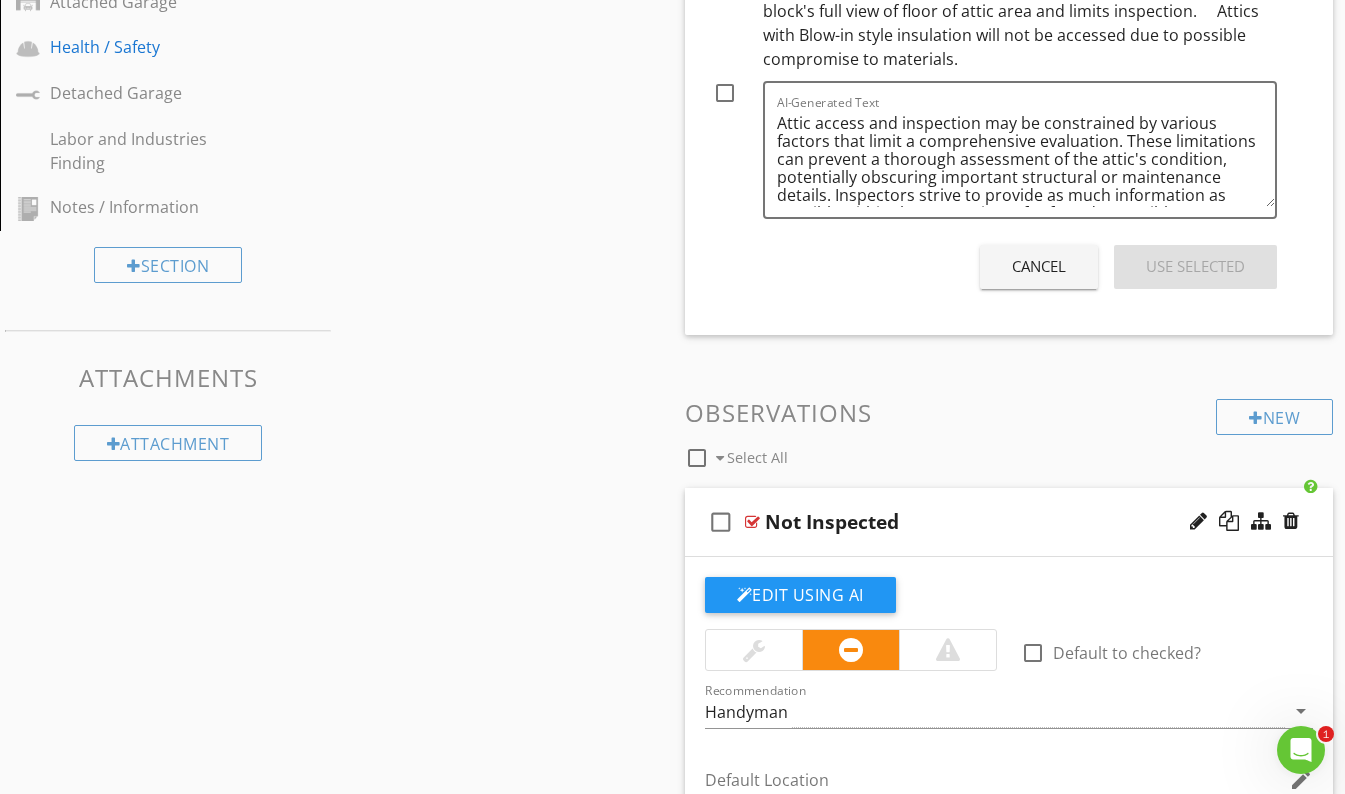 scroll, scrollTop: 1266, scrollLeft: 0, axis: vertical 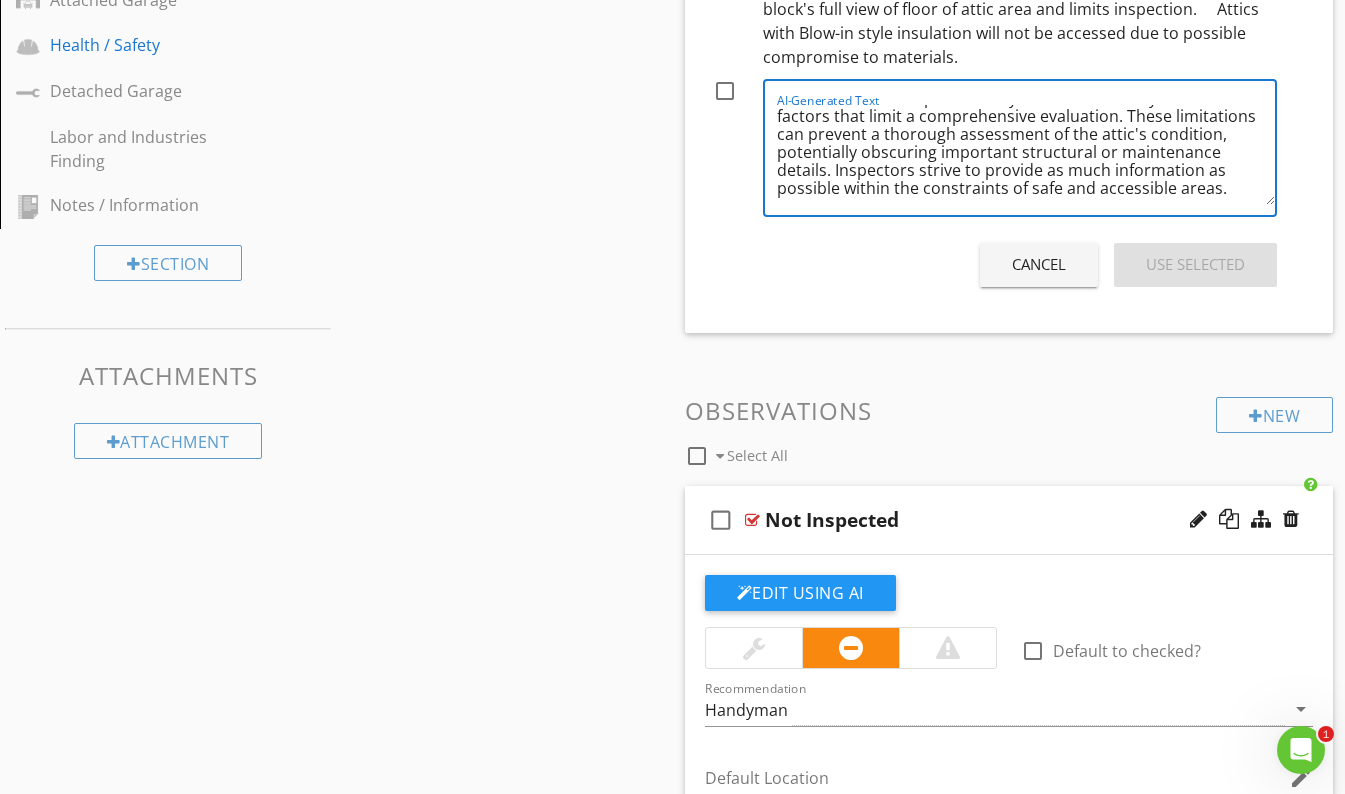 click at bounding box center [725, 91] 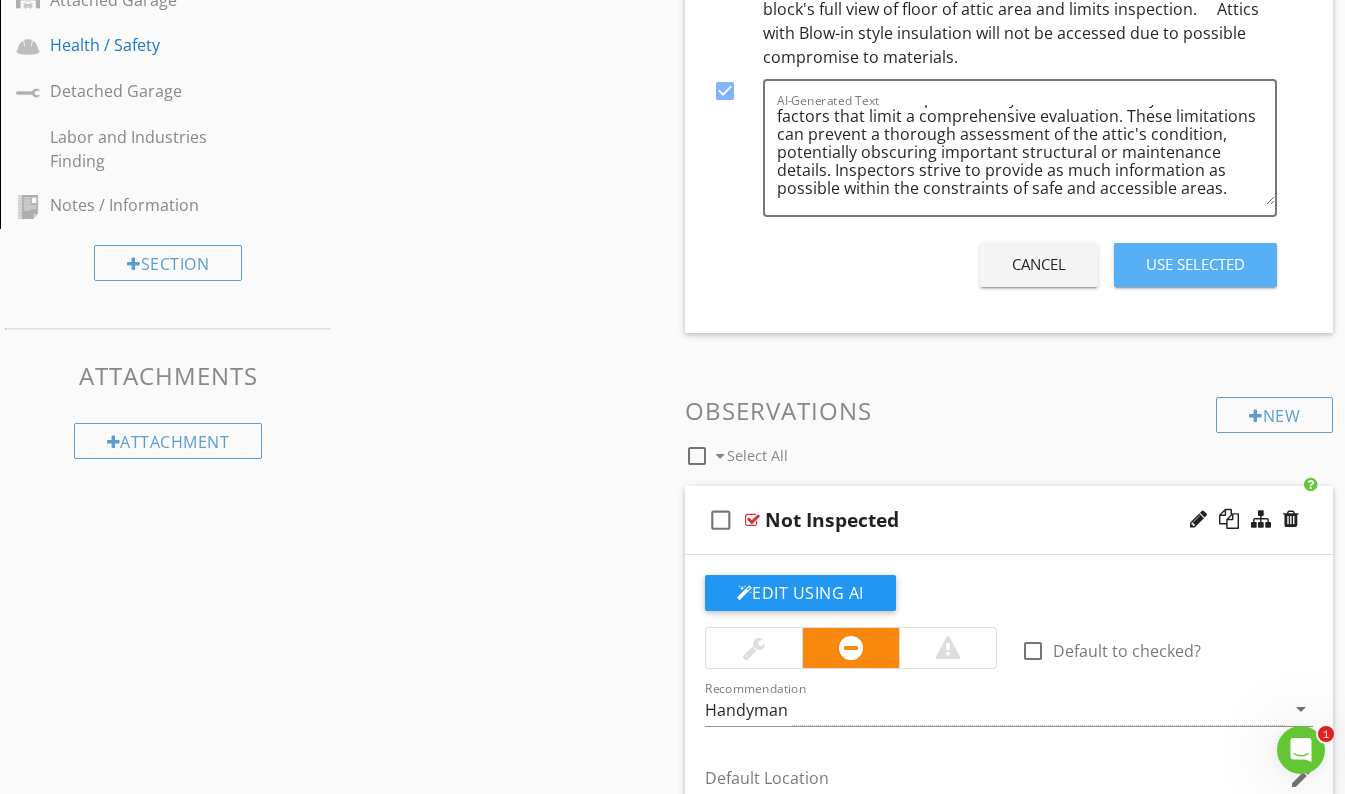 click on "Use Selected" at bounding box center [1195, 265] 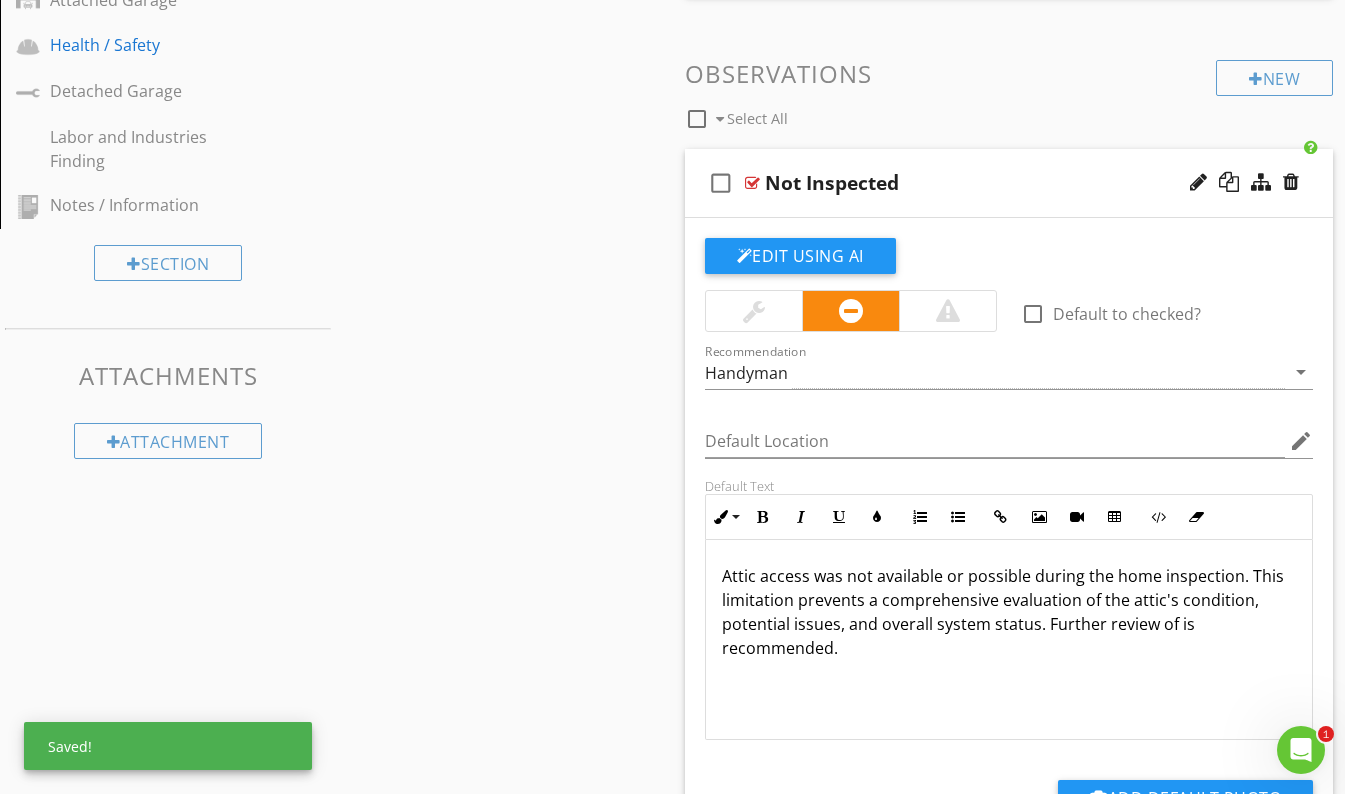 scroll, scrollTop: 1, scrollLeft: 0, axis: vertical 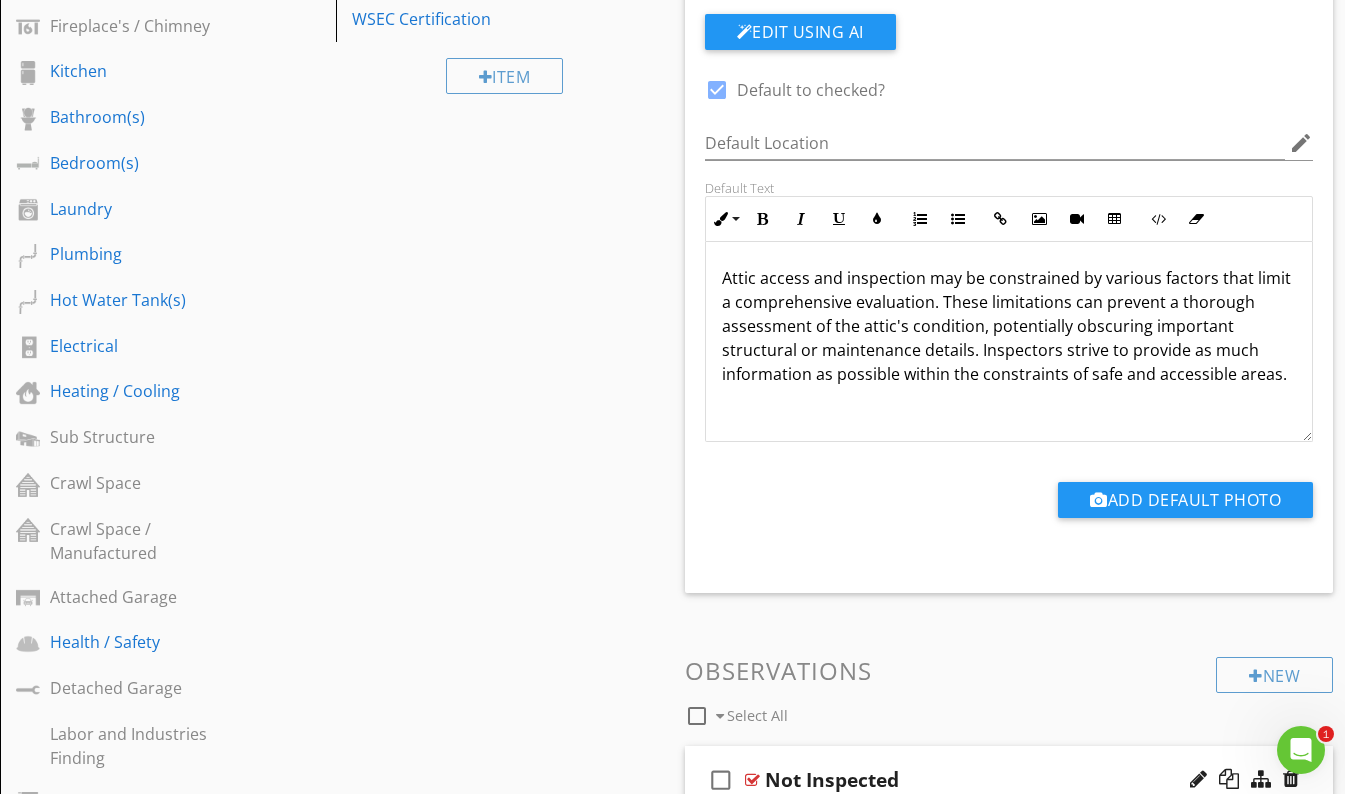 click on "Attic access and inspection may be constrained by various factors that limit a comprehensive evaluation. These limitations can prevent a thorough assessment of the attic's condition, potentially obscuring important structural or maintenance details. Inspectors strive to provide as much information as possible within the constraints of safe and accessible areas." at bounding box center [1009, 342] 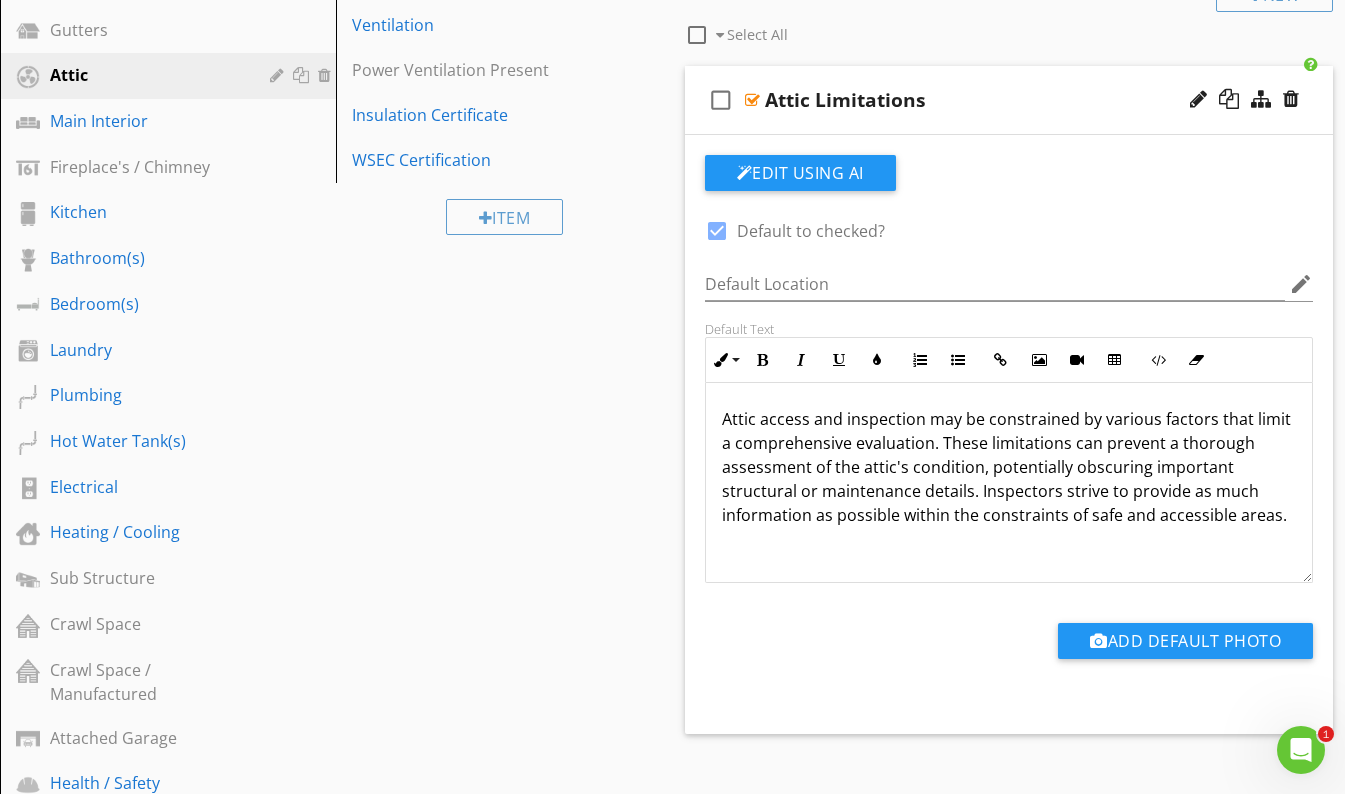 scroll, scrollTop: 524, scrollLeft: 0, axis: vertical 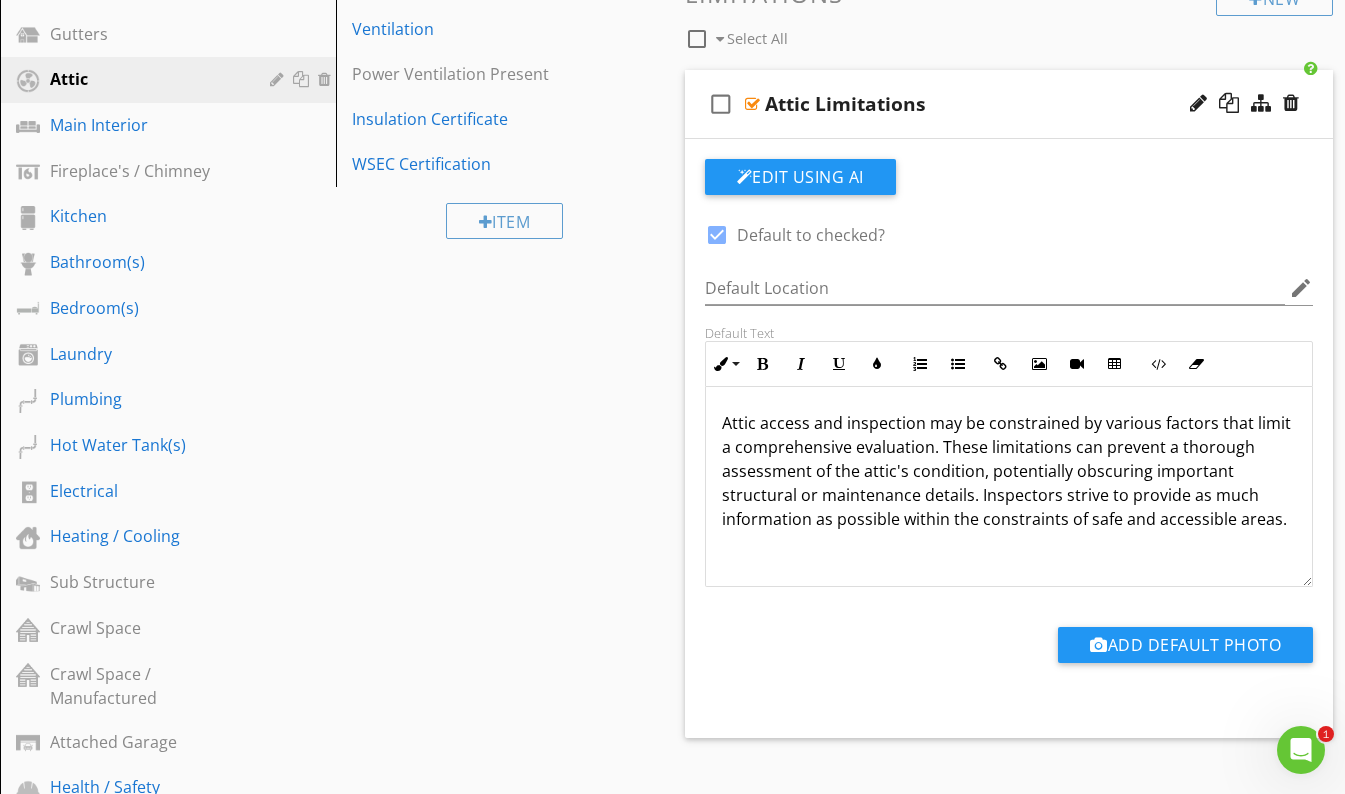 click on "check_box_outline_blank
Attic Limitations" at bounding box center [1009, 104] 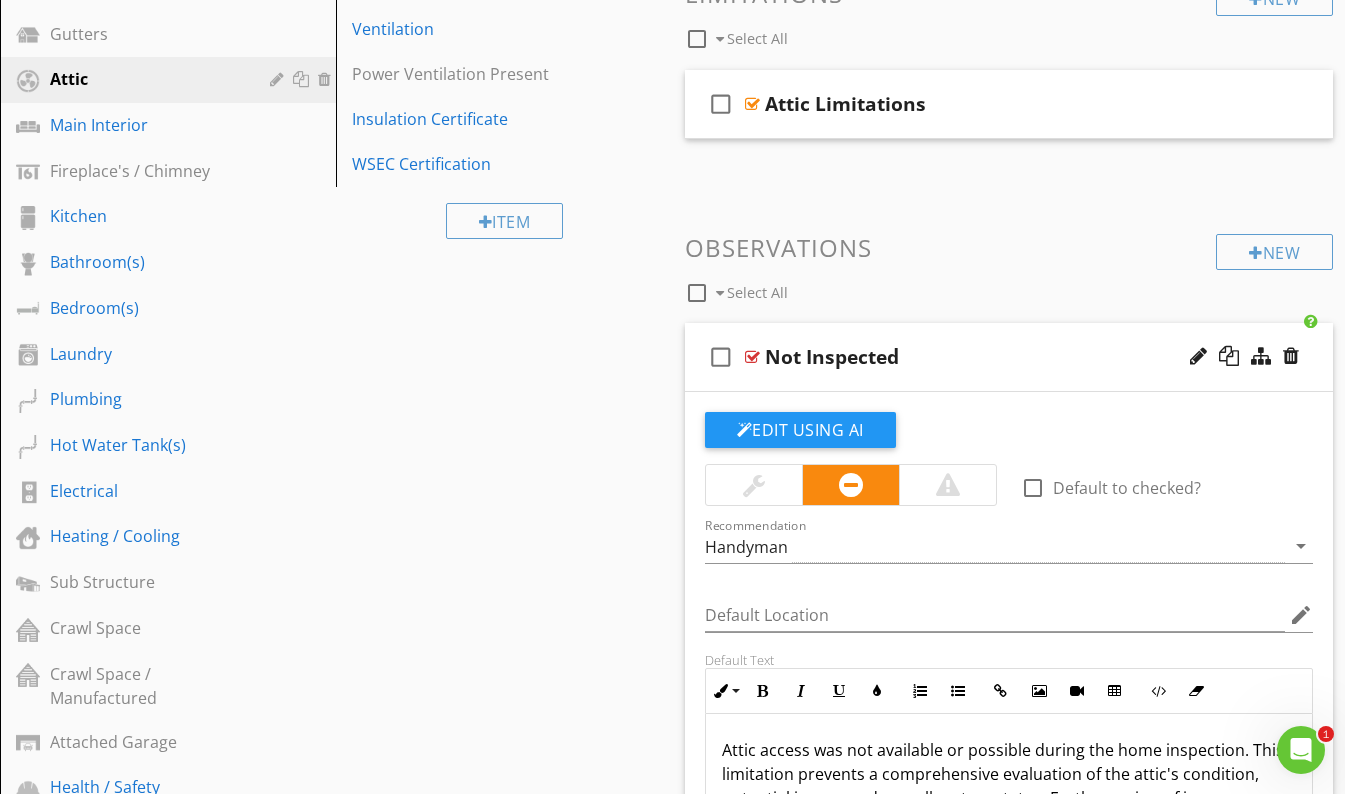 click on "Not Inspected" at bounding box center (993, 357) 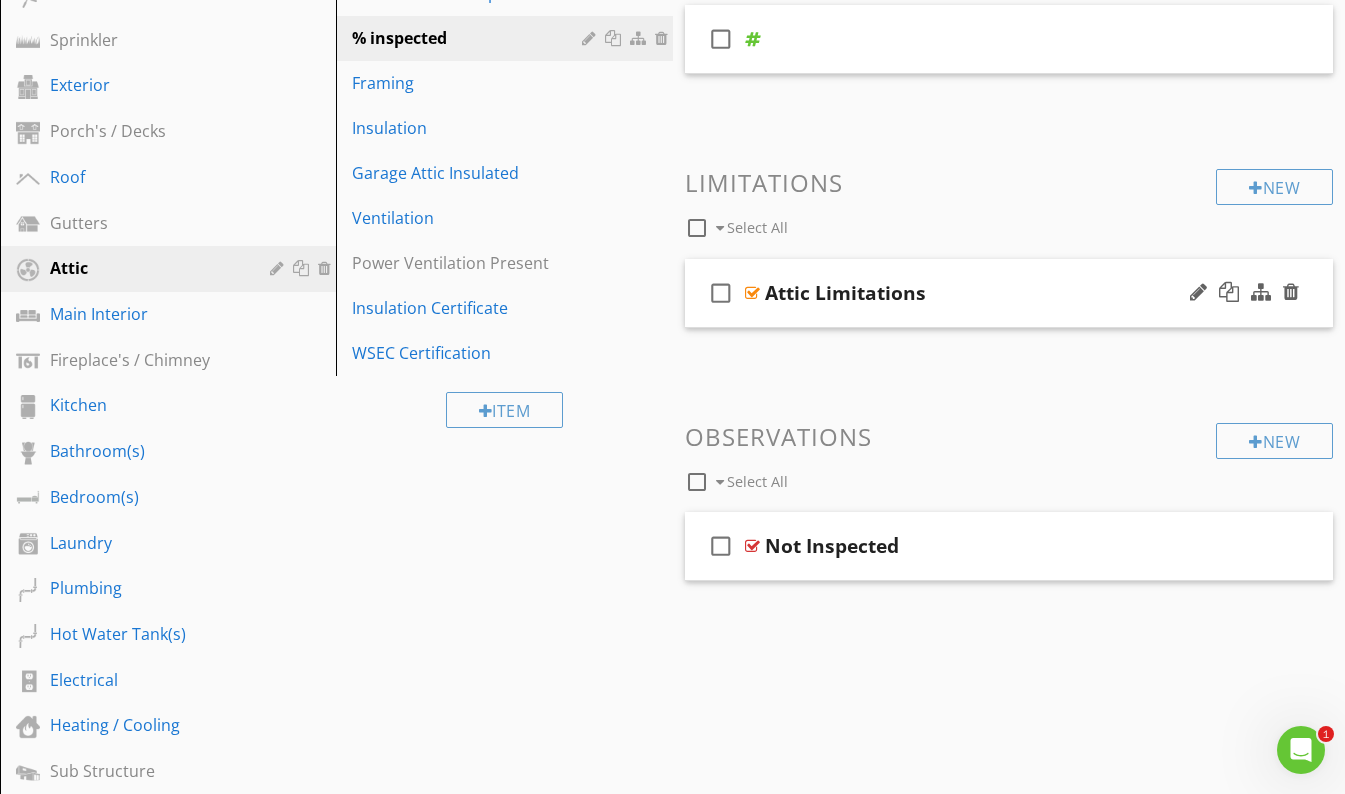 scroll, scrollTop: 296, scrollLeft: 0, axis: vertical 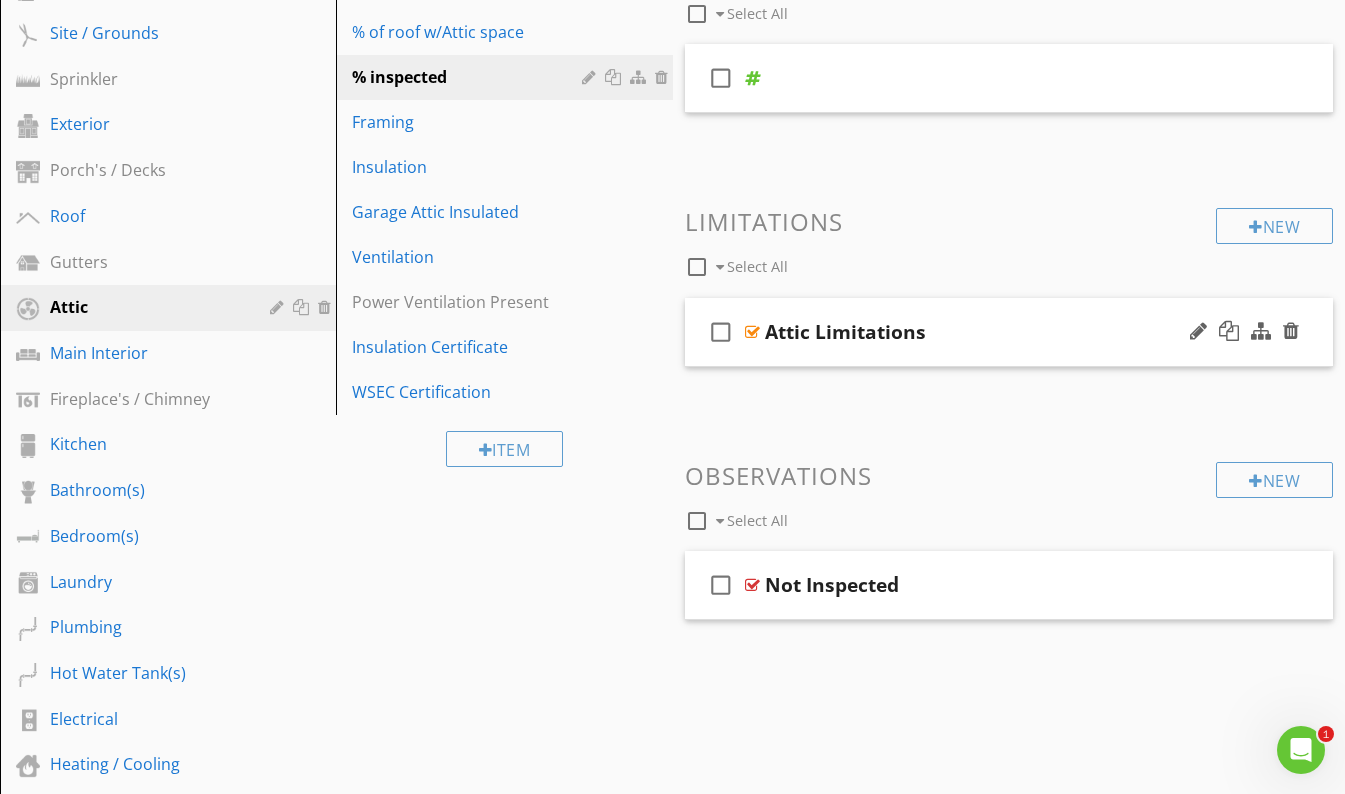 click on "Attic Limitations" at bounding box center [993, 332] 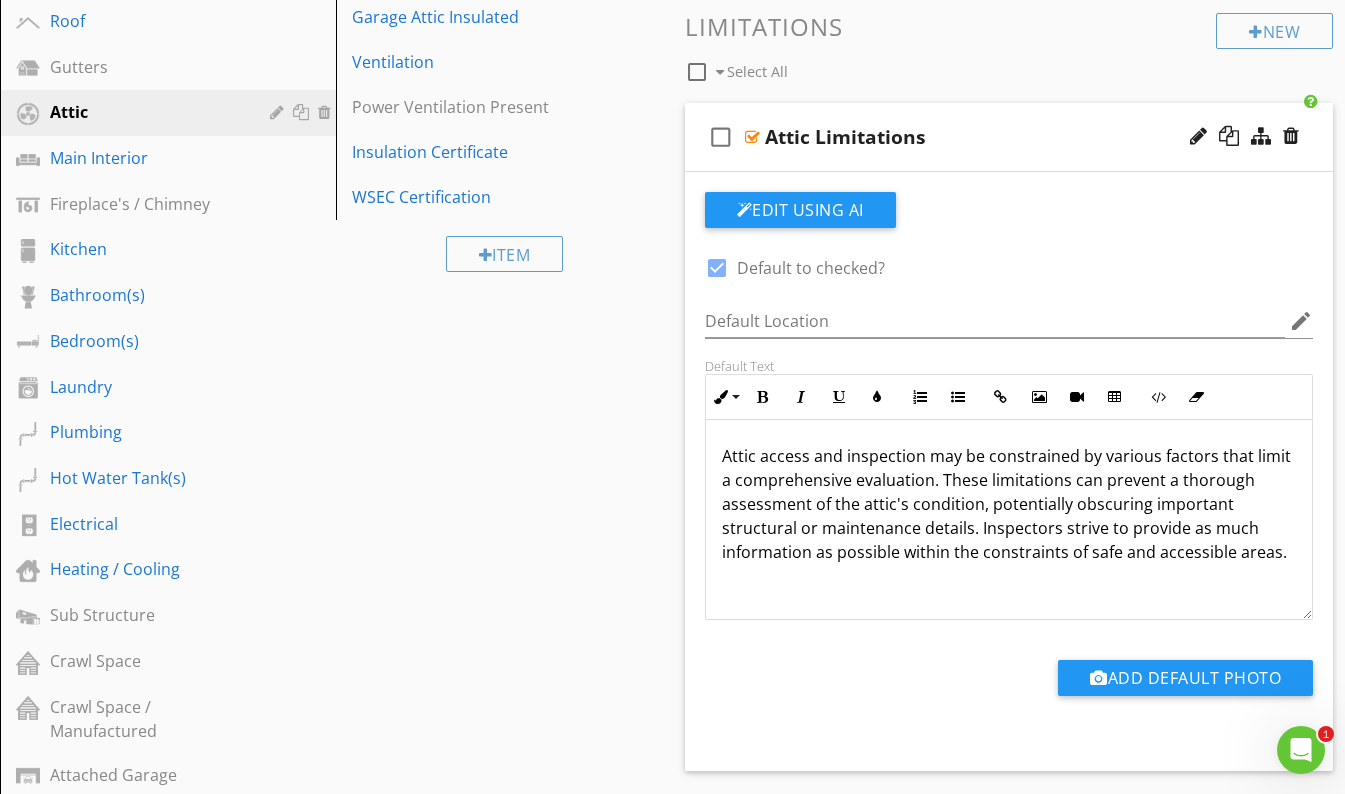 scroll, scrollTop: 494, scrollLeft: 0, axis: vertical 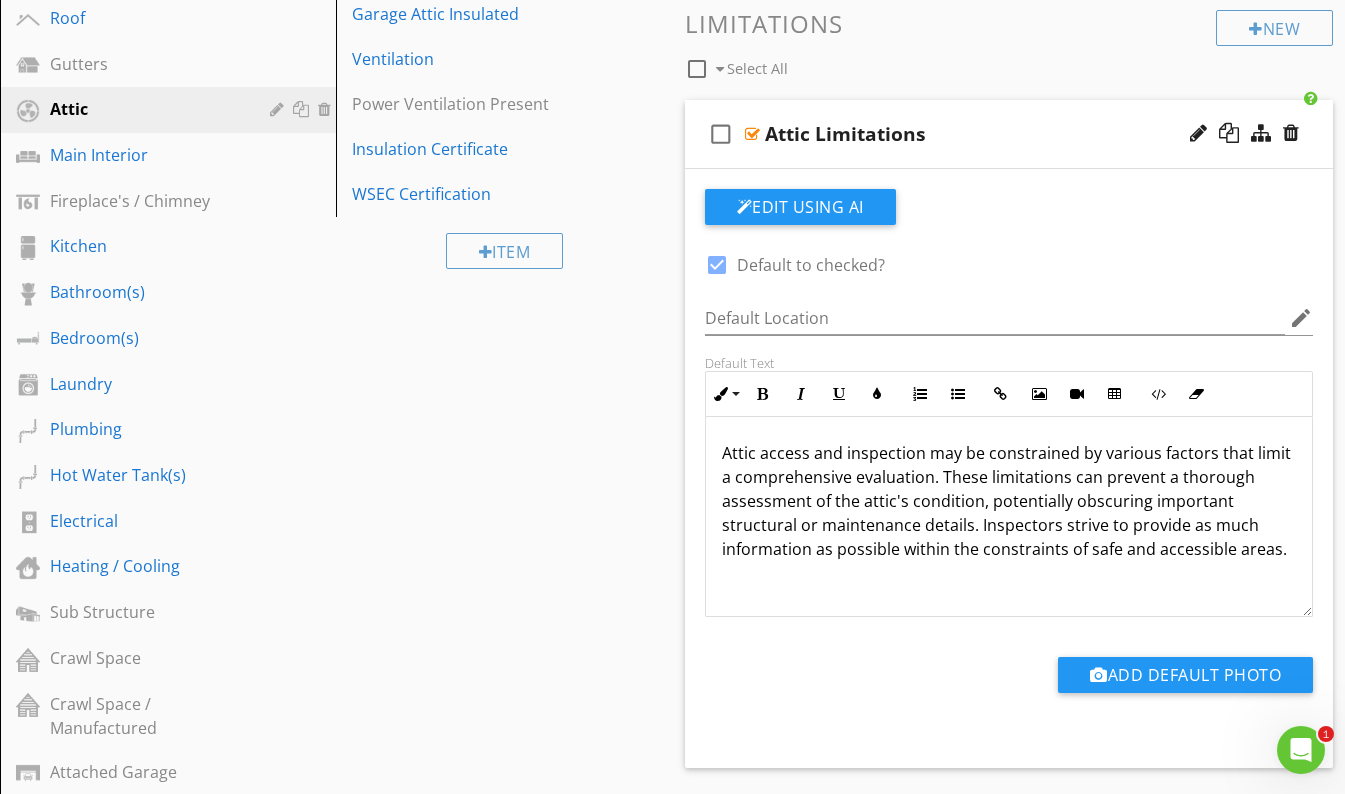 click on "Attic access and inspection may be constrained by various factors that limit a comprehensive evaluation. These limitations can prevent a thorough assessment of the attic's condition, potentially obscuring important structural or maintenance details. Inspectors strive to provide as much information as possible within the constraints of safe and accessible areas." at bounding box center (1009, 501) 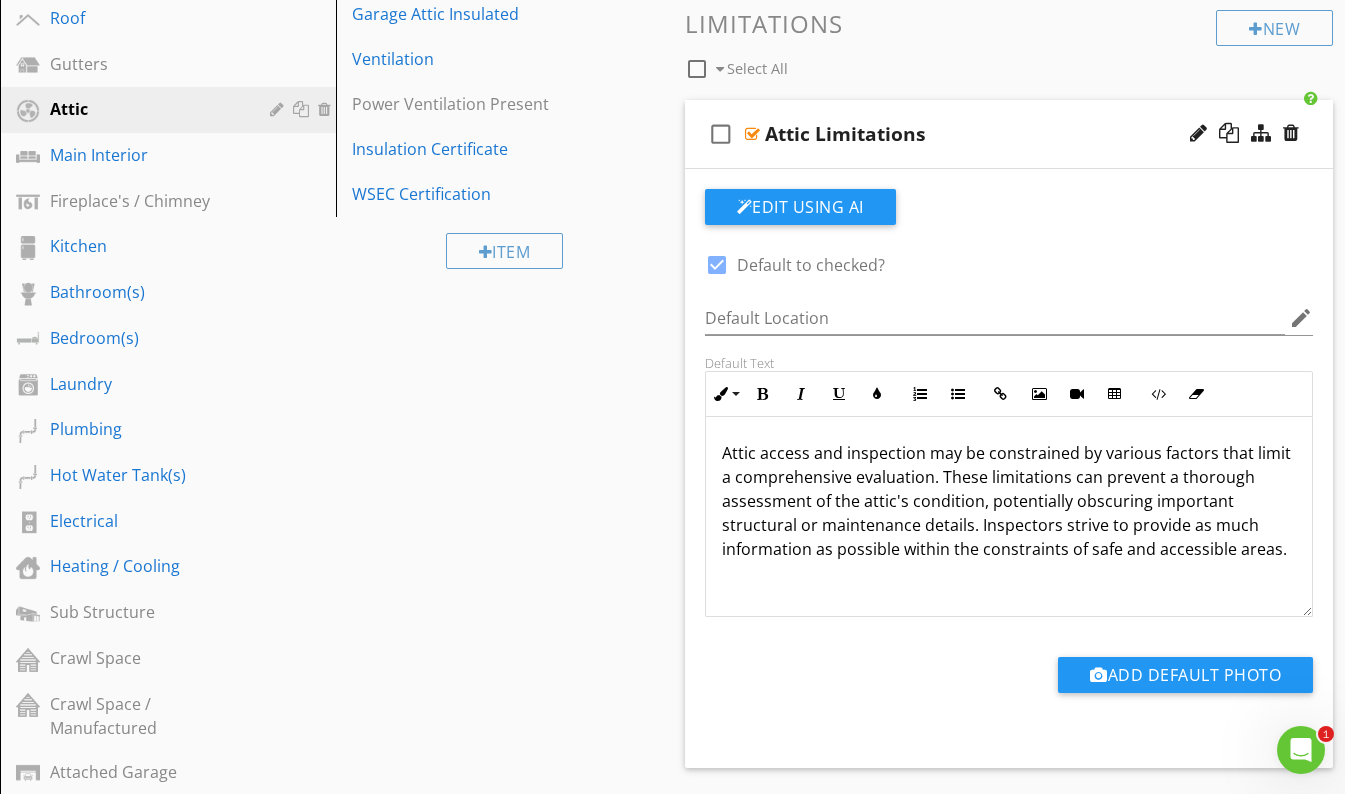 type 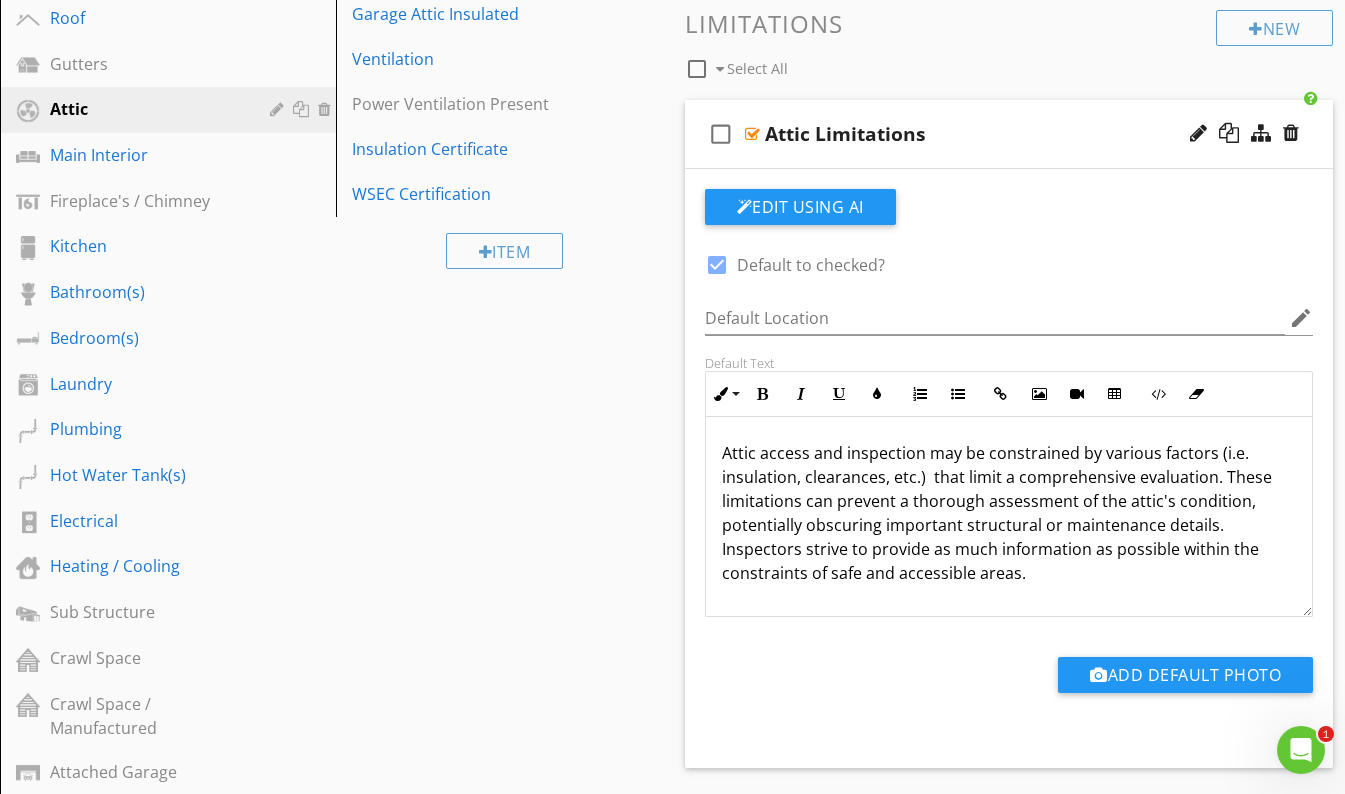 click on "check_box_outline_blank
Attic Limitations" at bounding box center [1009, 134] 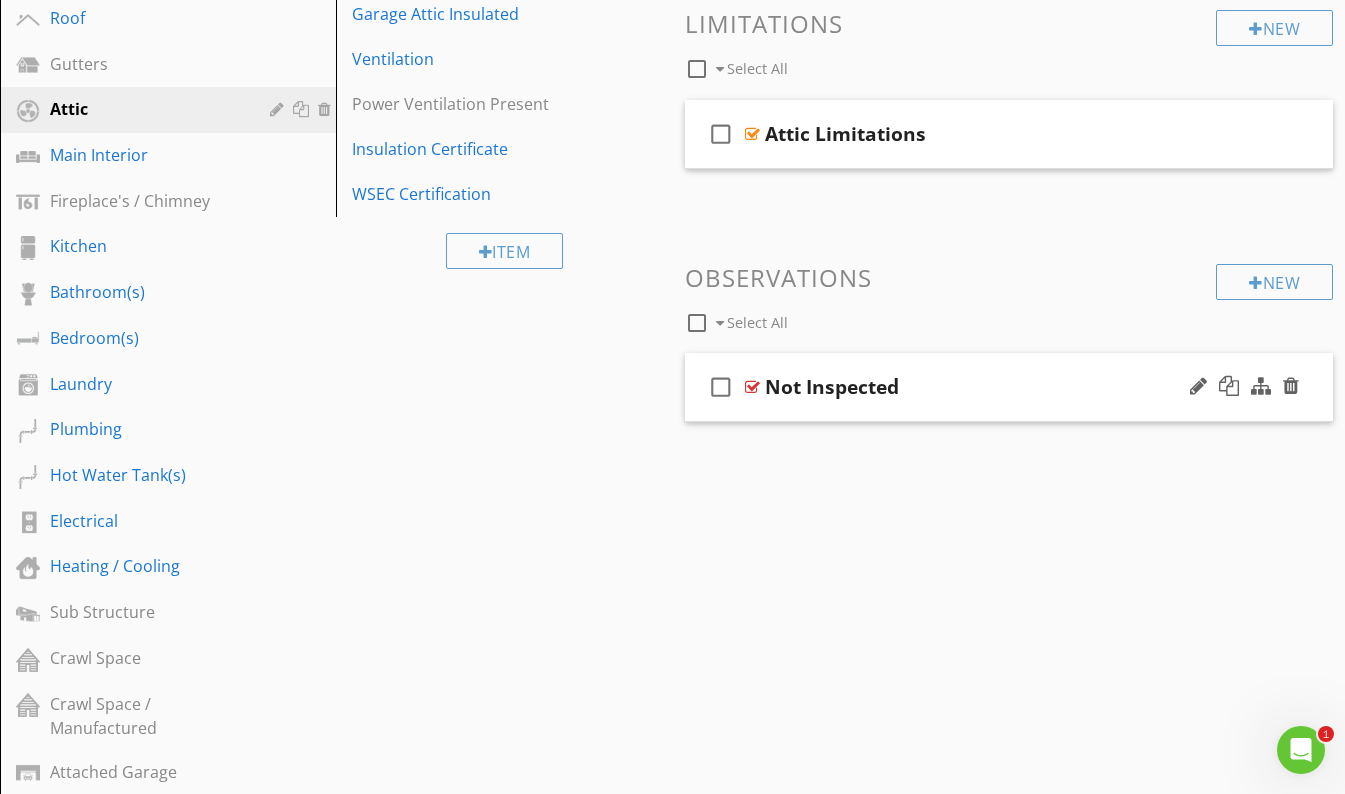 click on "Not Inspected" at bounding box center (993, 387) 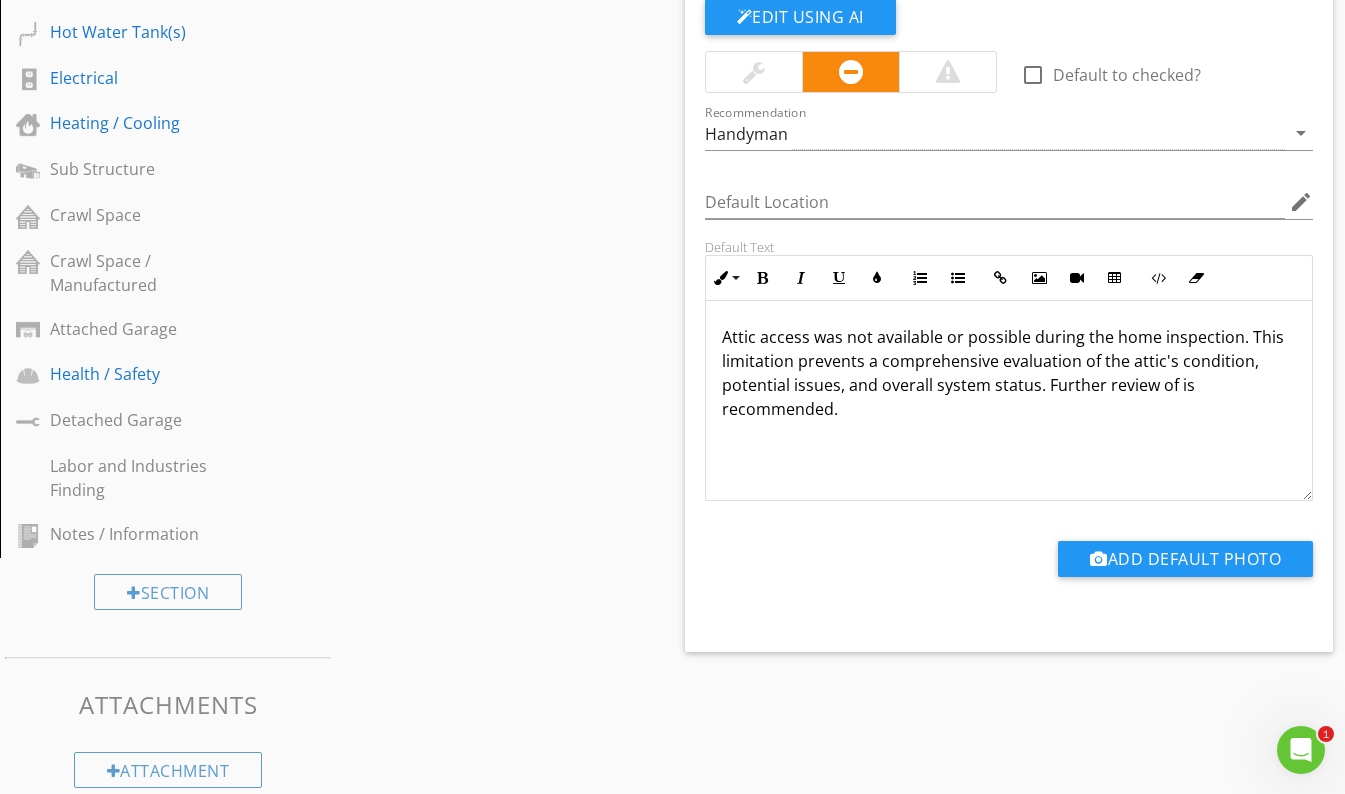 scroll, scrollTop: 939, scrollLeft: 0, axis: vertical 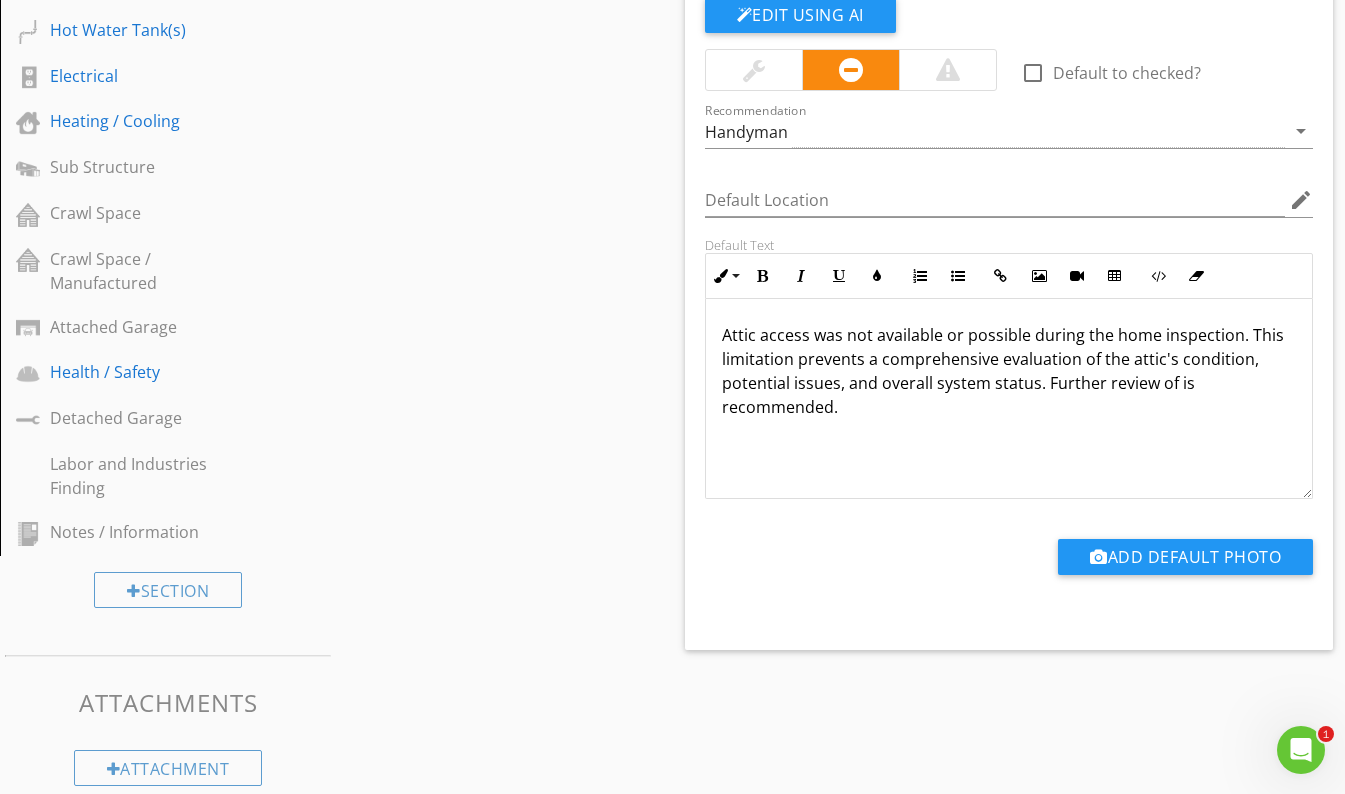 click on "Attic access was not available or possible during the home inspection. This limitation prevents a comprehensive evaluation of the attic's condition, potential issues, and overall system status. Further review of is recommended." at bounding box center (1009, 371) 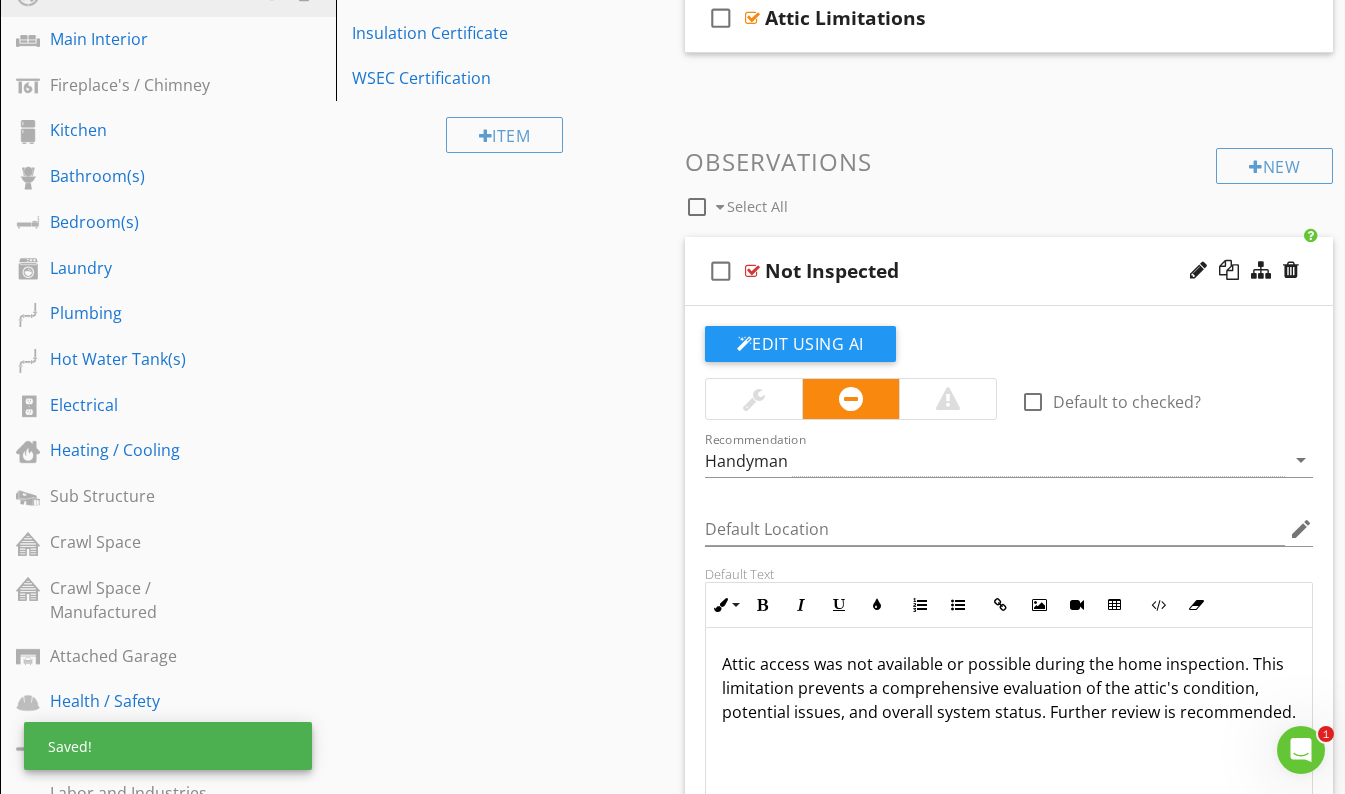 scroll, scrollTop: 577, scrollLeft: 0, axis: vertical 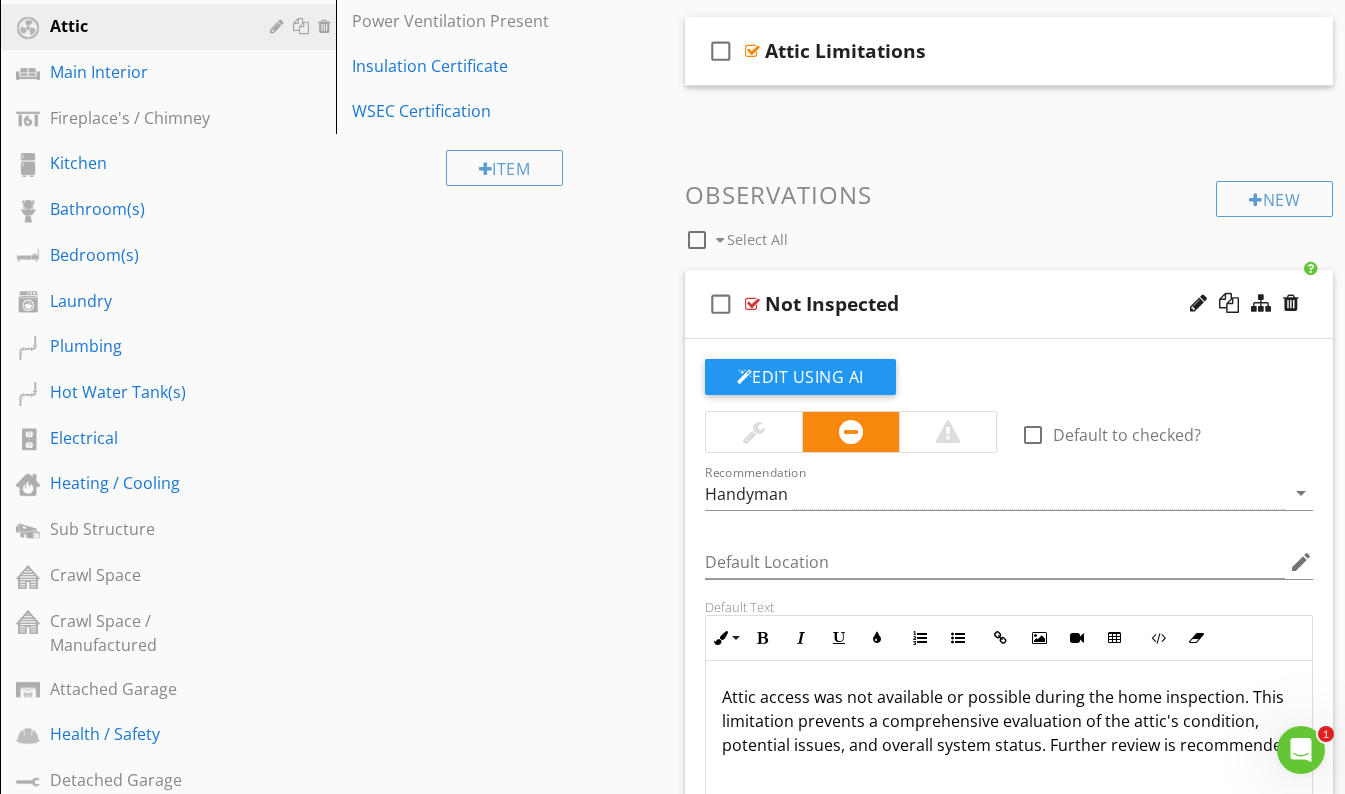 click on "Not Inspected" at bounding box center [993, 304] 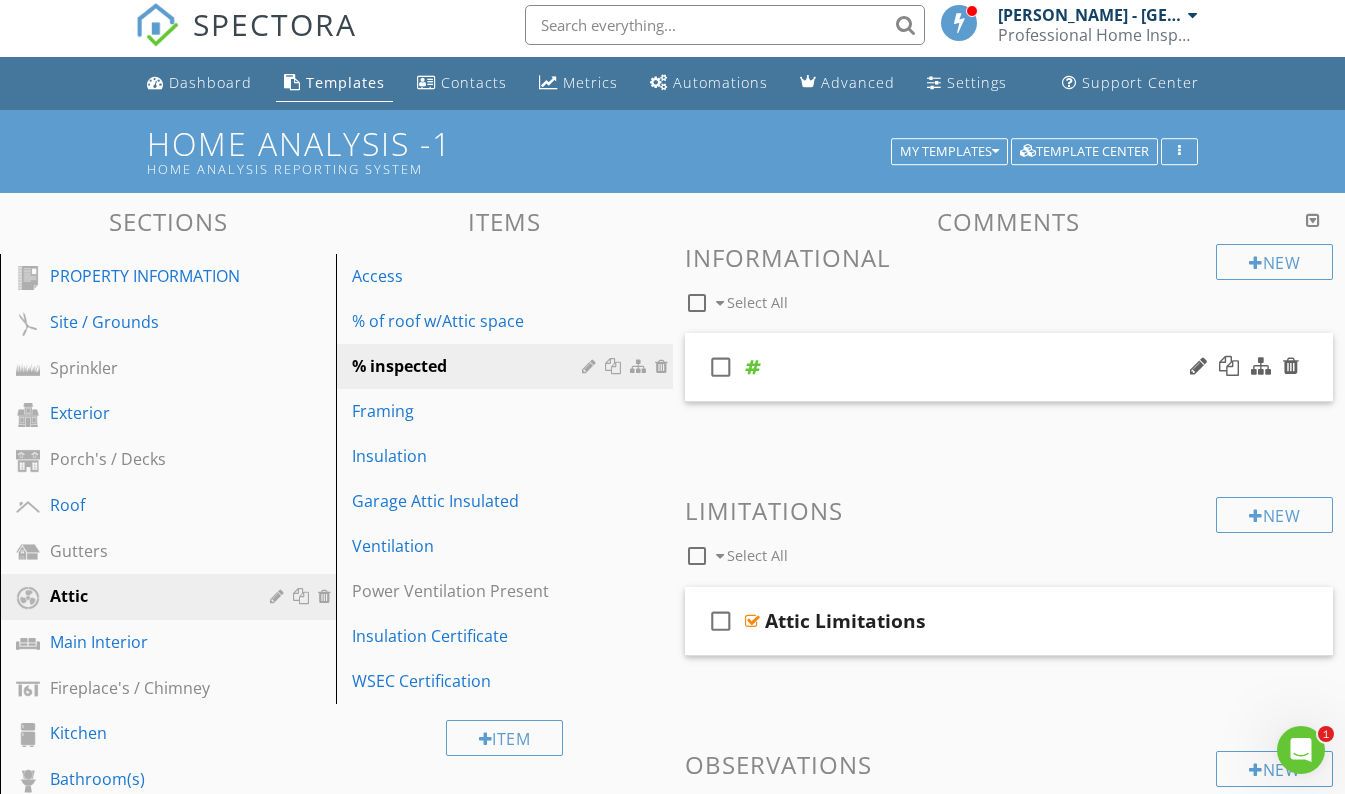 scroll, scrollTop: 0, scrollLeft: 0, axis: both 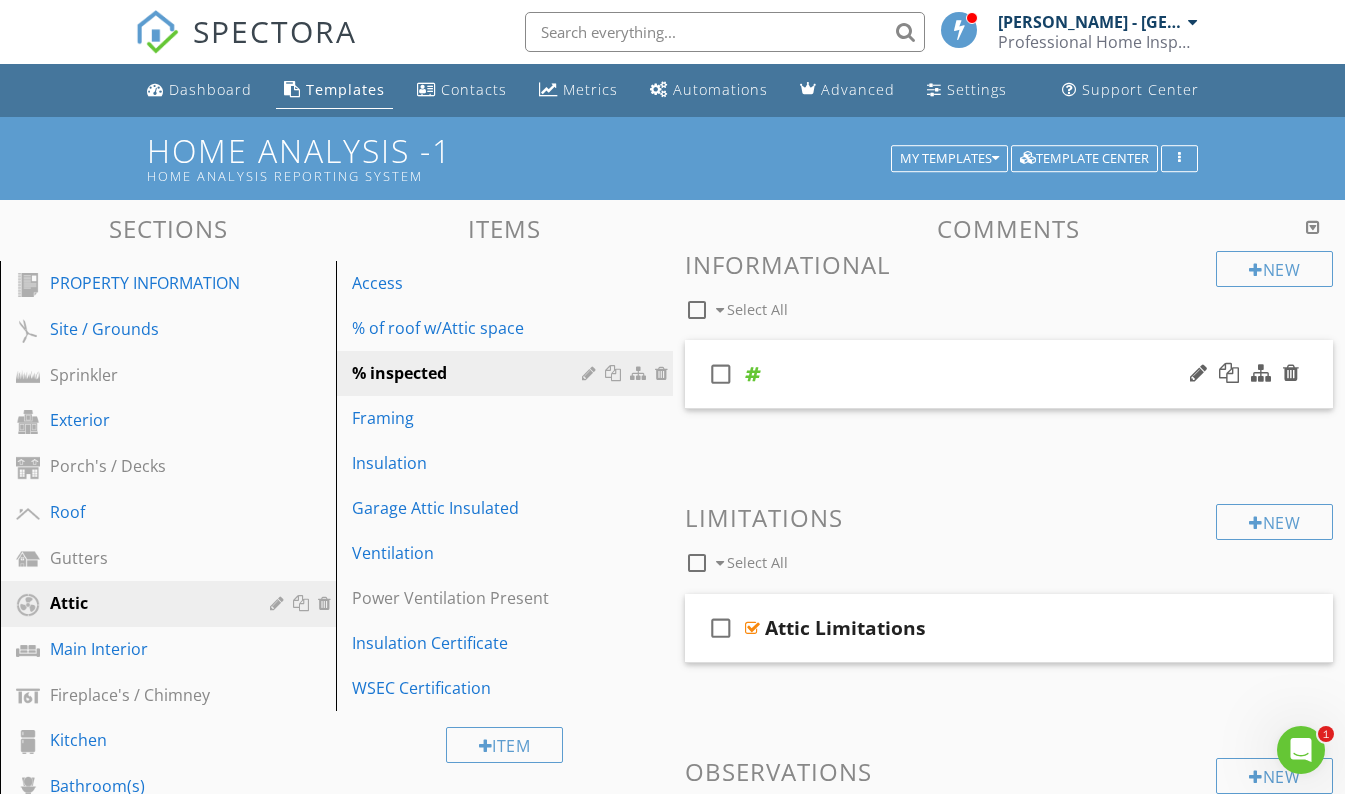 click on "check_box_outline_blank" at bounding box center [1009, 374] 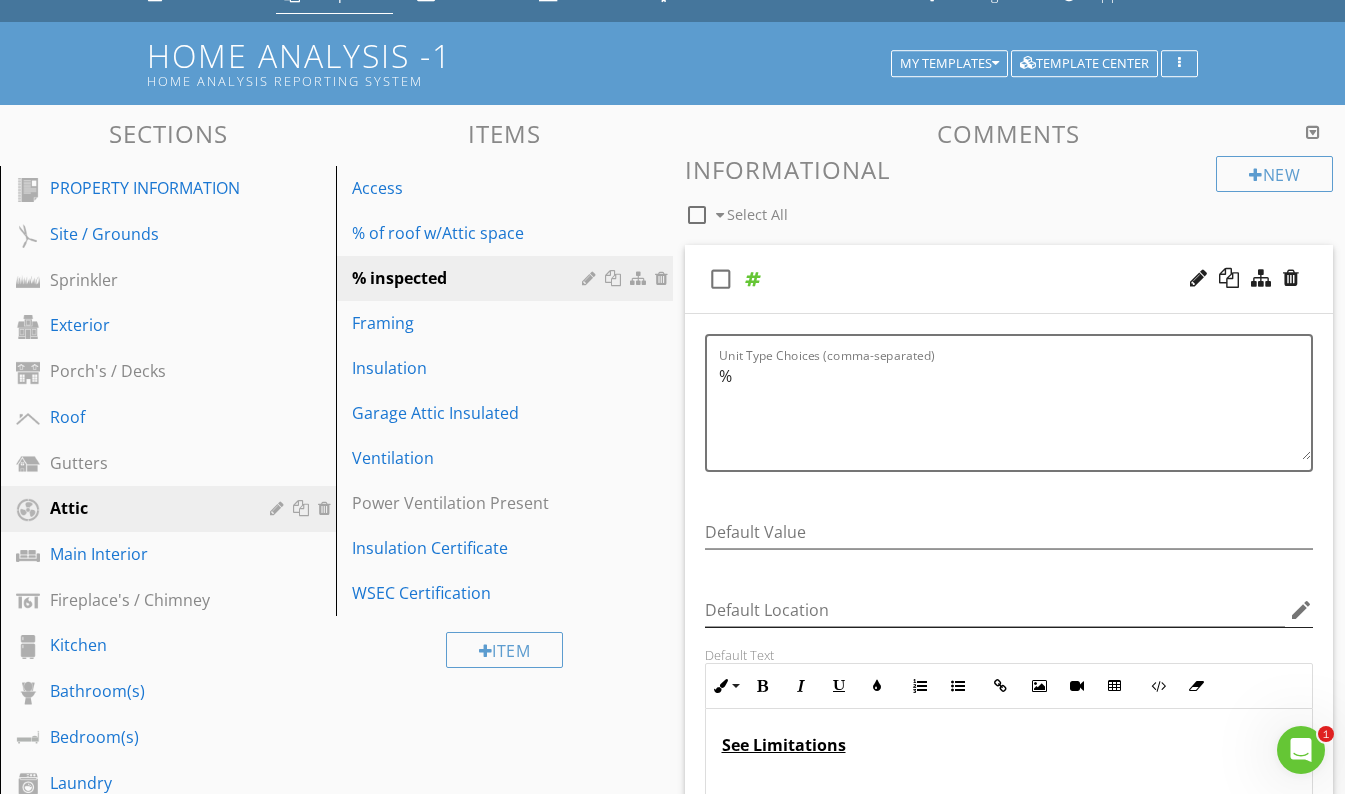 scroll, scrollTop: 74, scrollLeft: 0, axis: vertical 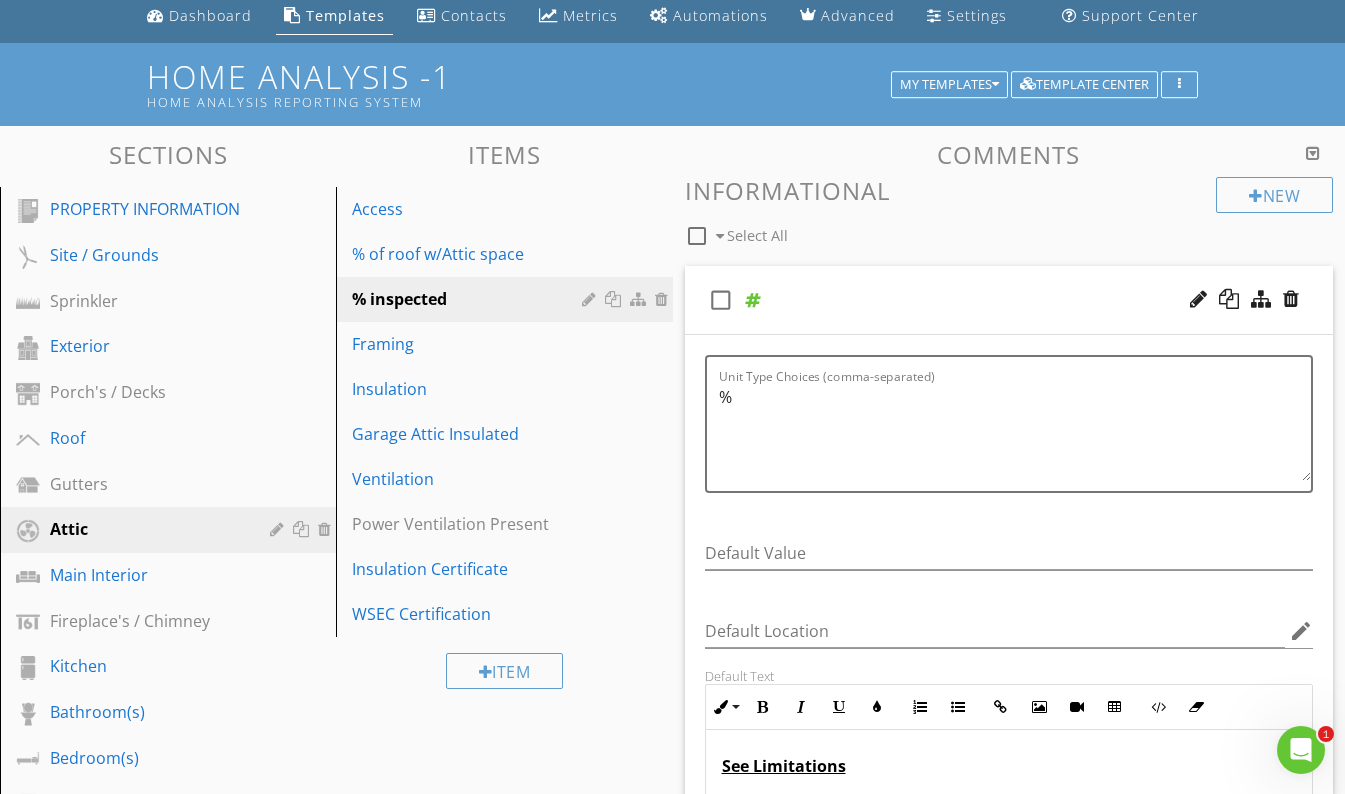 click on "check_box_outline_blank" at bounding box center (1009, 300) 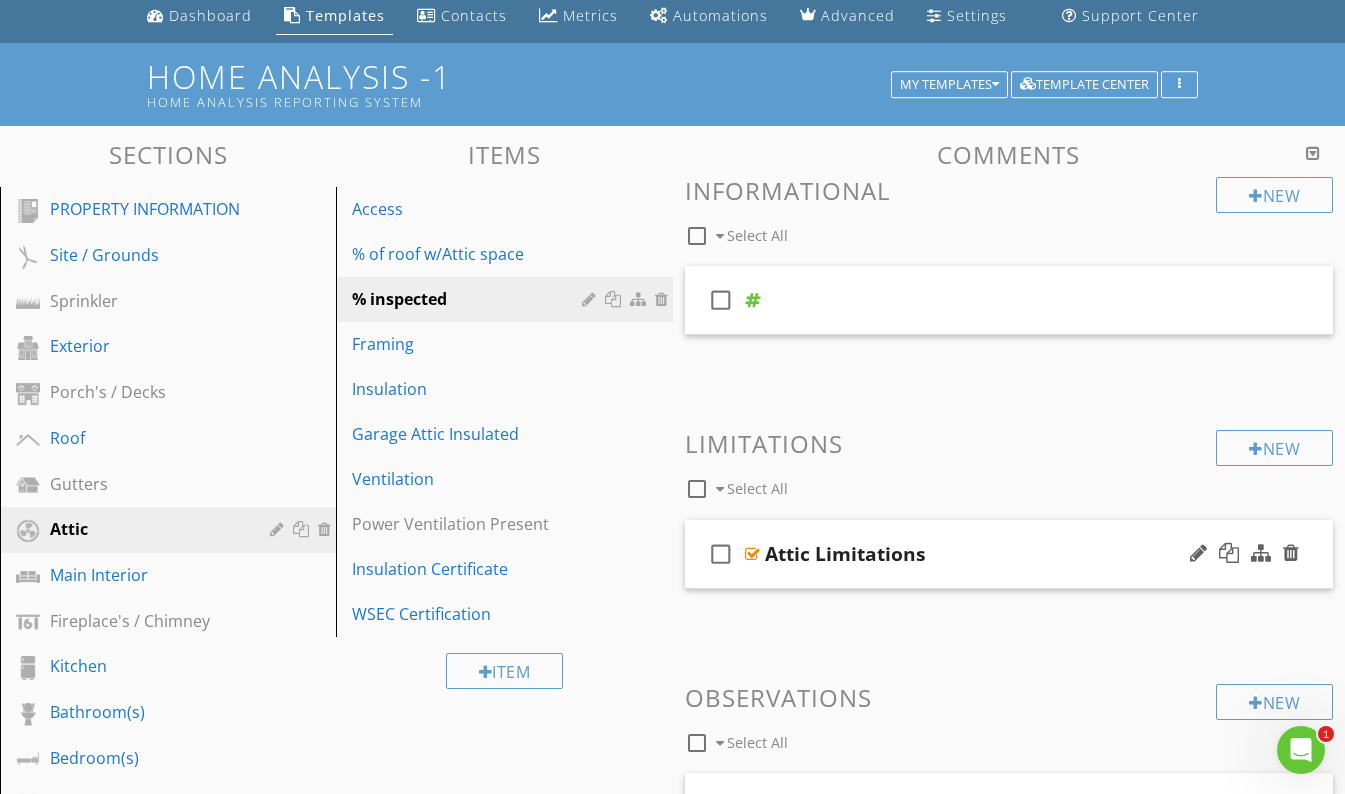 click on "Attic Limitations" at bounding box center (993, 554) 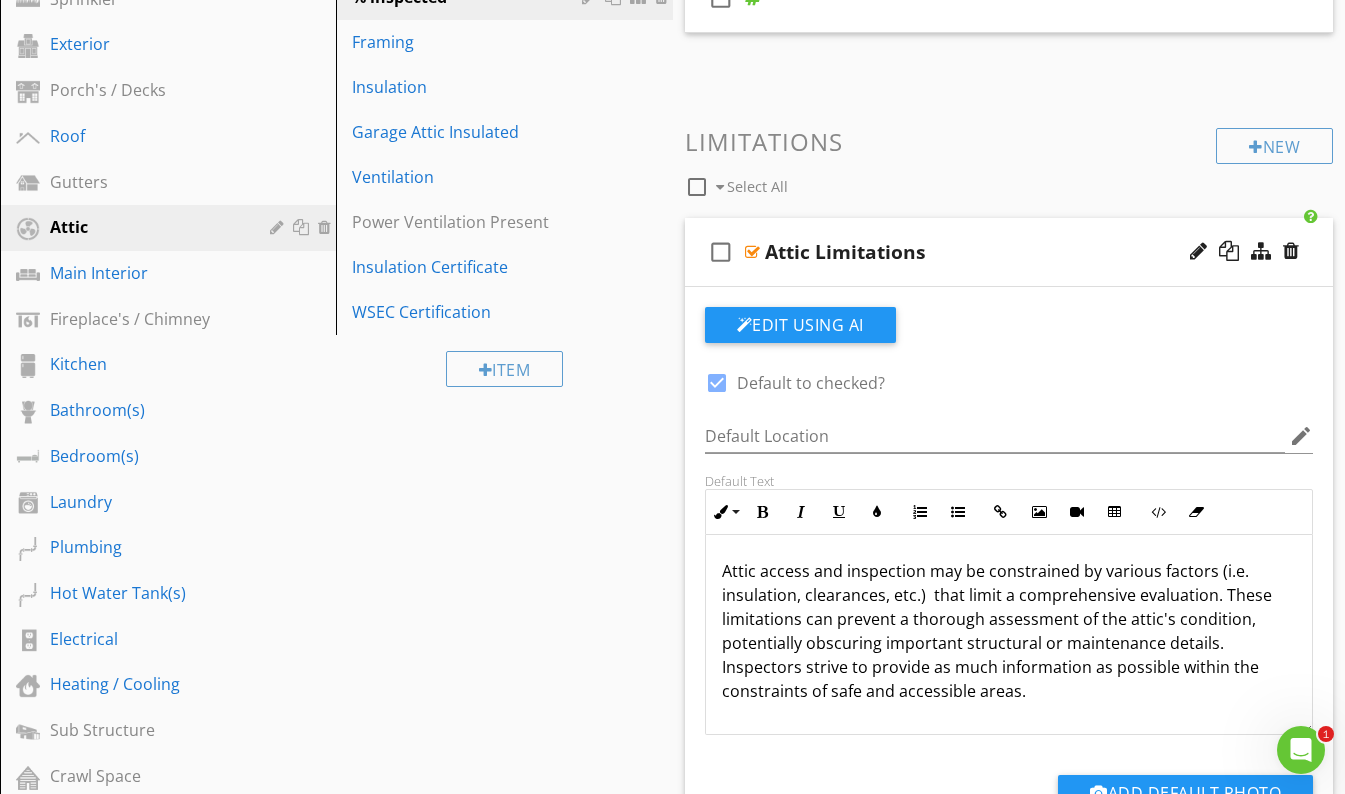 scroll, scrollTop: 376, scrollLeft: 0, axis: vertical 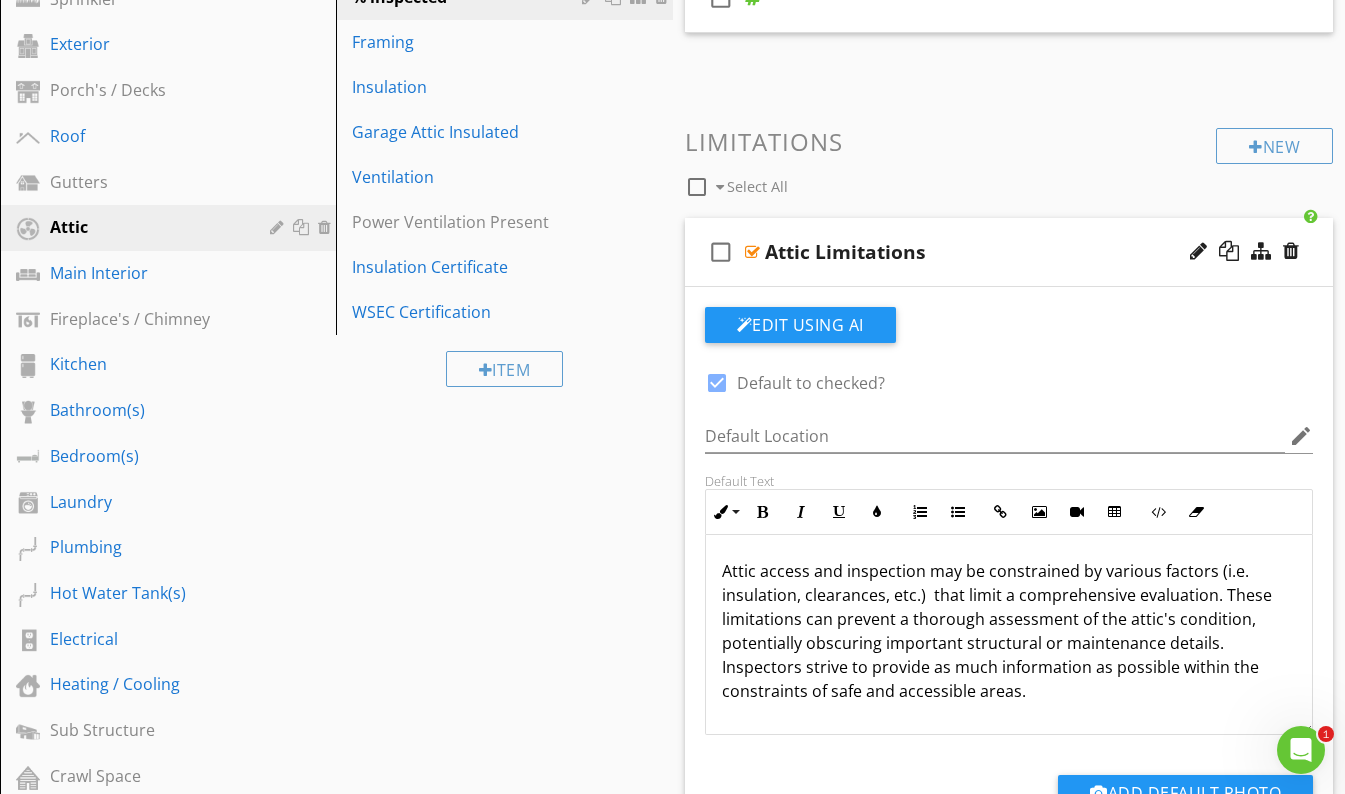 click on "Attic Limitations" at bounding box center (993, 252) 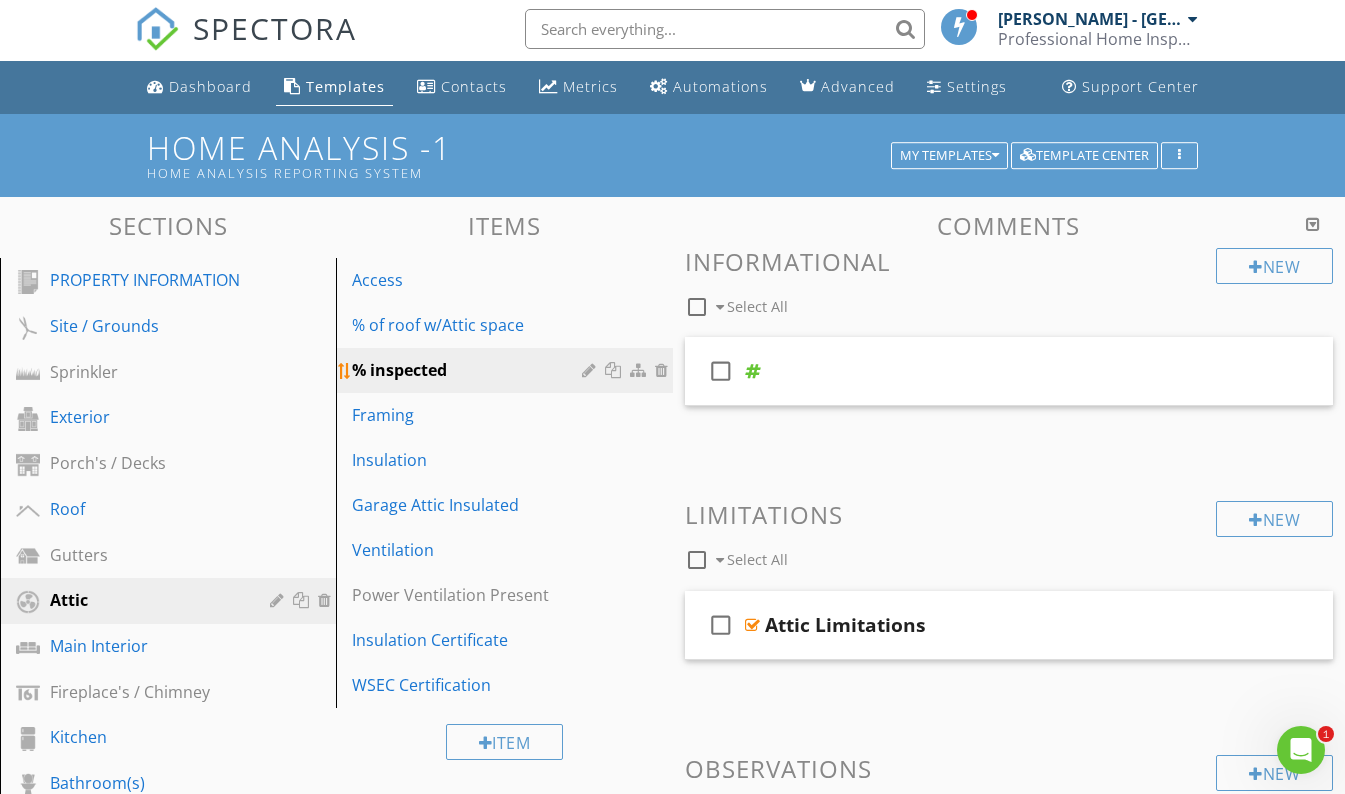 scroll, scrollTop: 0, scrollLeft: 0, axis: both 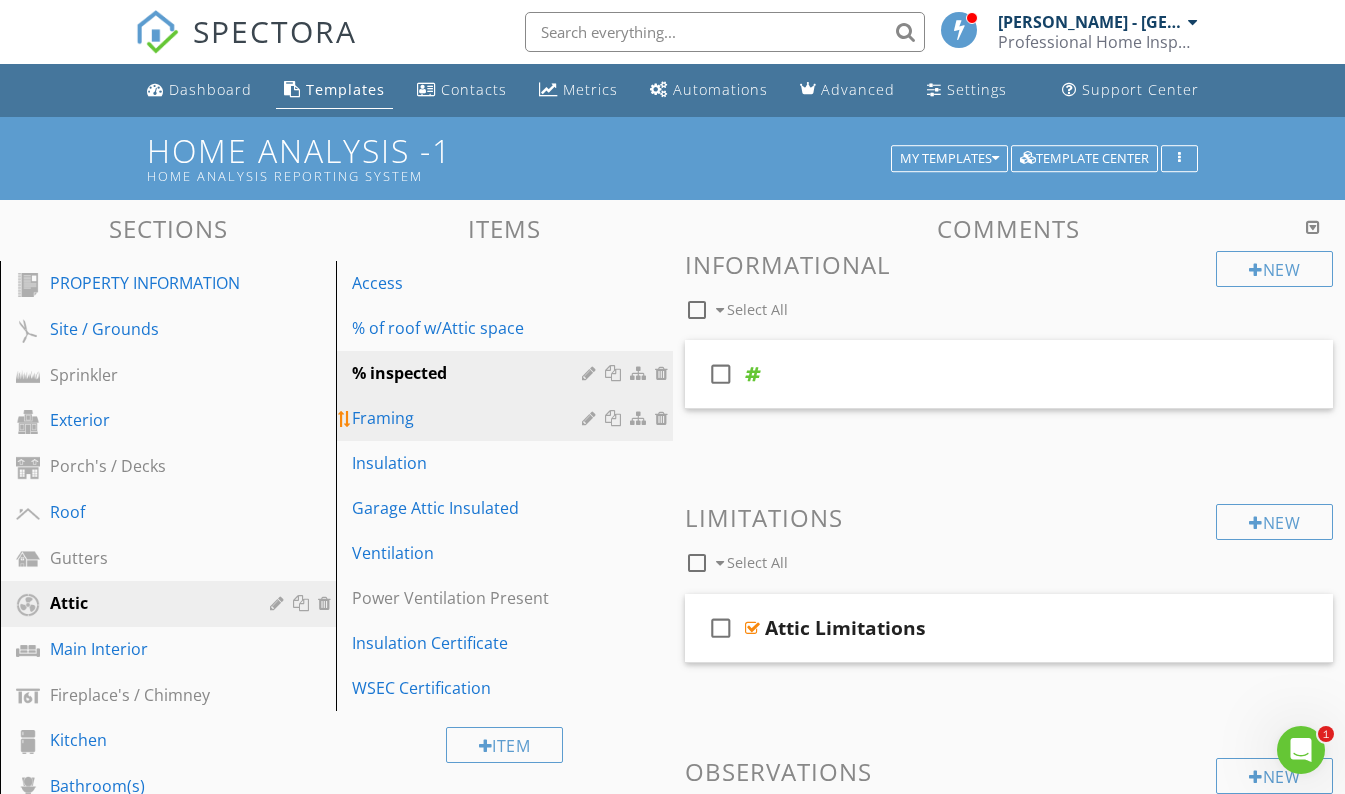 click on "Framing" at bounding box center [469, 418] 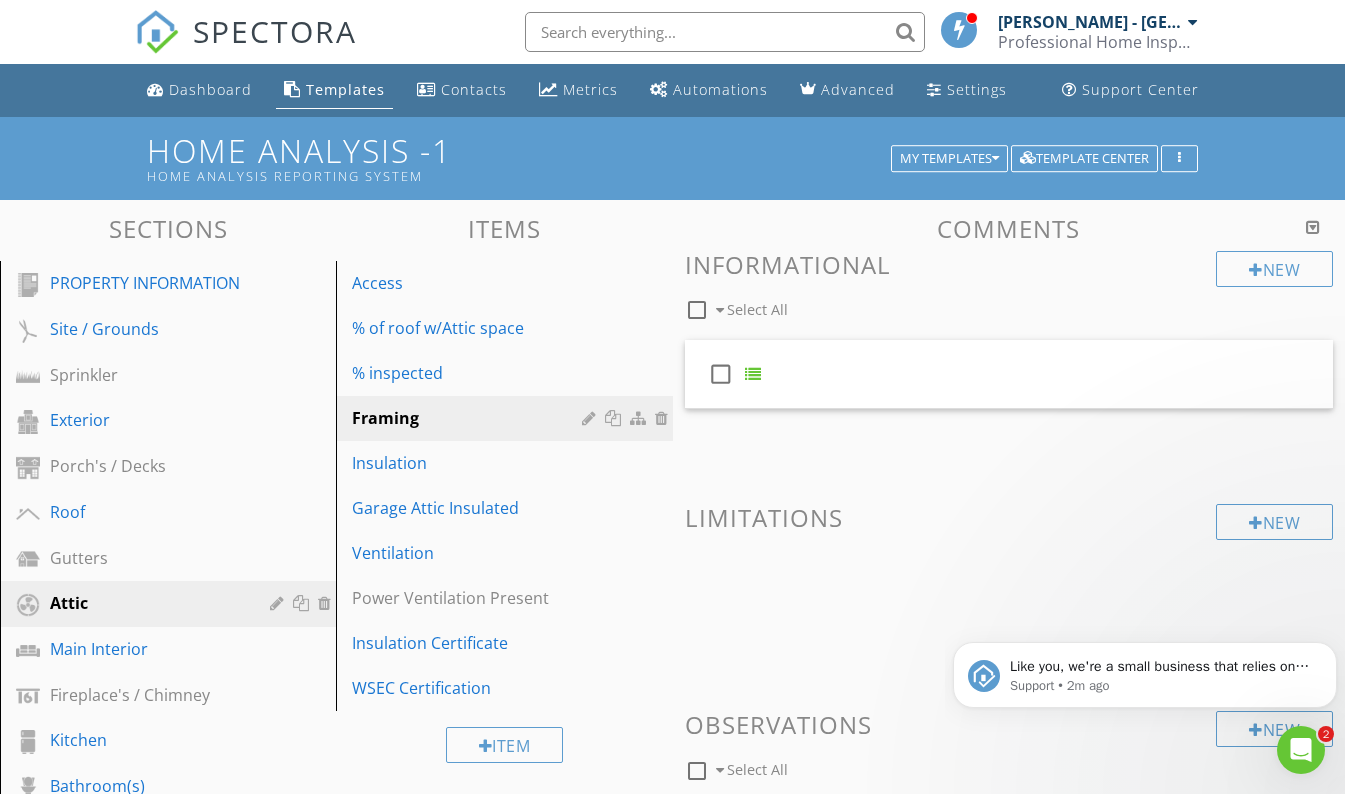 scroll, scrollTop: 0, scrollLeft: 0, axis: both 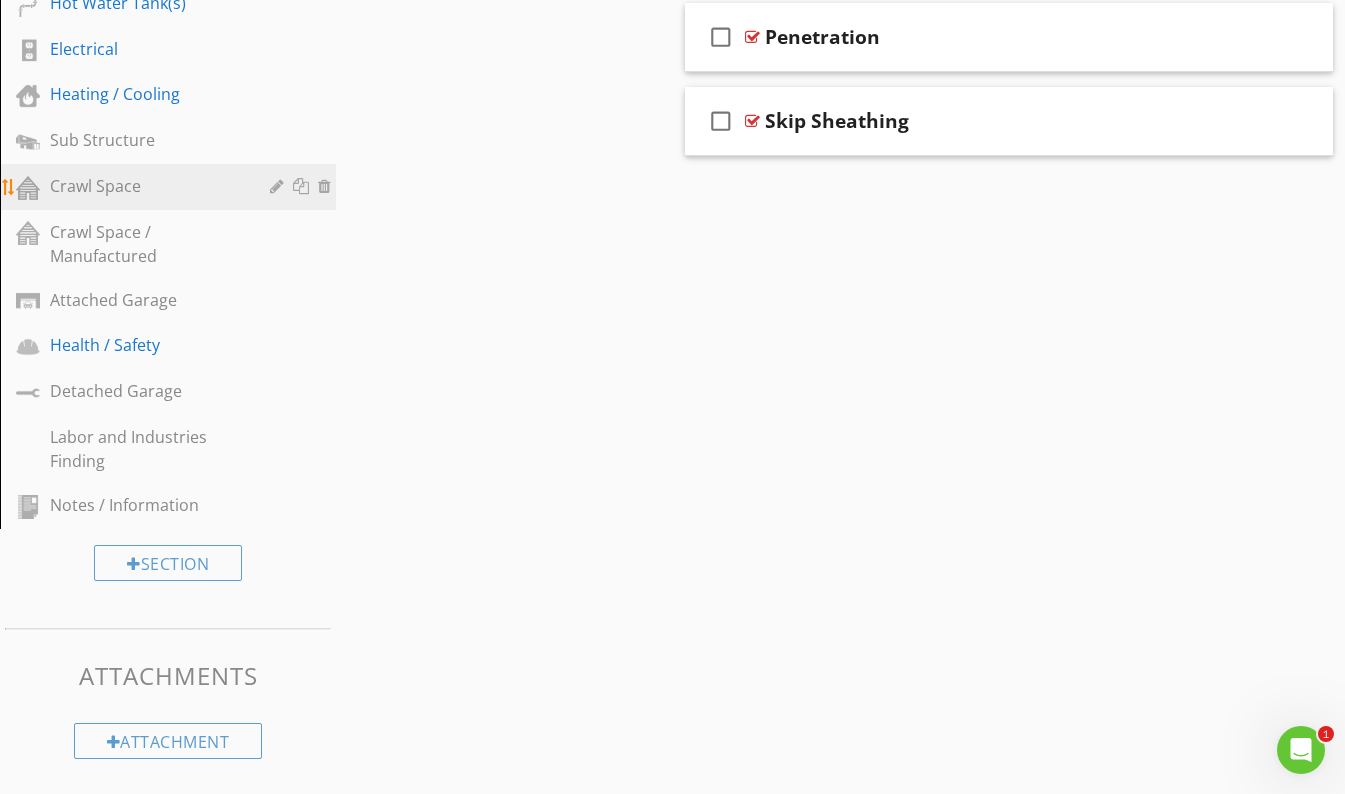click on "Crawl Space" at bounding box center (145, 186) 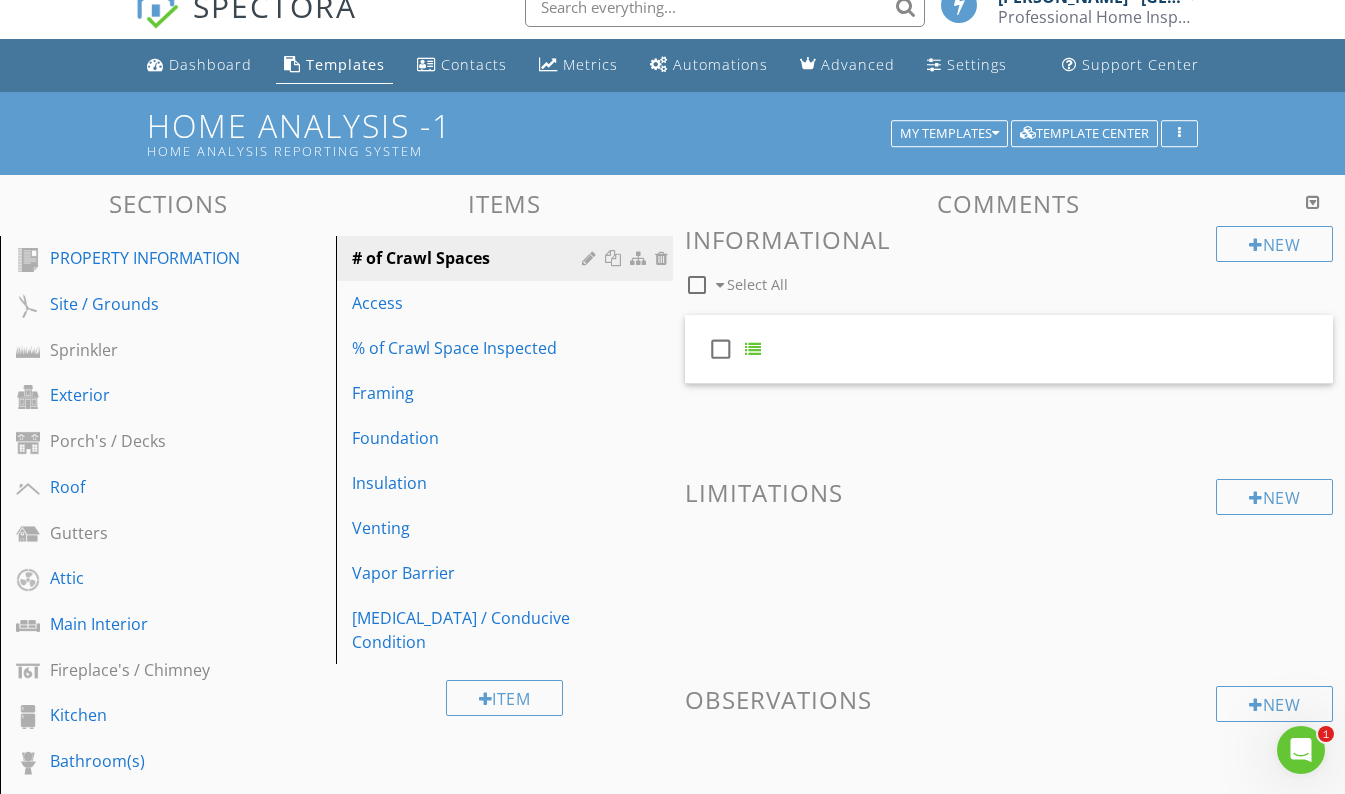 scroll, scrollTop: 0, scrollLeft: 0, axis: both 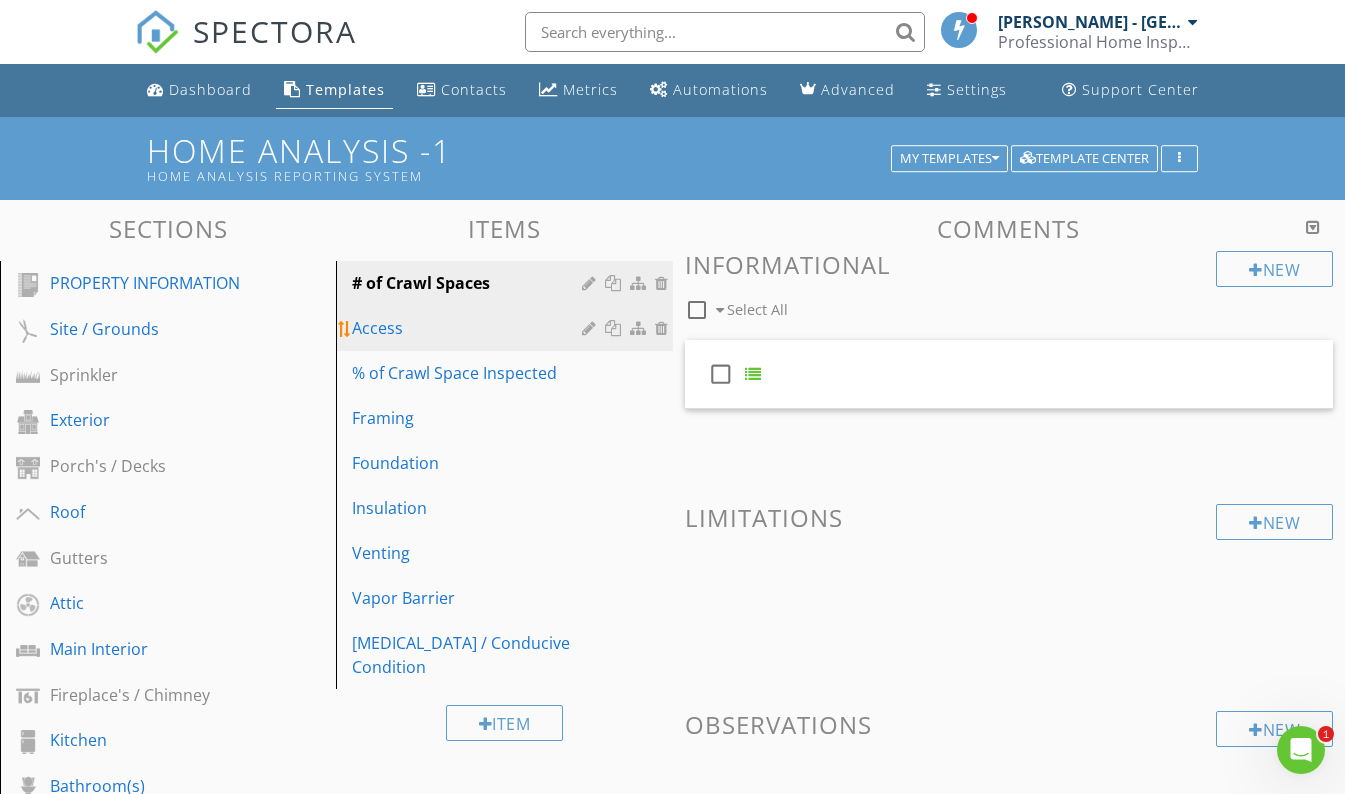 click on "Access" at bounding box center (469, 328) 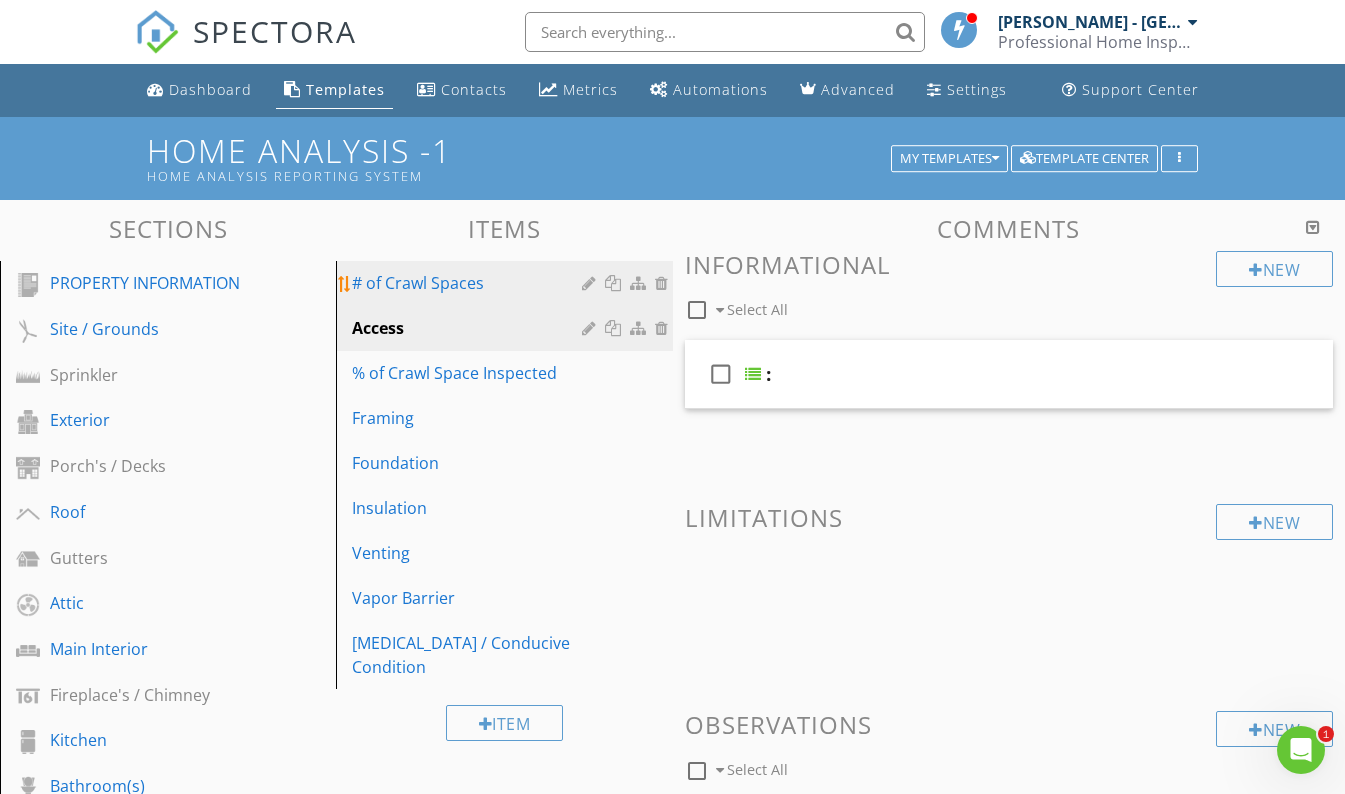 click on "# of Crawl Spaces" at bounding box center (469, 283) 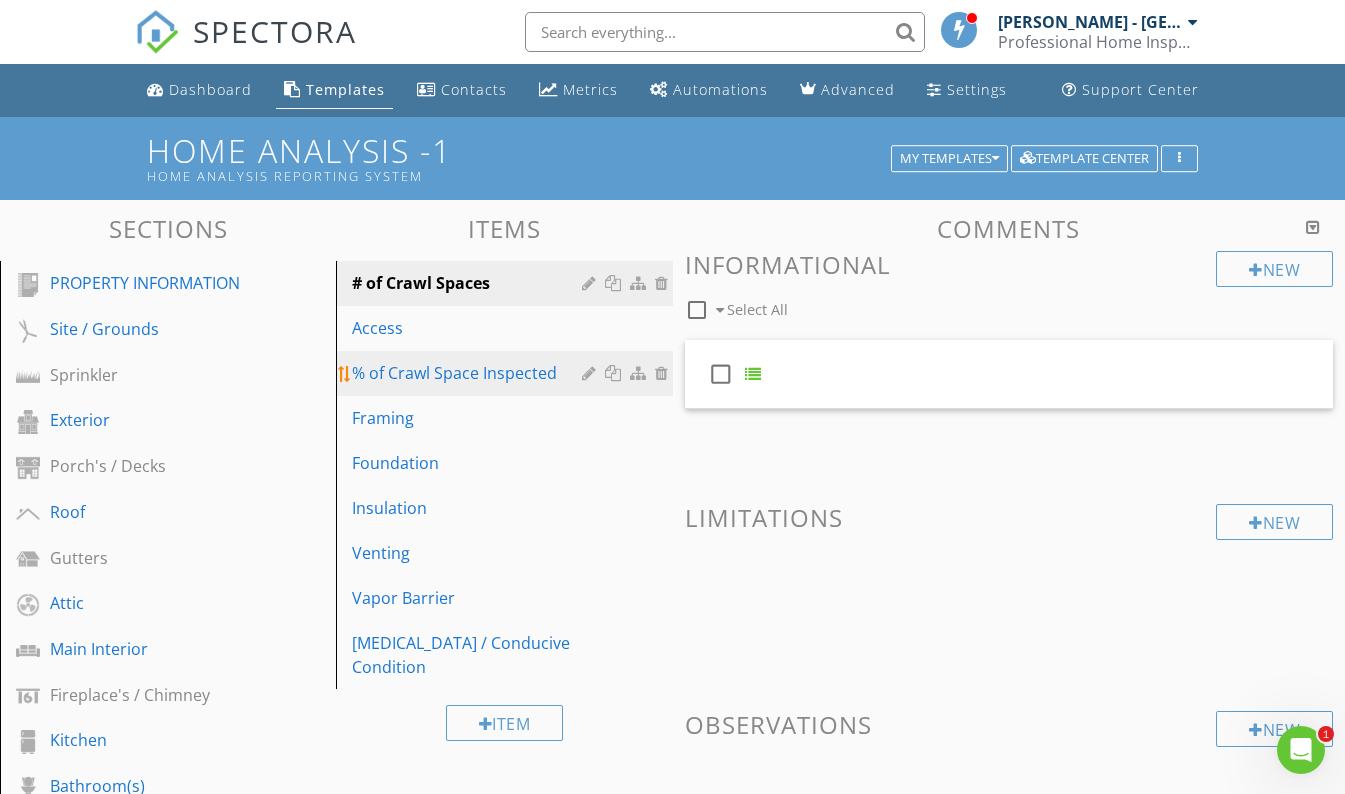 click on "% of Crawl Space Inspected" at bounding box center [507, 373] 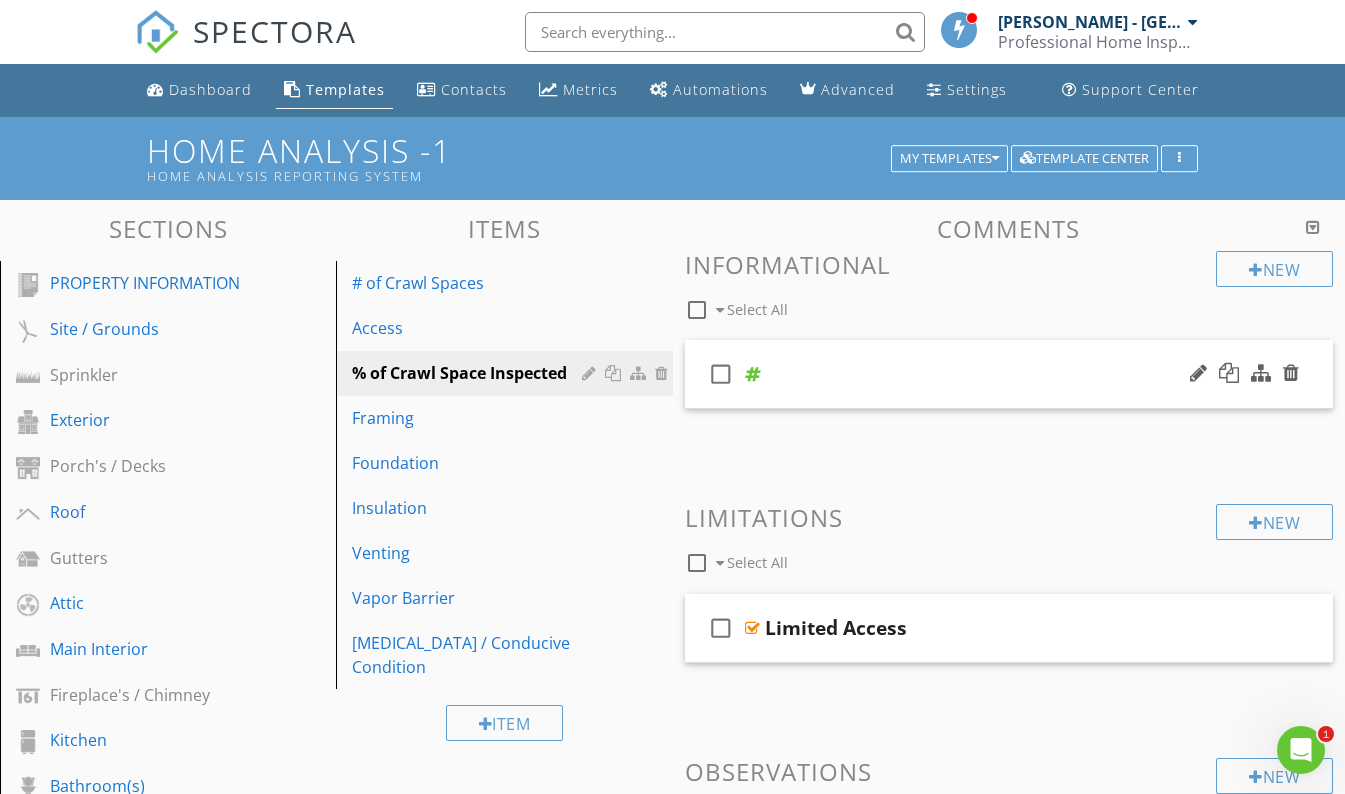 click on "check_box_outline_blank" at bounding box center [1009, 374] 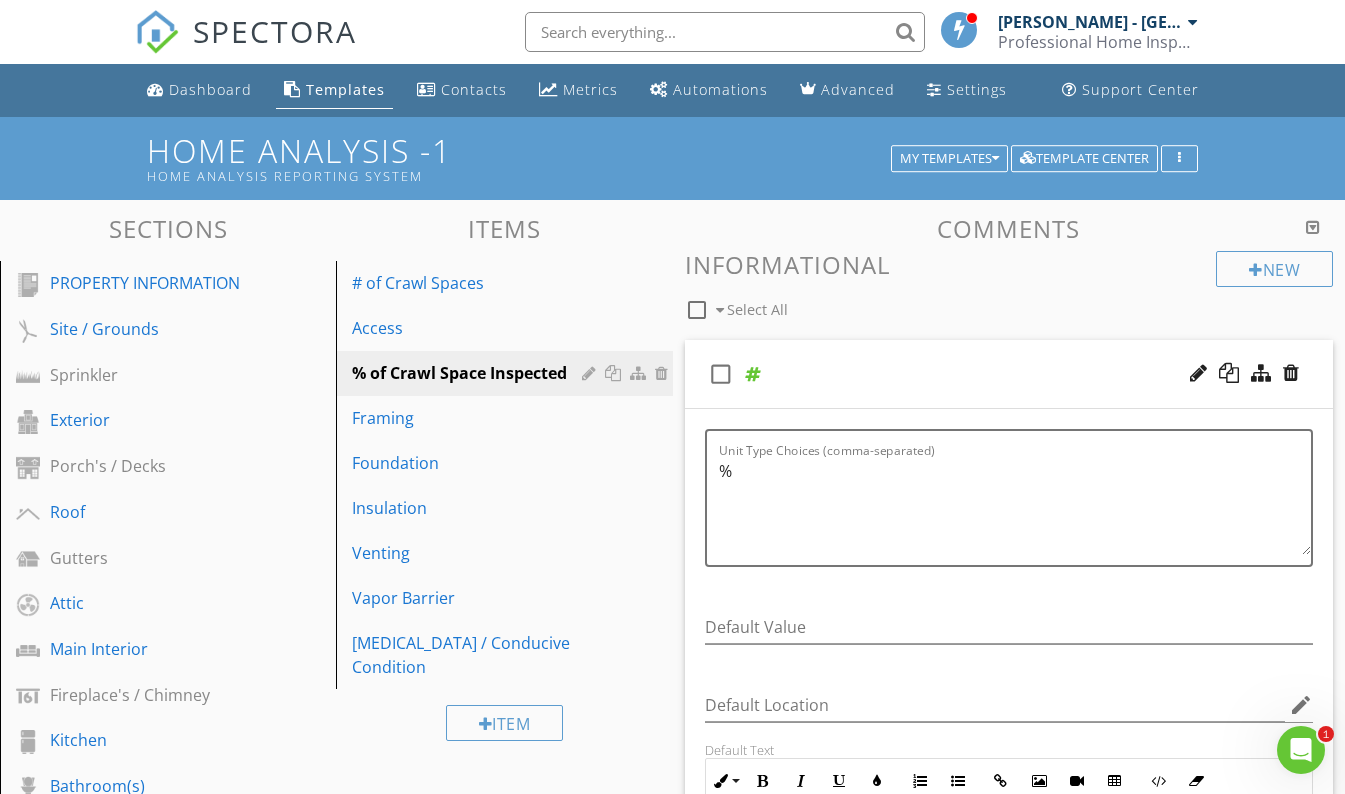 click on "check_box_outline_blank" at bounding box center [1009, 374] 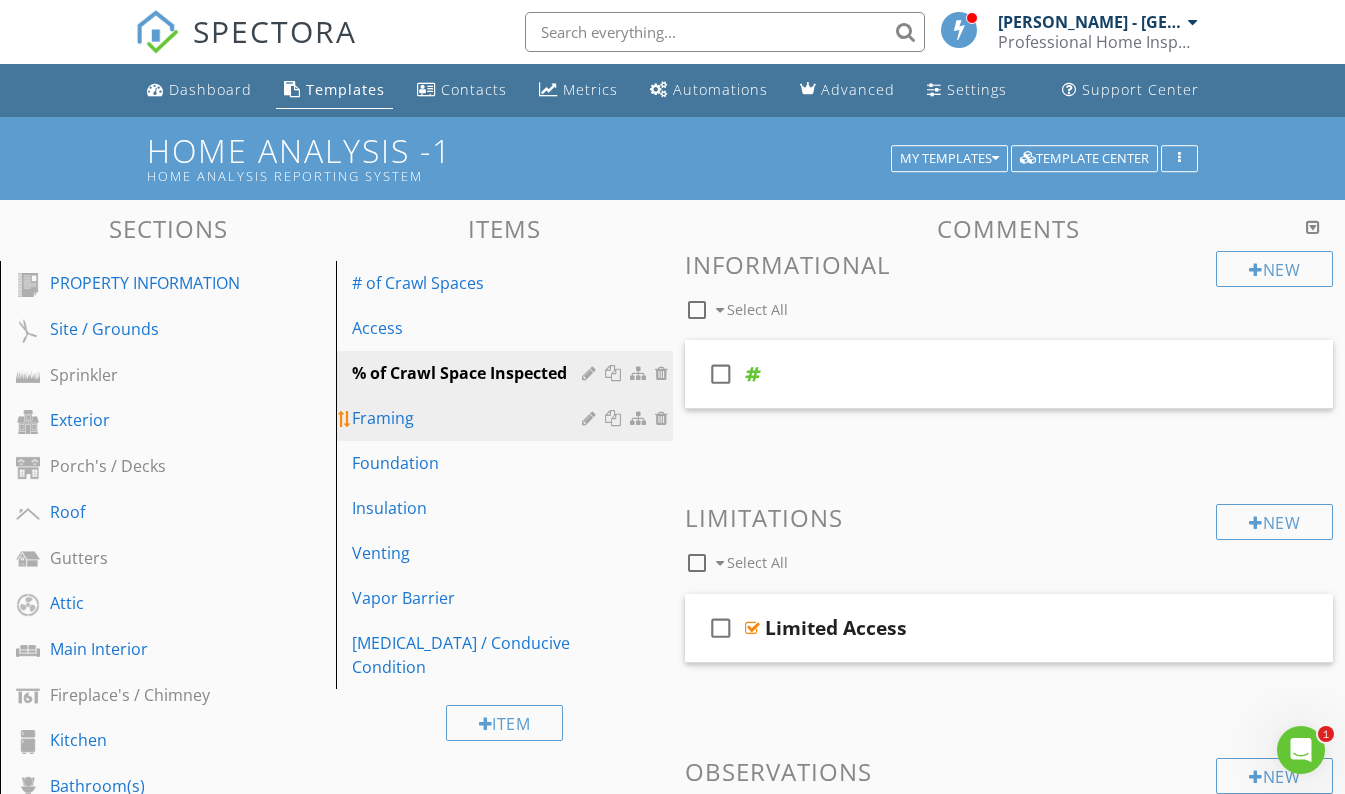 click on "Framing" at bounding box center [469, 418] 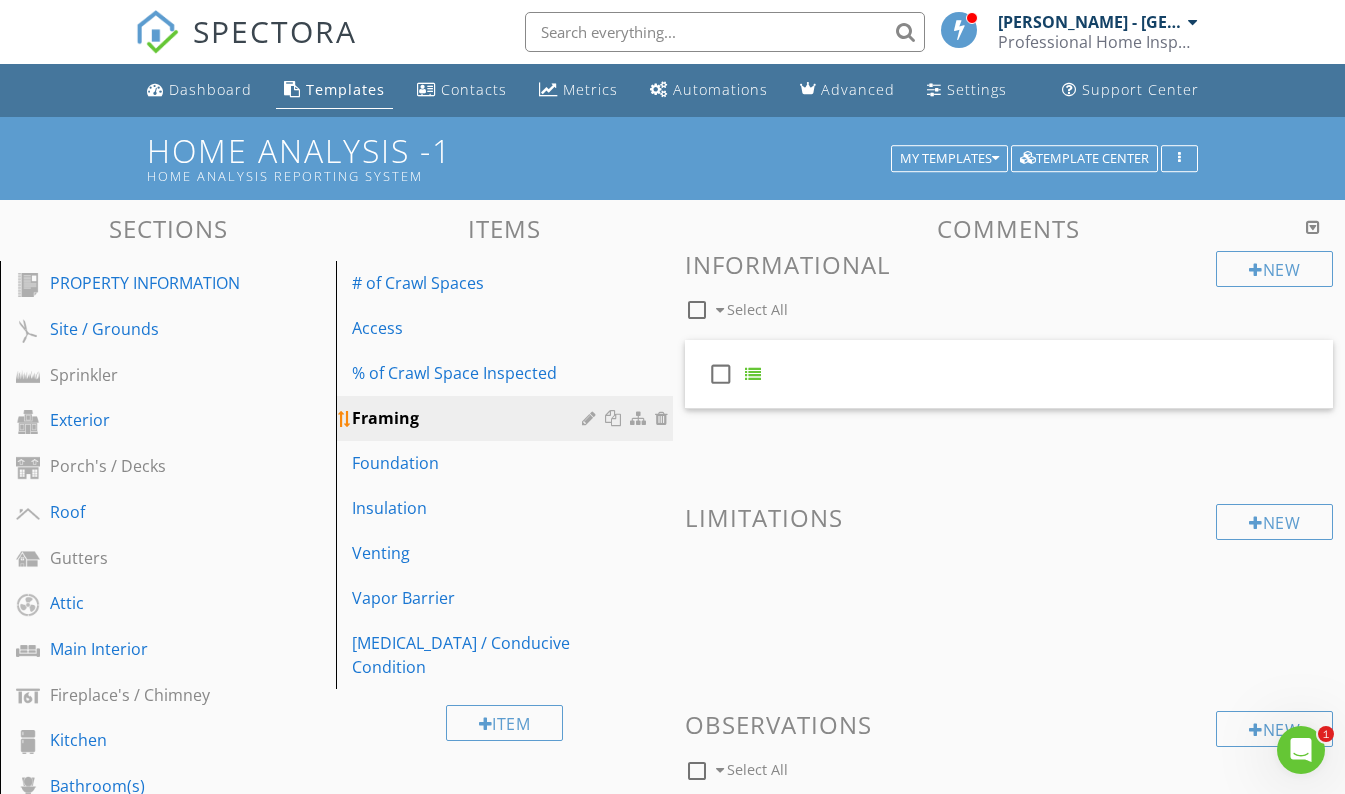 click on "Framing" at bounding box center (469, 418) 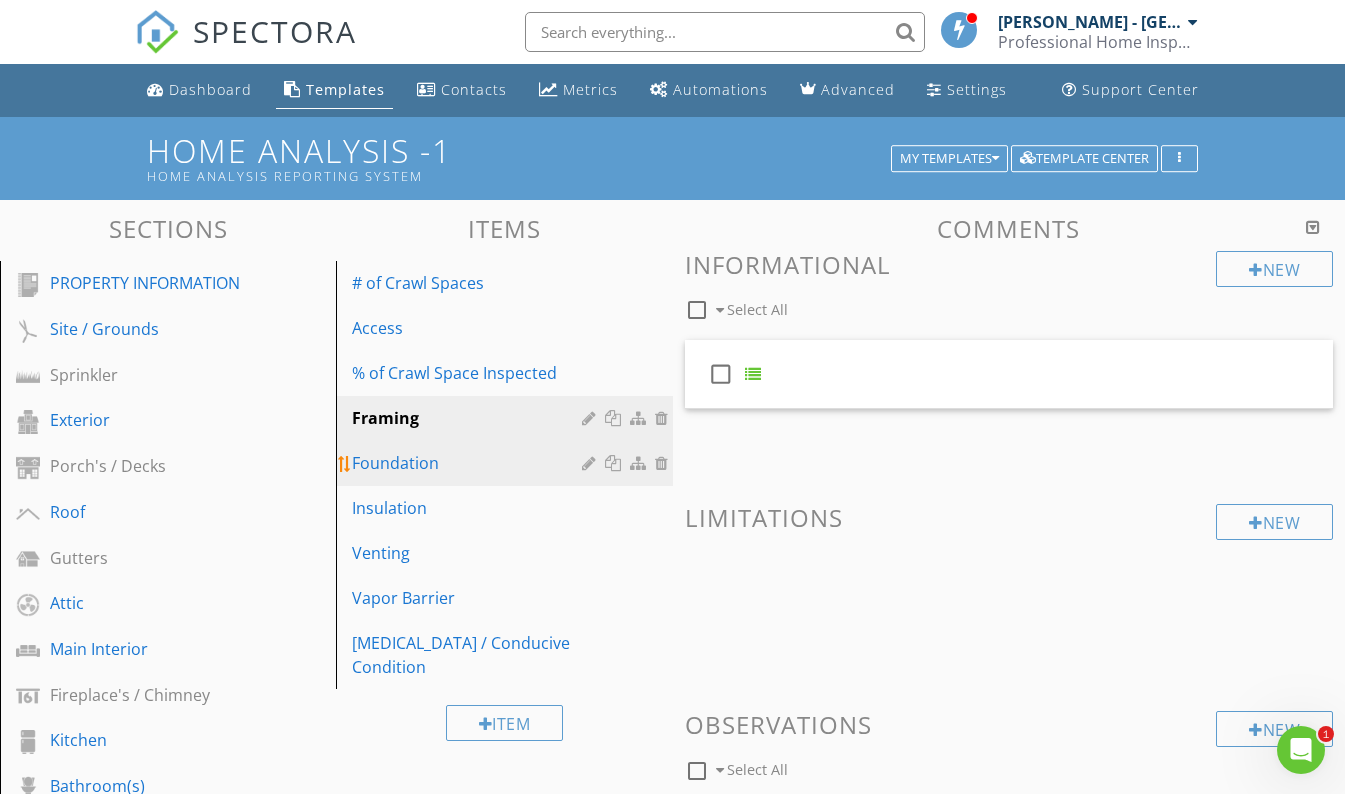 click on "Foundation" at bounding box center (507, 463) 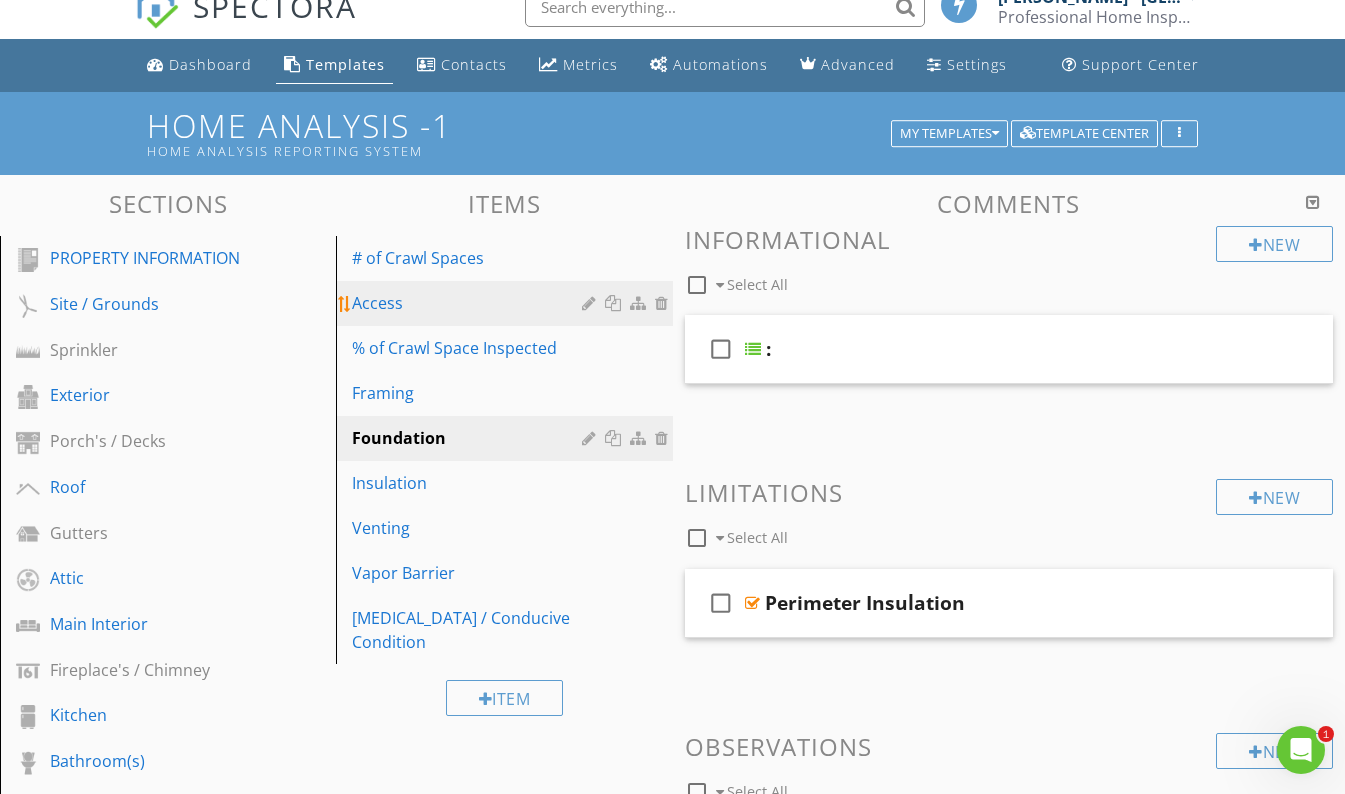 scroll, scrollTop: 0, scrollLeft: 0, axis: both 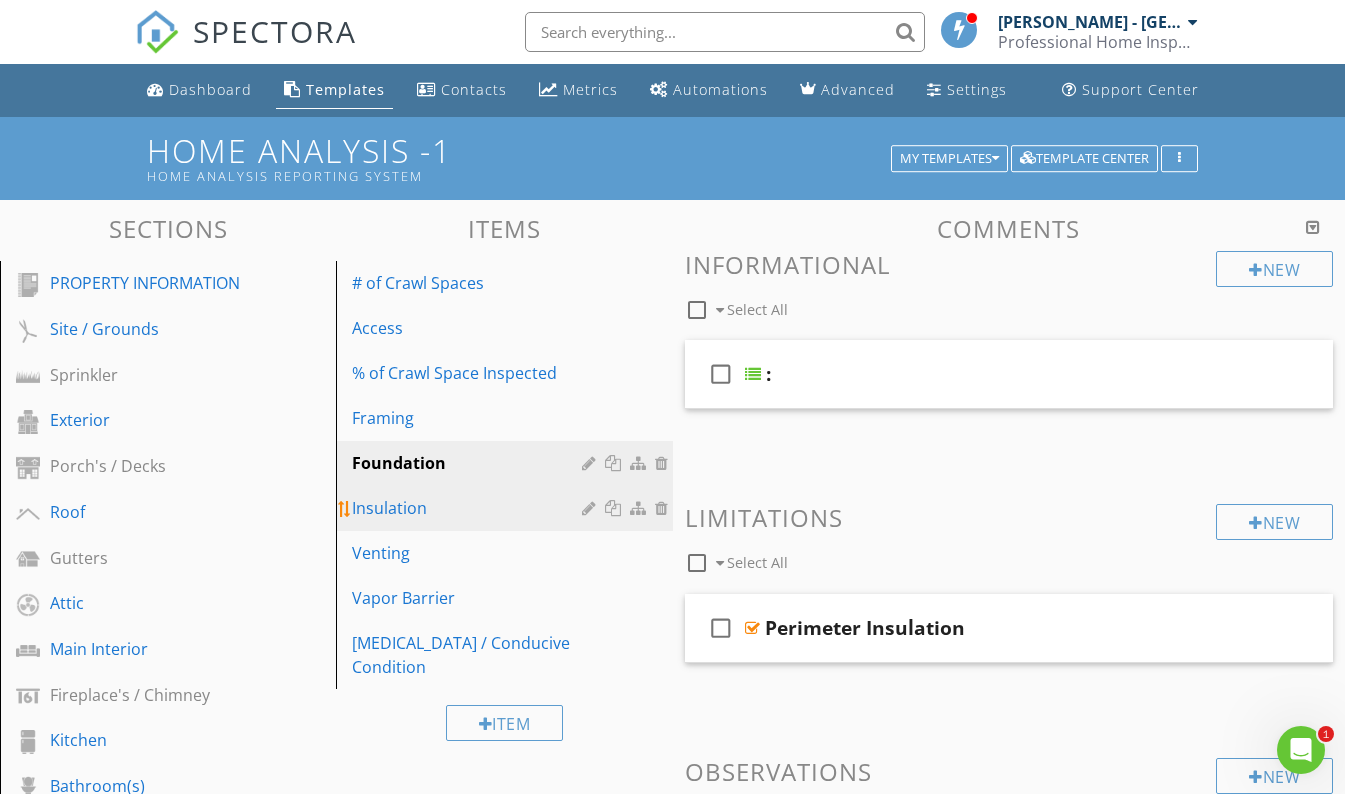 click on "Insulation" at bounding box center [507, 508] 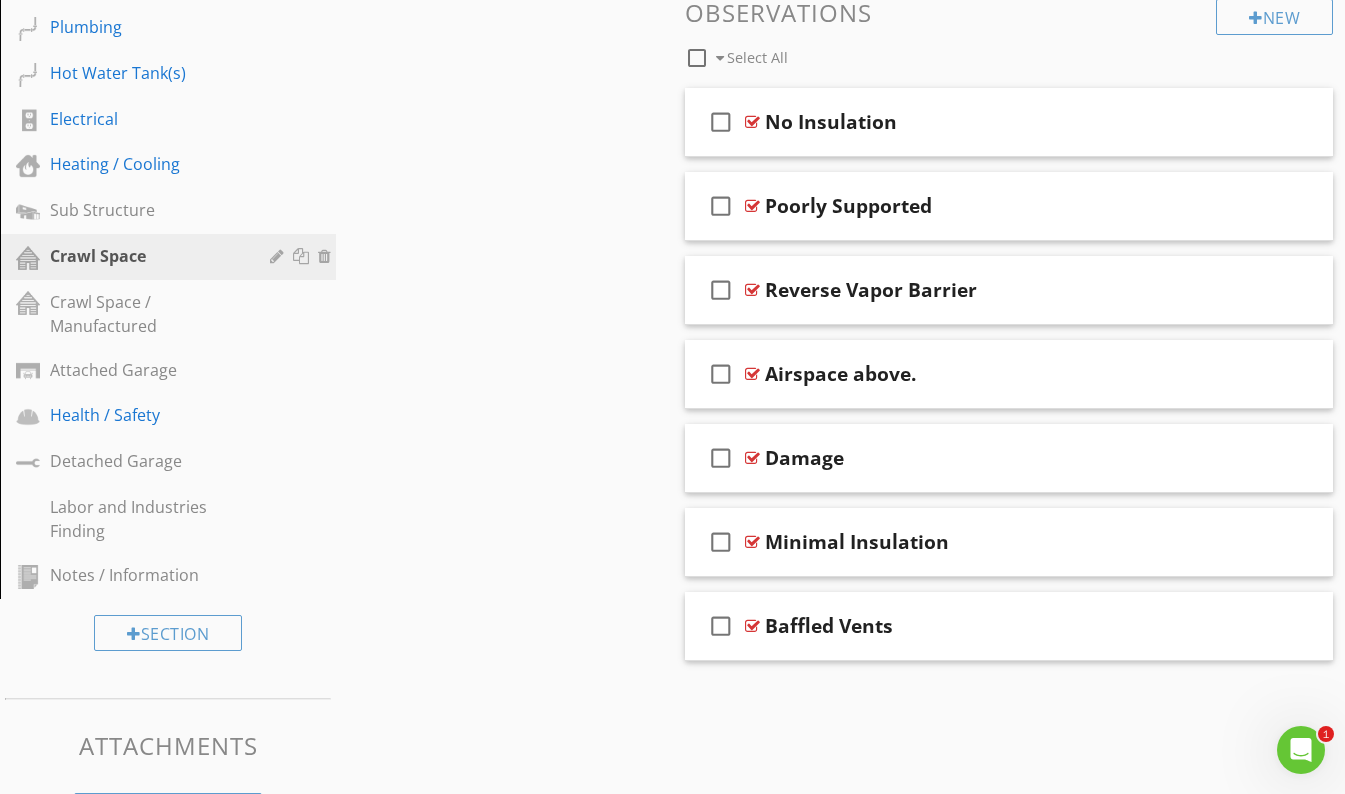 scroll, scrollTop: 872, scrollLeft: 0, axis: vertical 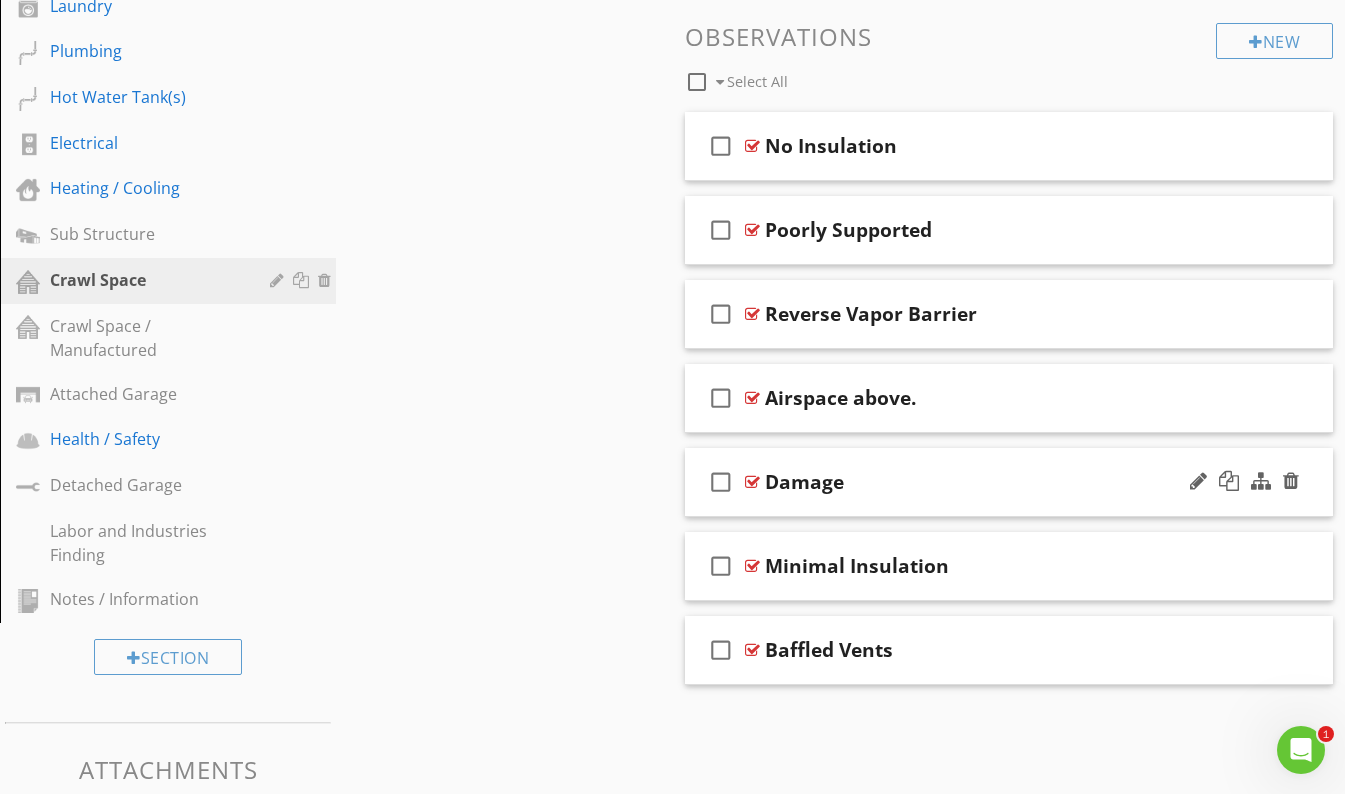 type 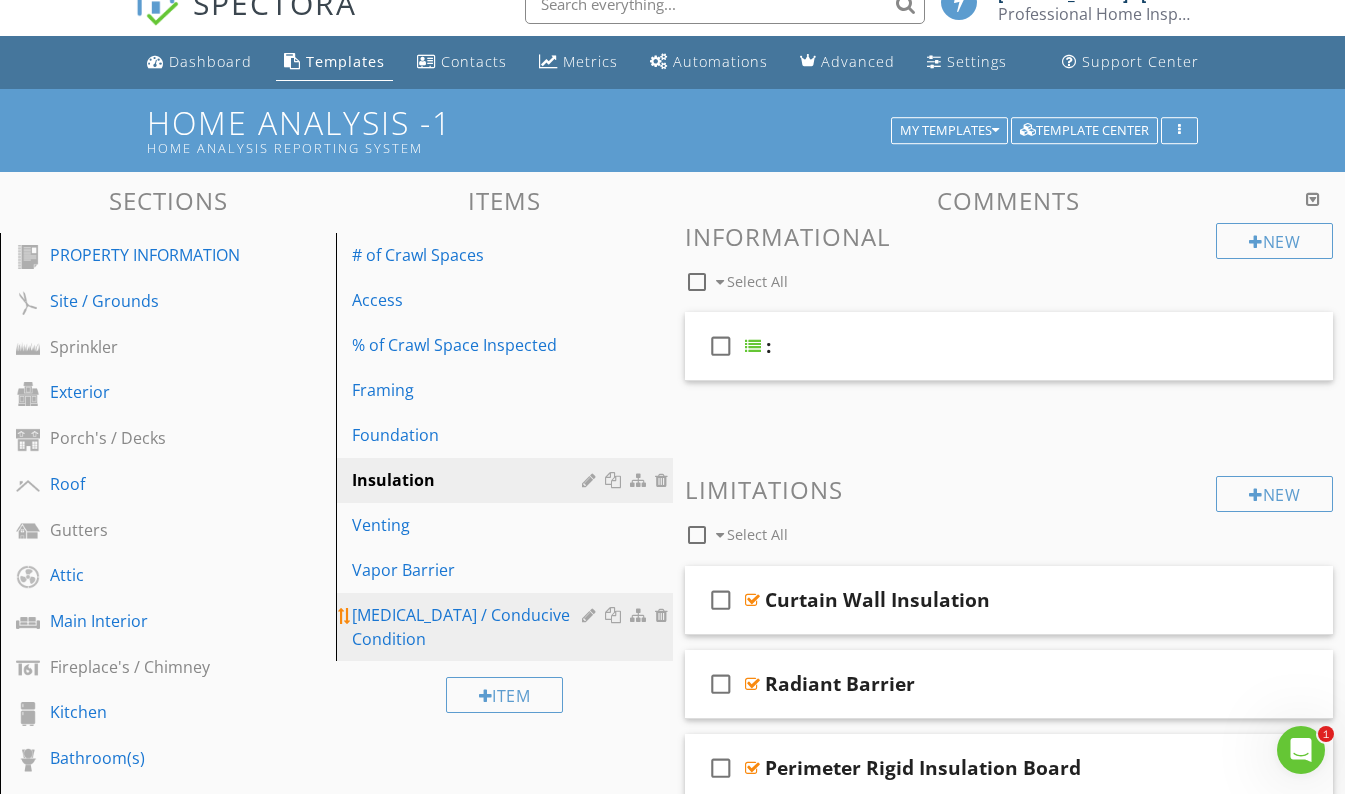 scroll, scrollTop: 0, scrollLeft: 0, axis: both 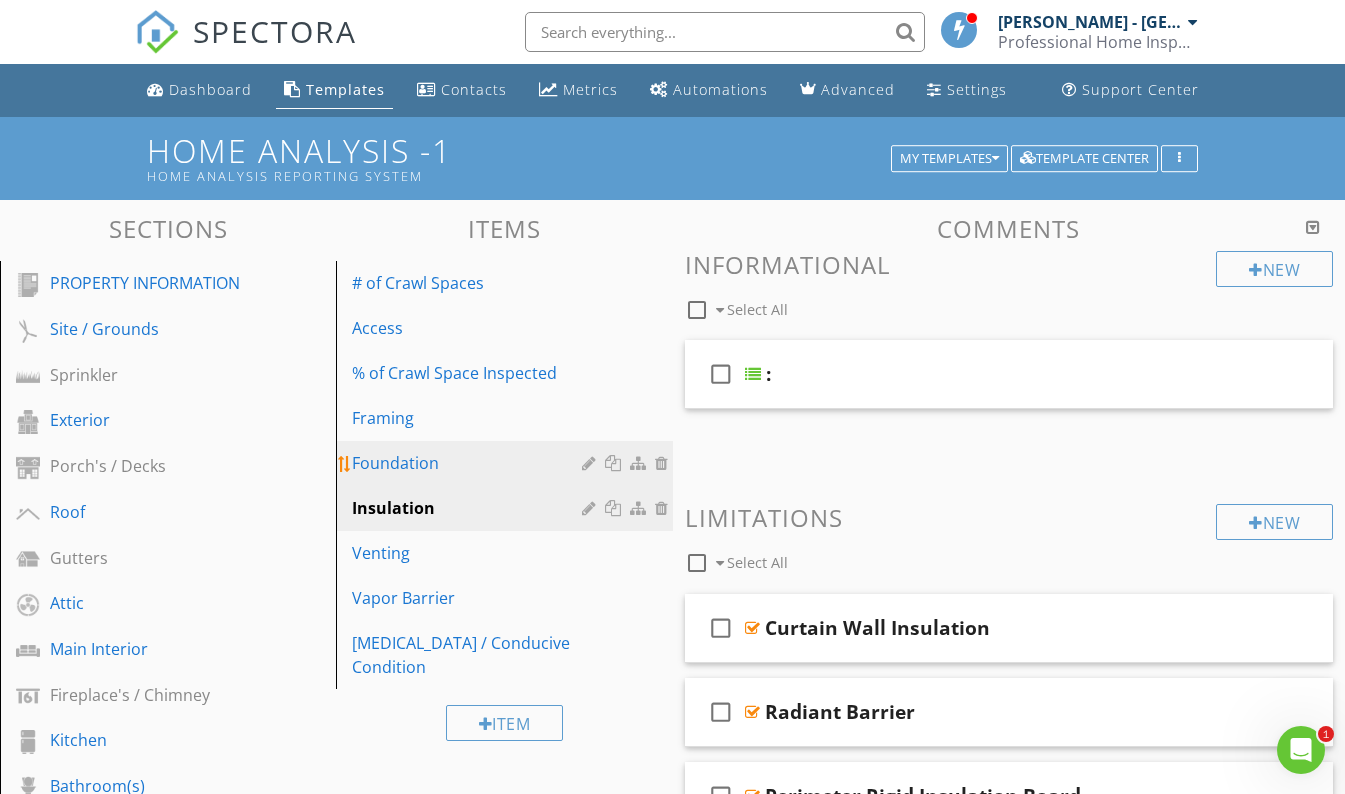 type 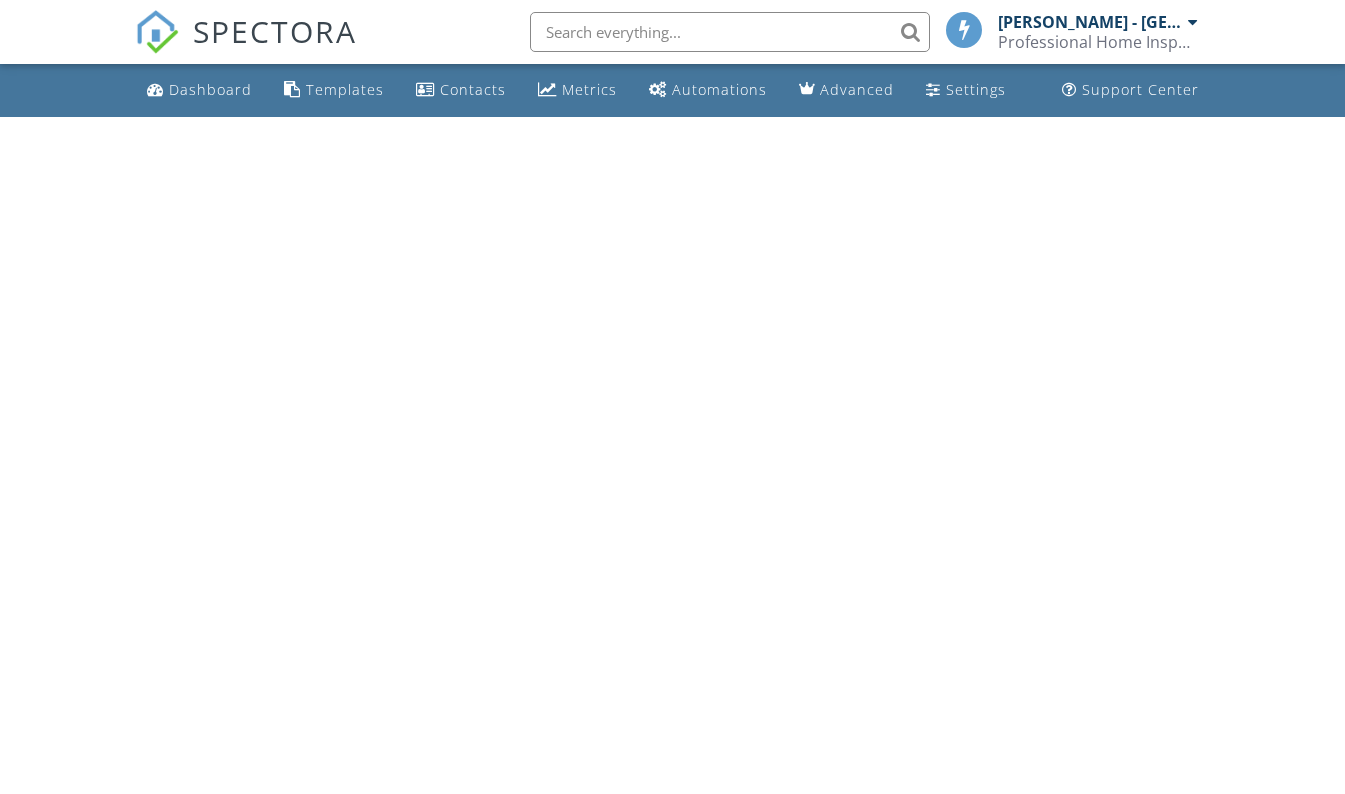 scroll, scrollTop: 0, scrollLeft: 0, axis: both 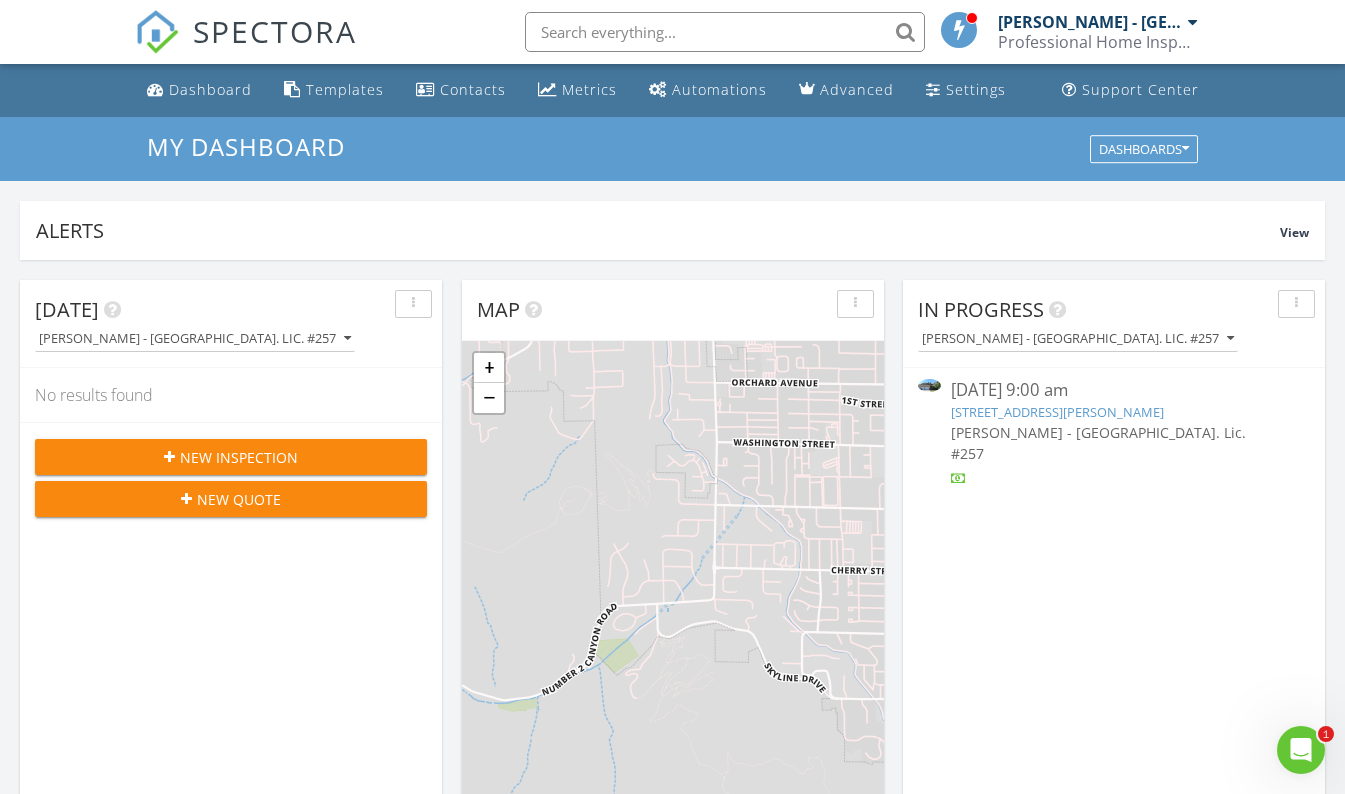 click on "1111 Splett St, Wenatchee, WA 98801" at bounding box center [1057, 412] 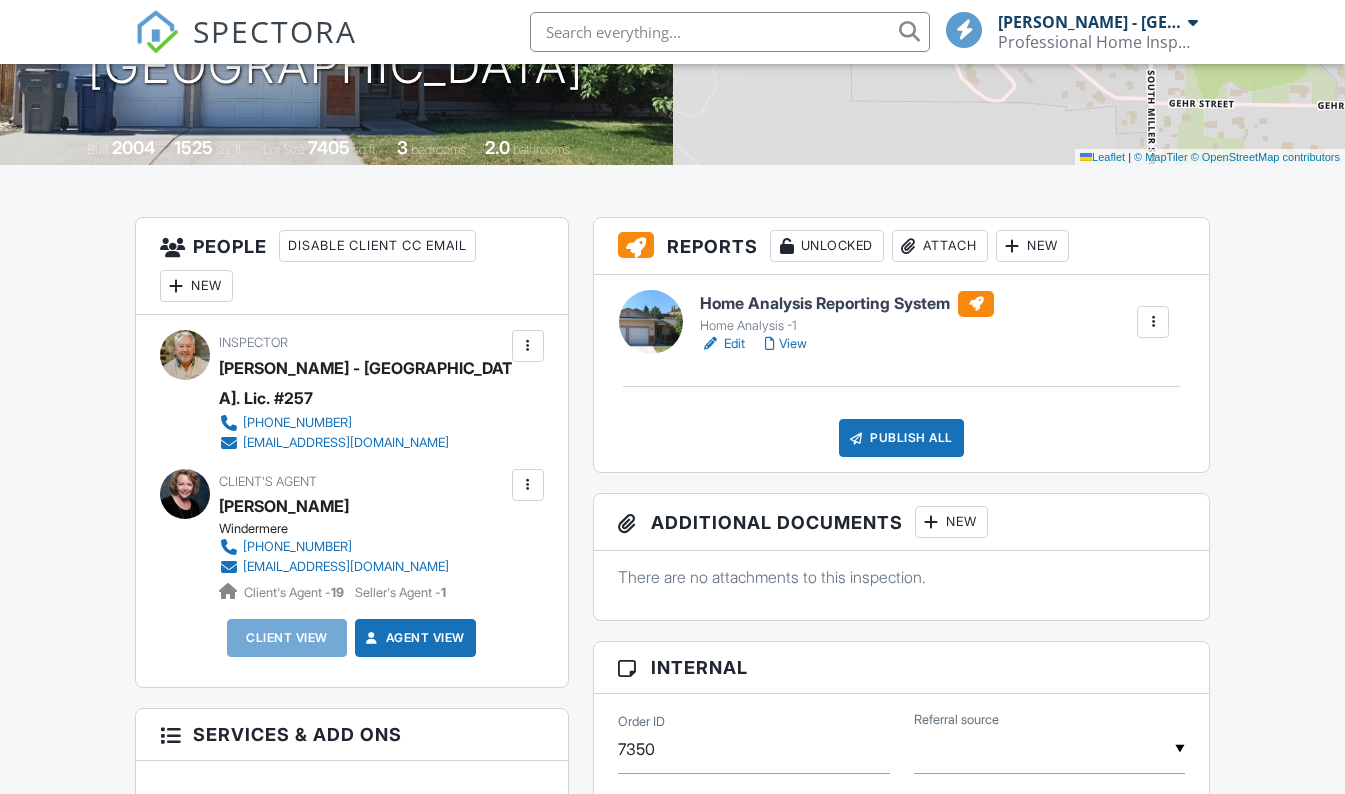 scroll, scrollTop: 369, scrollLeft: 0, axis: vertical 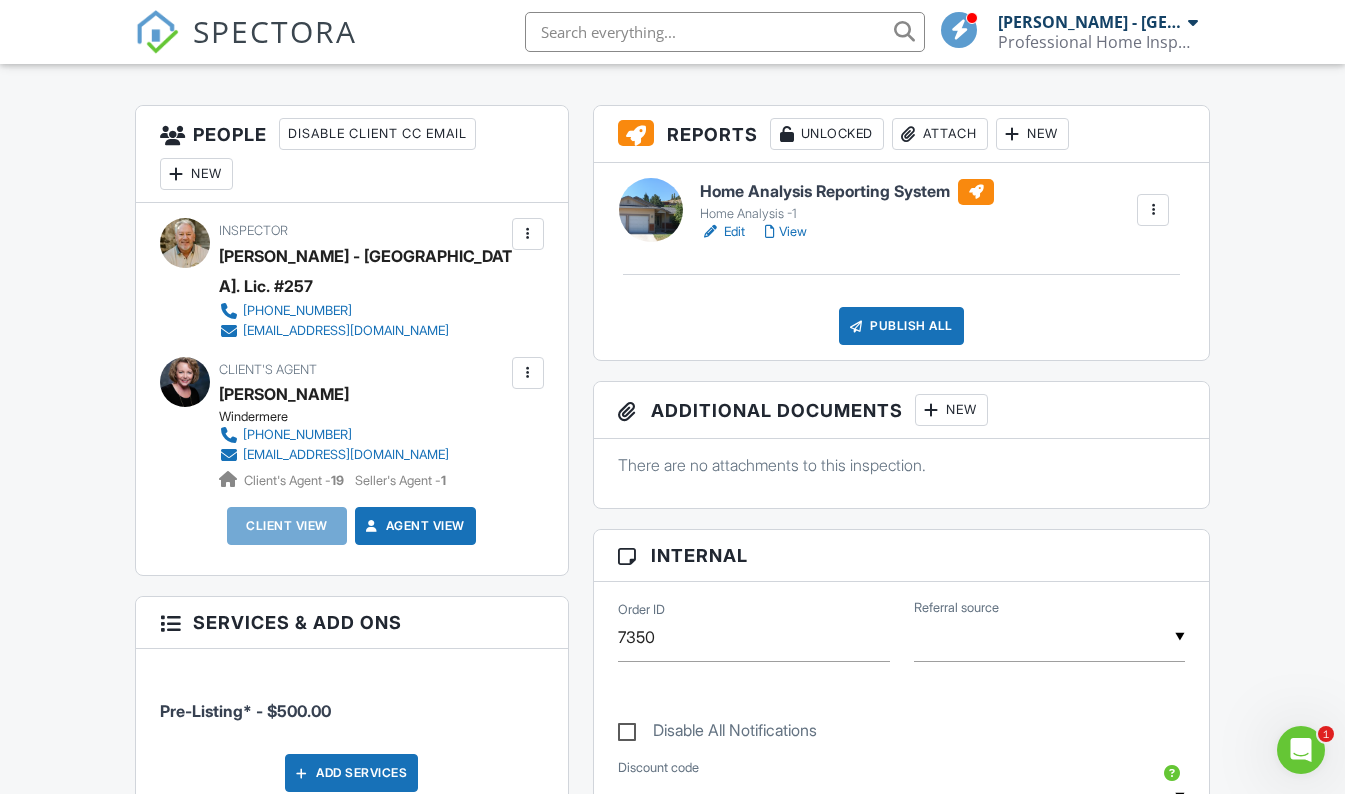 click on "Edit" at bounding box center (722, 232) 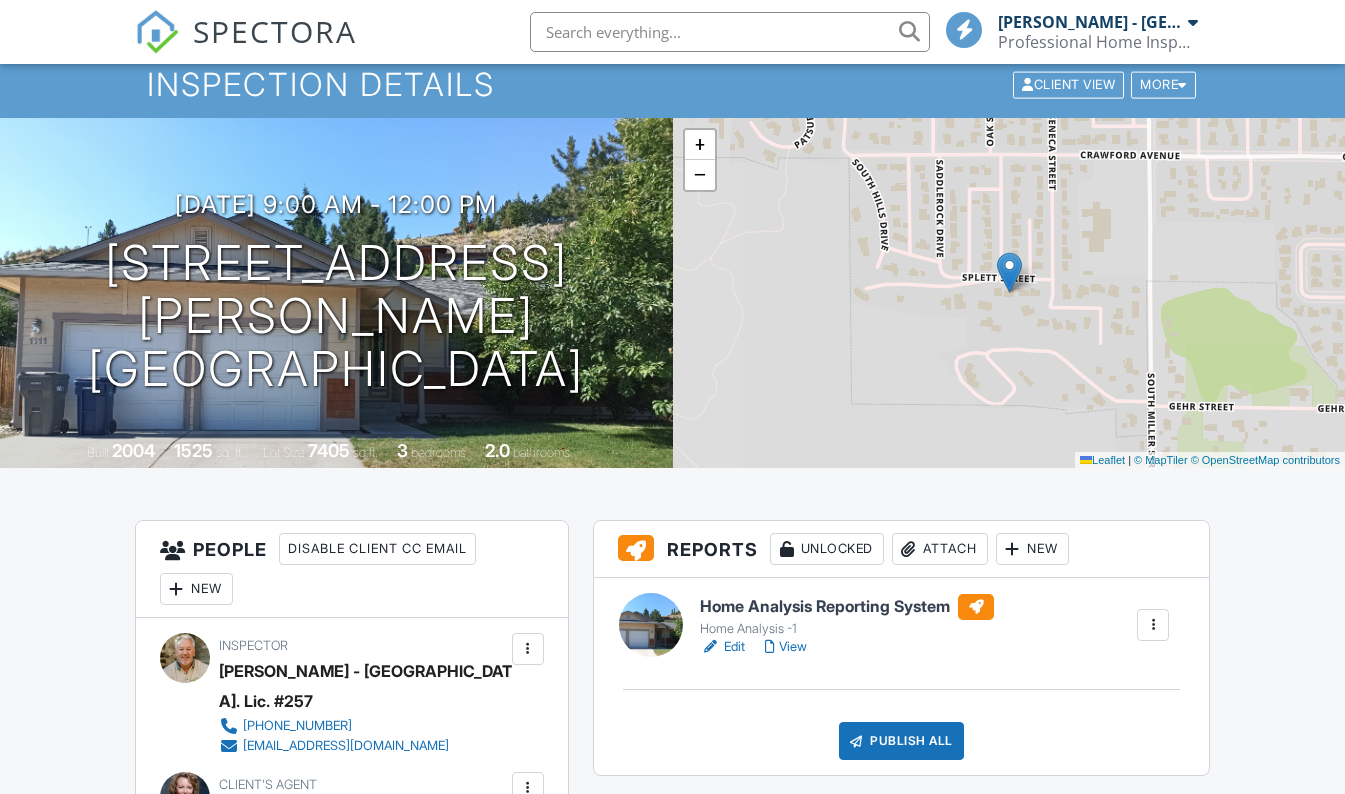 scroll, scrollTop: 66, scrollLeft: 0, axis: vertical 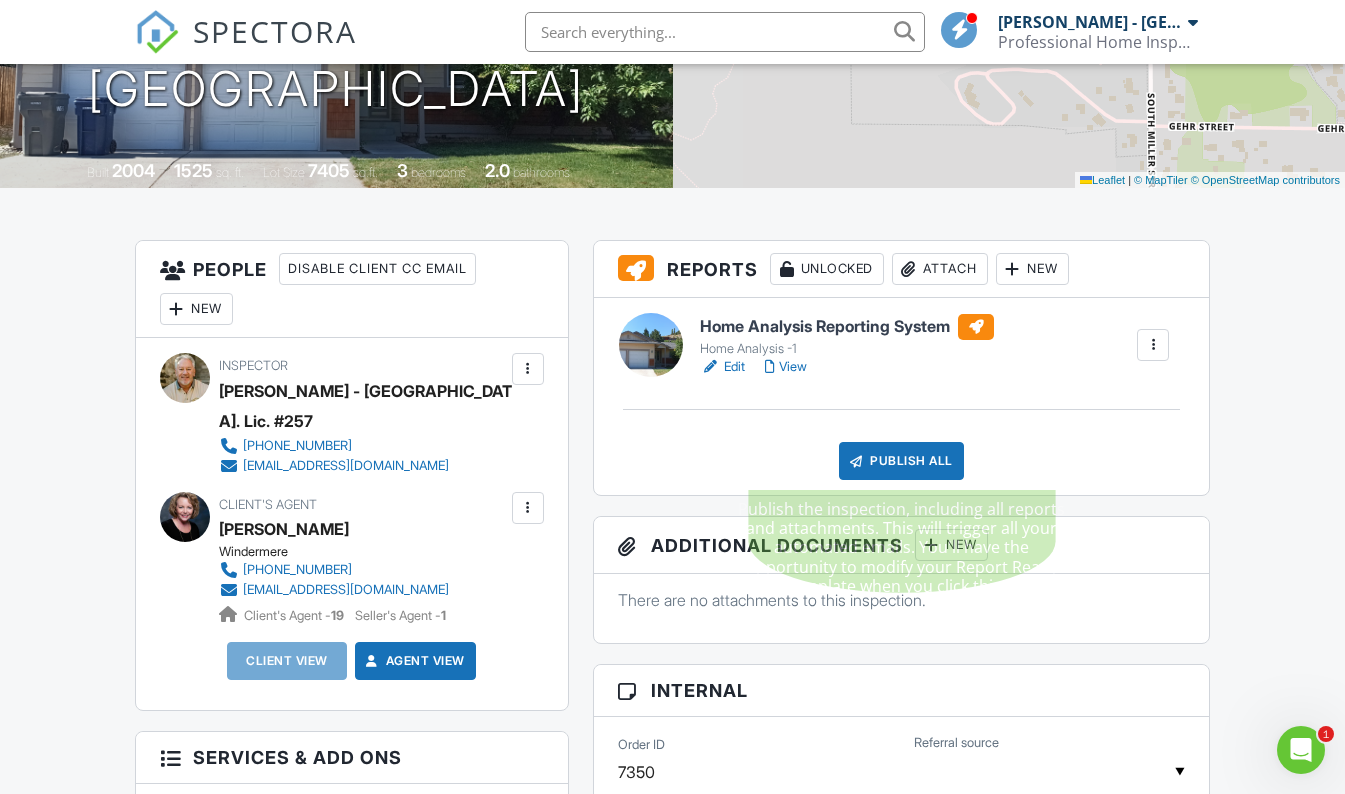 drag, startPoint x: 902, startPoint y: 465, endPoint x: 928, endPoint y: 465, distance: 26 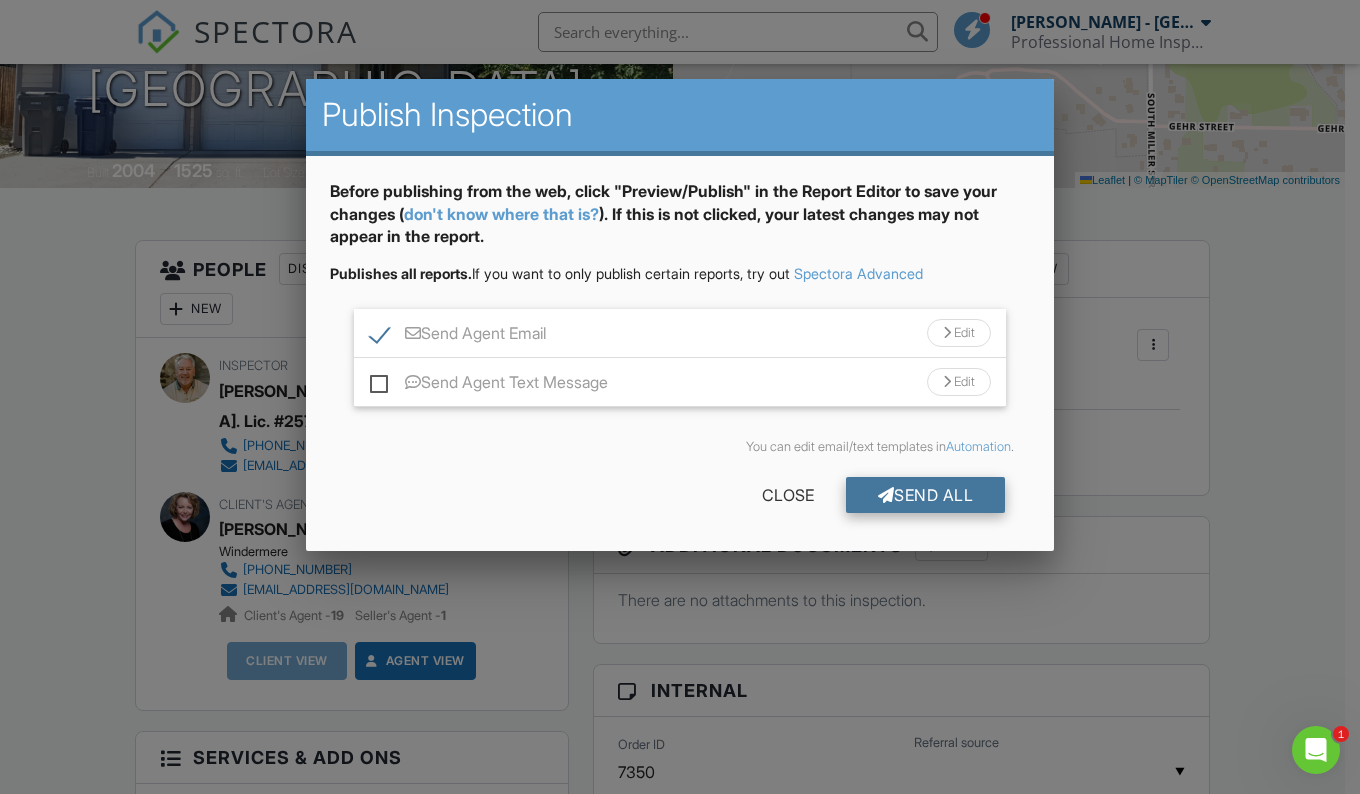 click on "Send All" at bounding box center (926, 495) 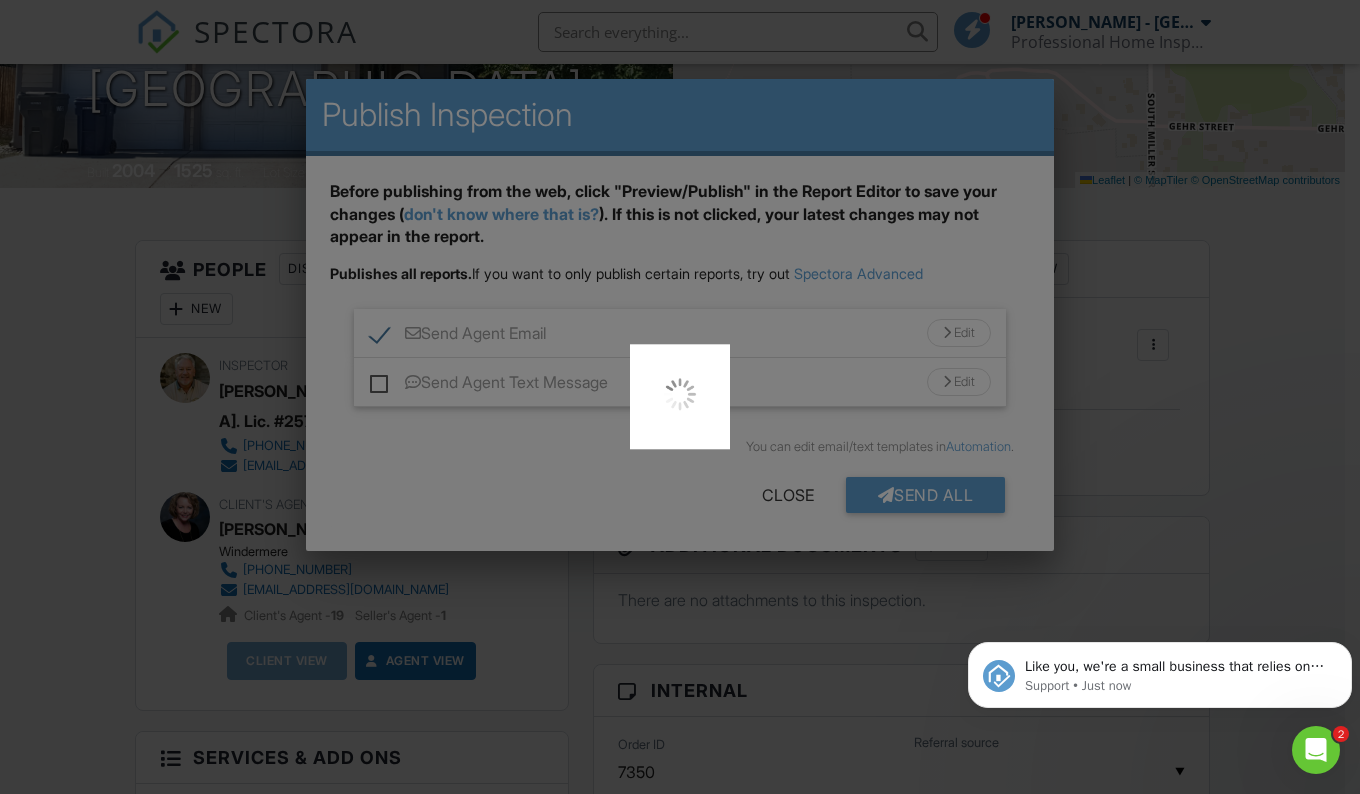 scroll, scrollTop: 0, scrollLeft: 0, axis: both 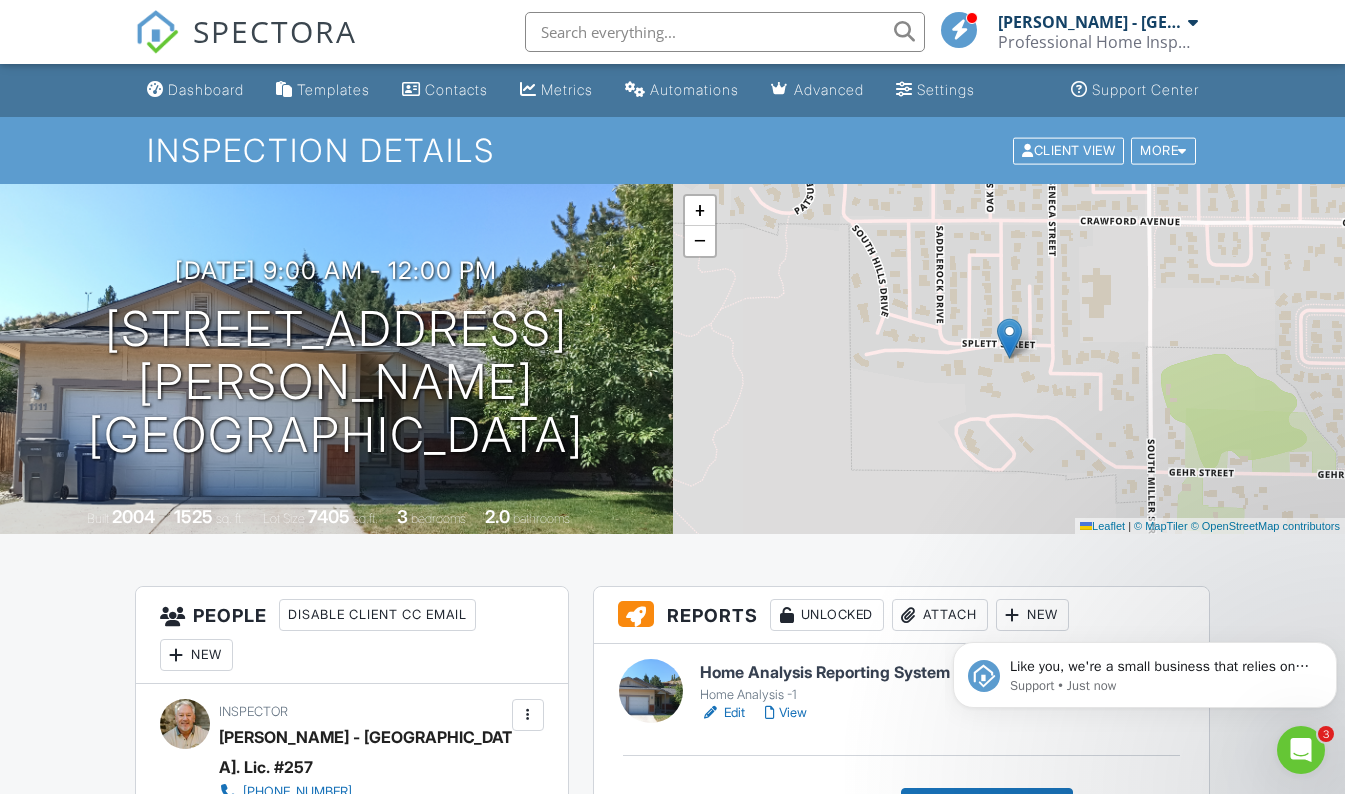 click at bounding box center [1193, 22] 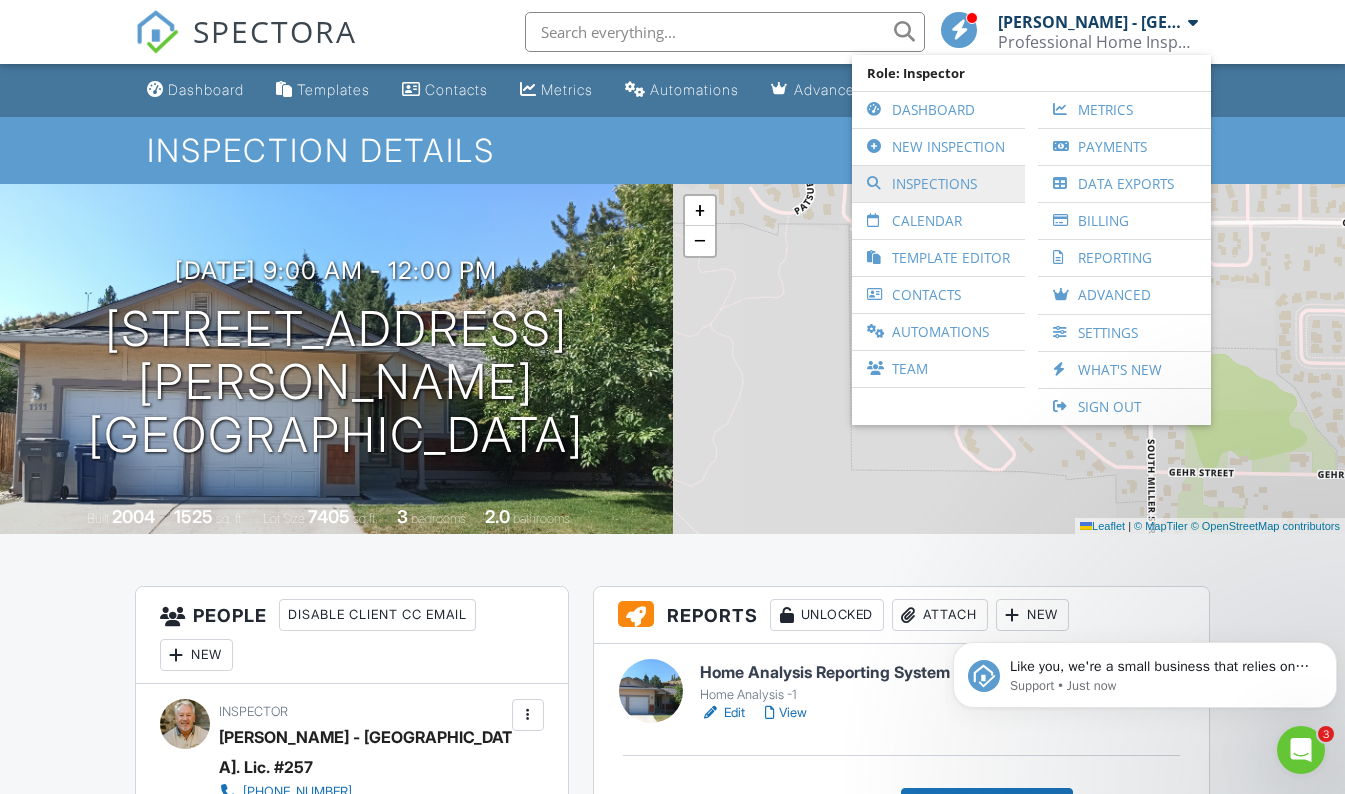 click on "Inspections" at bounding box center (938, 184) 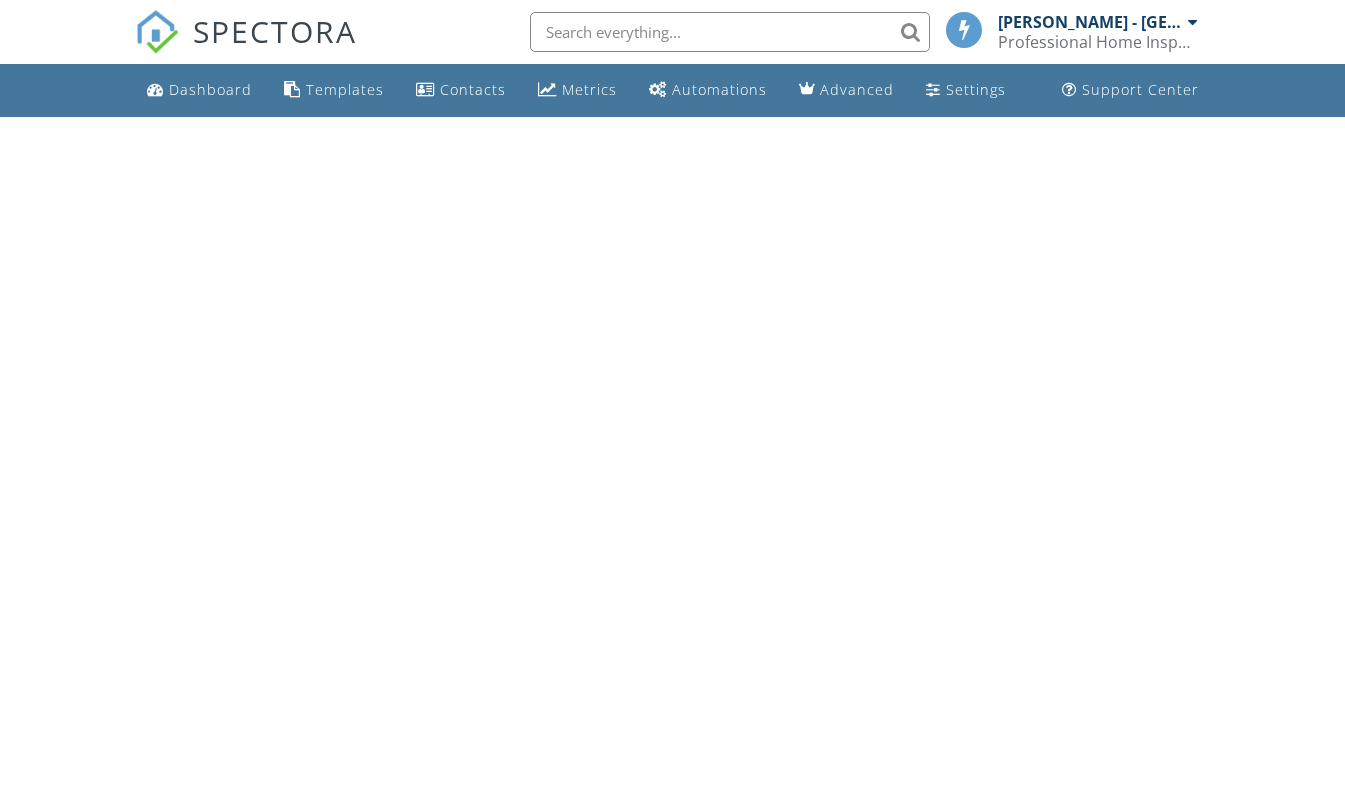 scroll, scrollTop: 0, scrollLeft: 0, axis: both 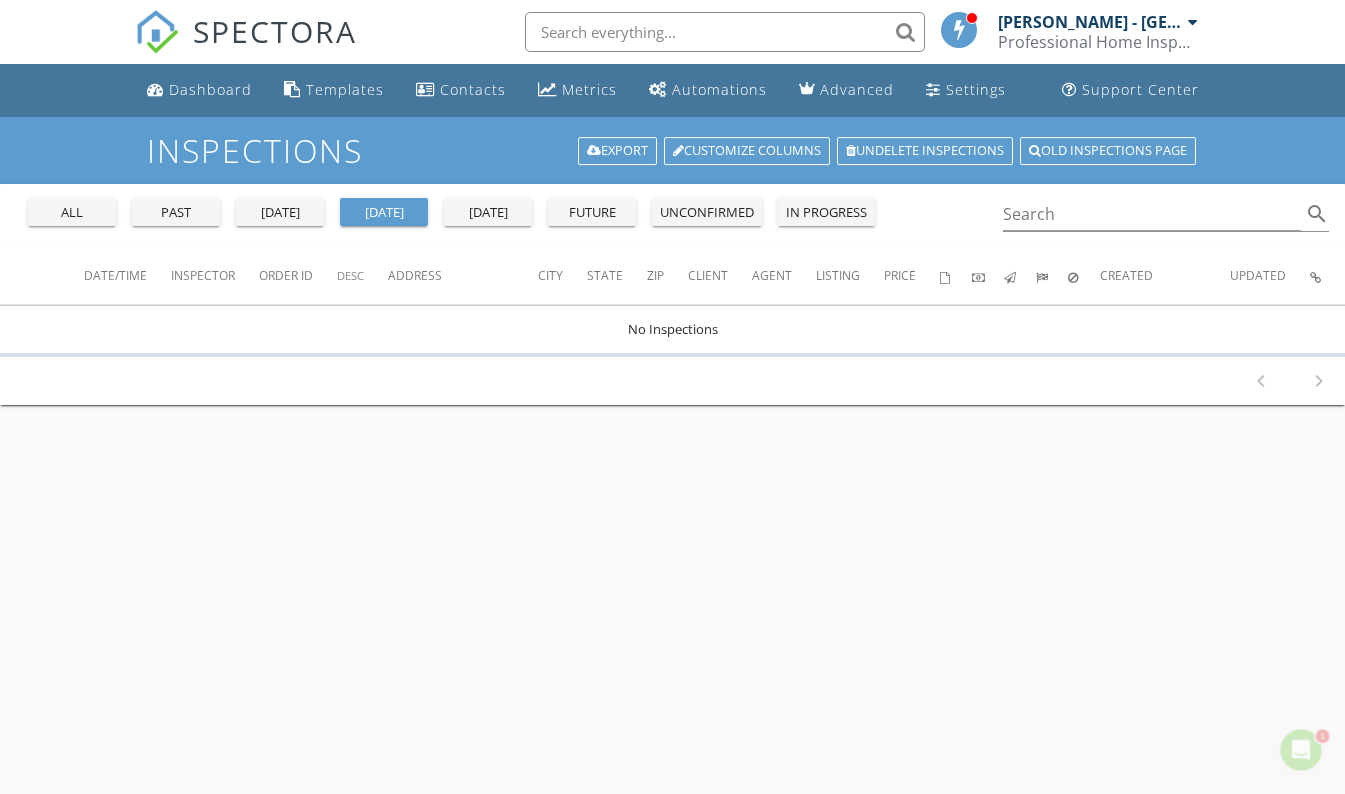 click on "past" at bounding box center [176, 213] 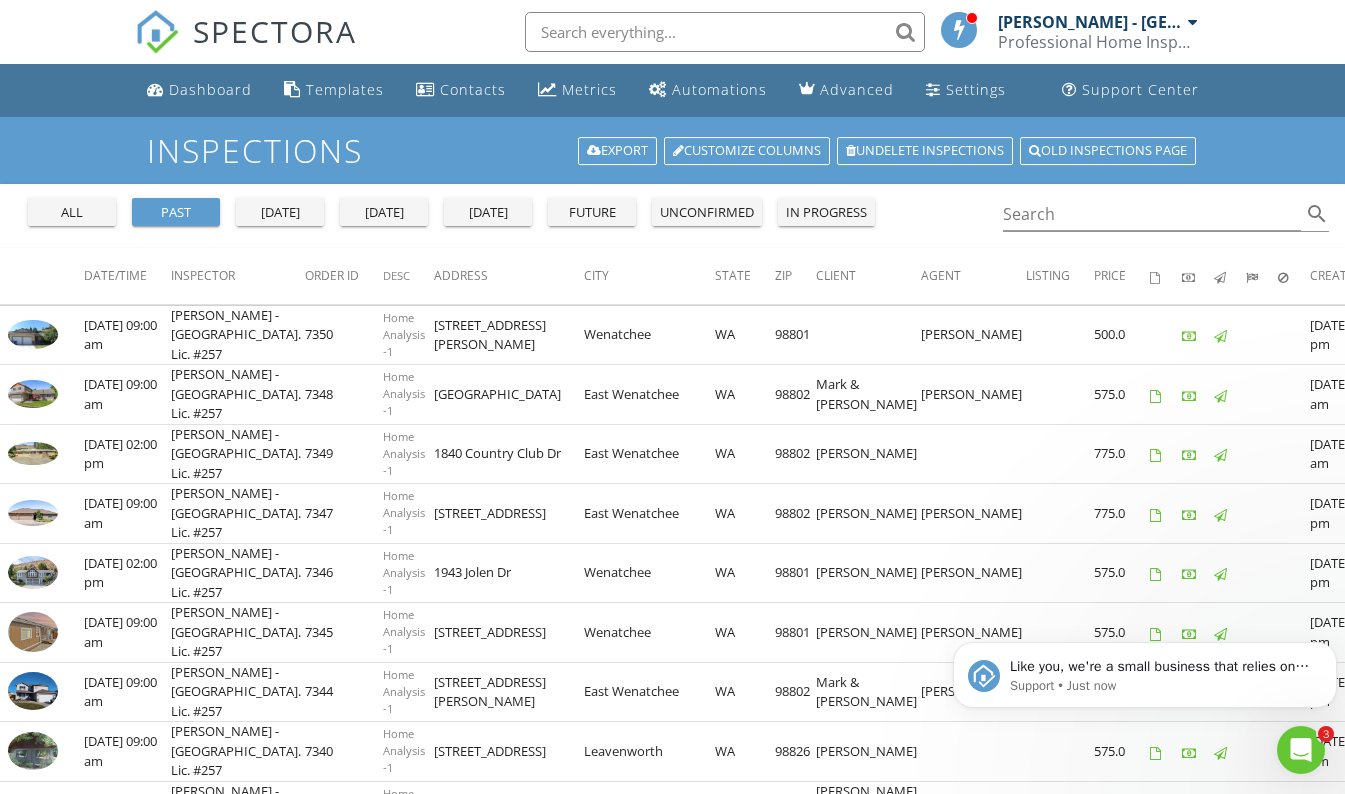 scroll, scrollTop: 0, scrollLeft: 0, axis: both 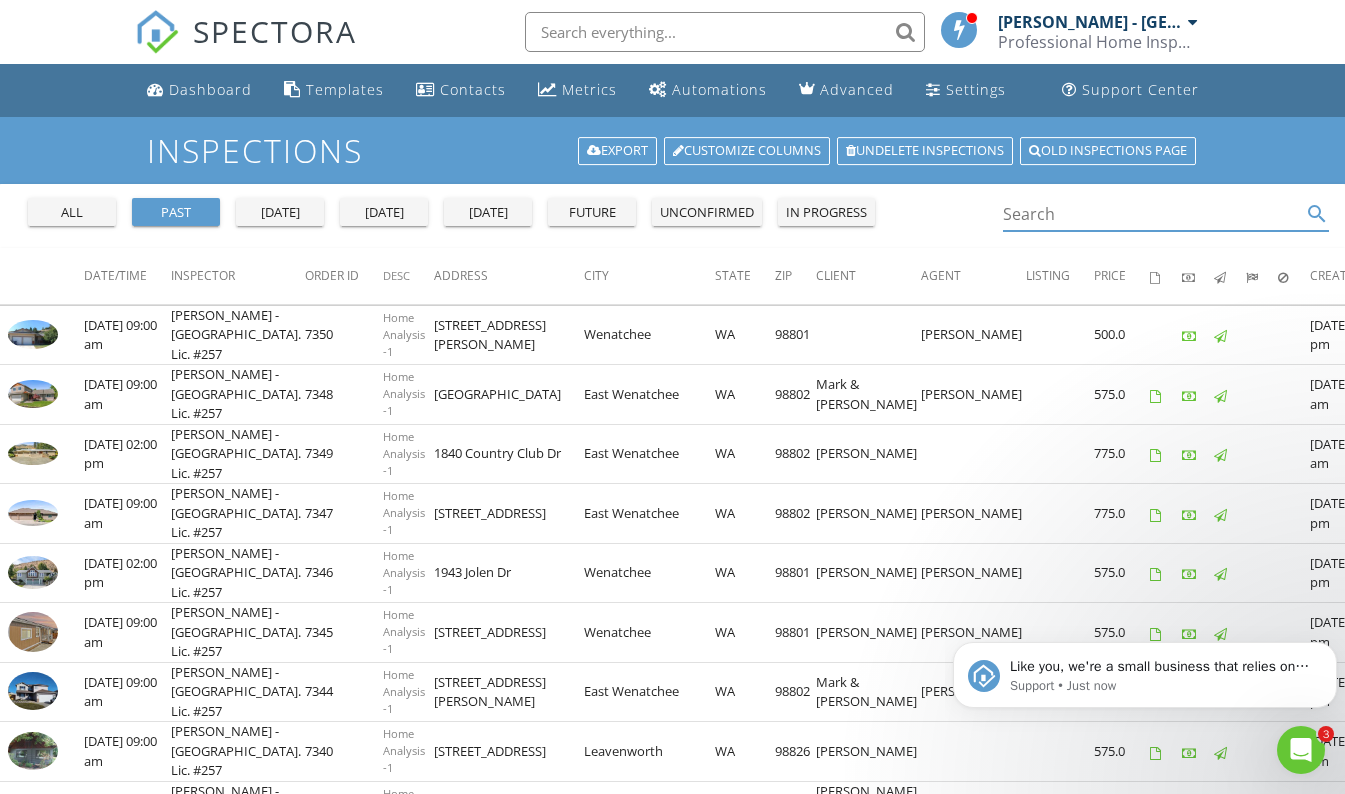 click at bounding box center [1152, 214] 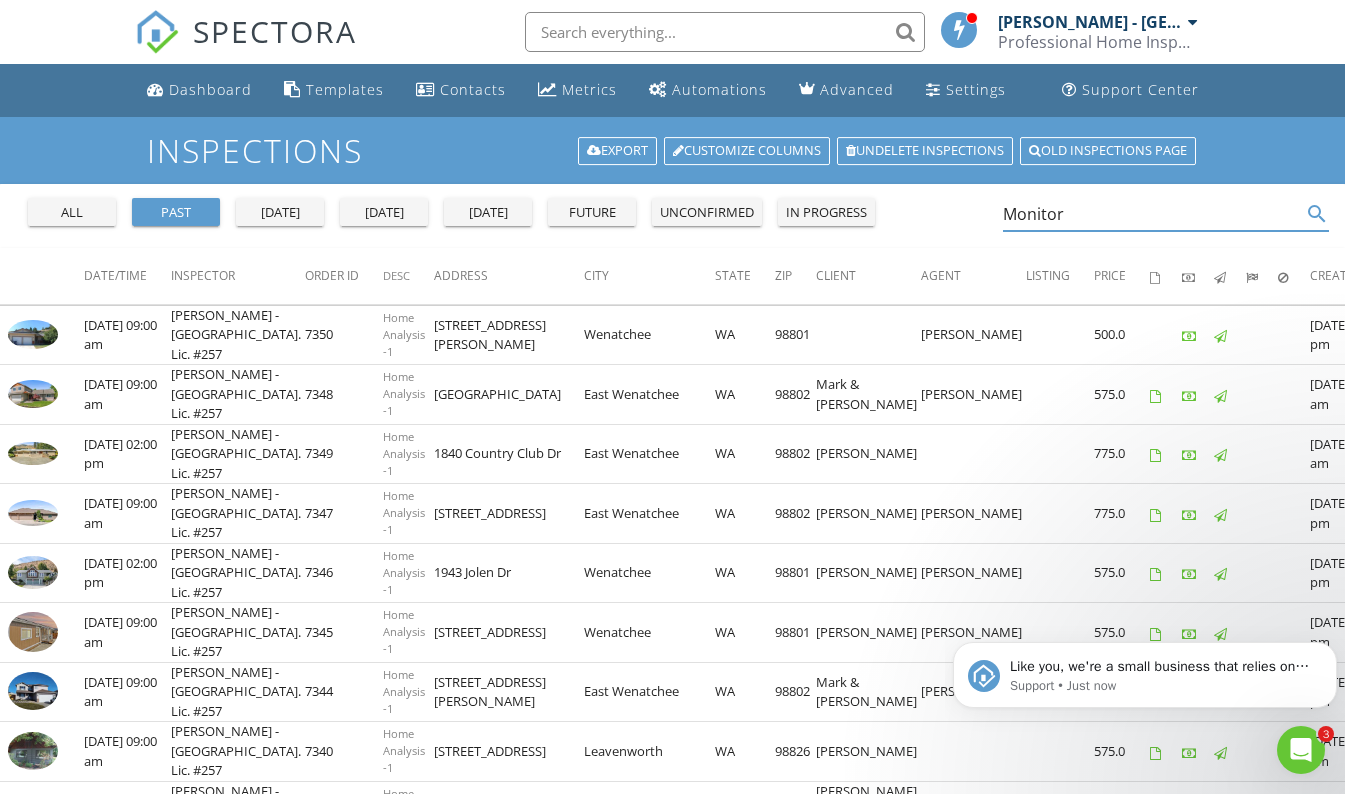 type on "Monitor" 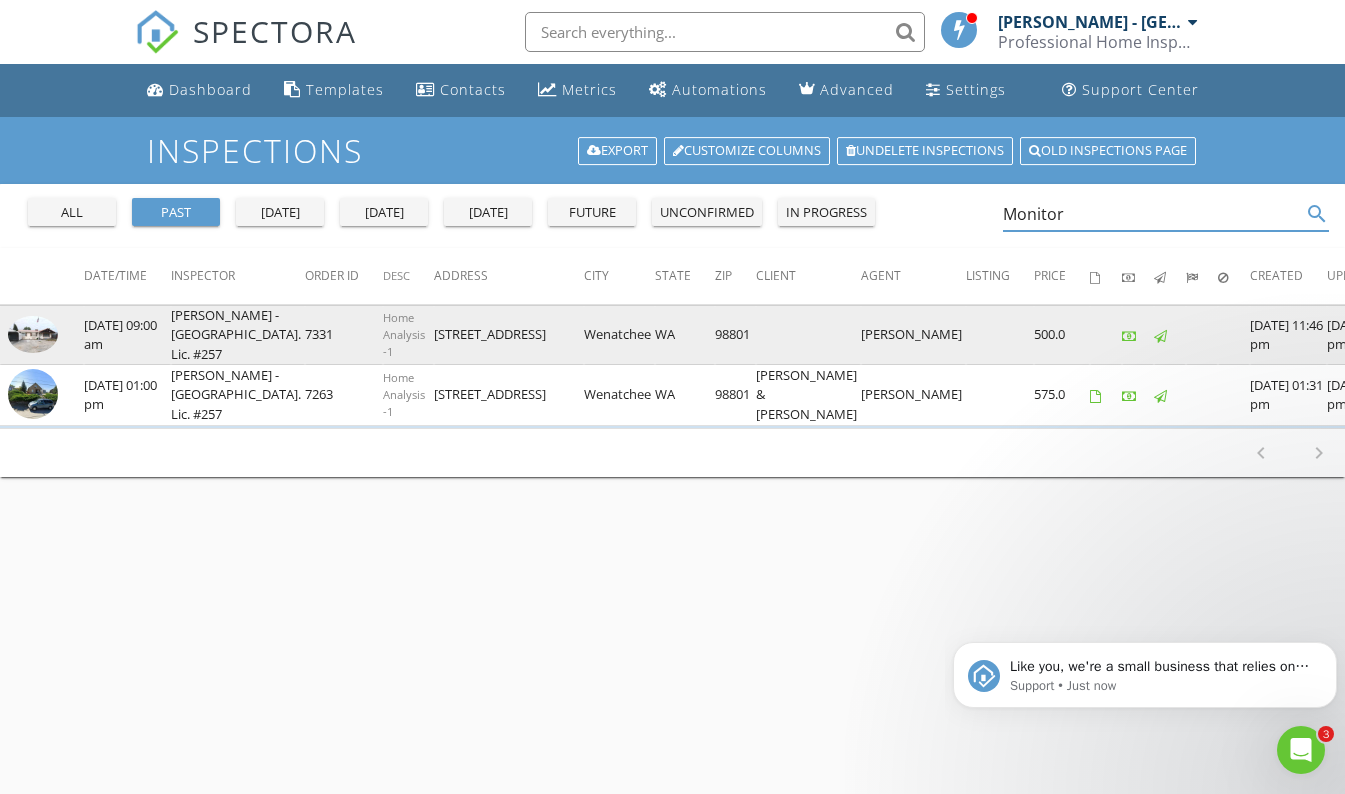 click at bounding box center (33, 335) 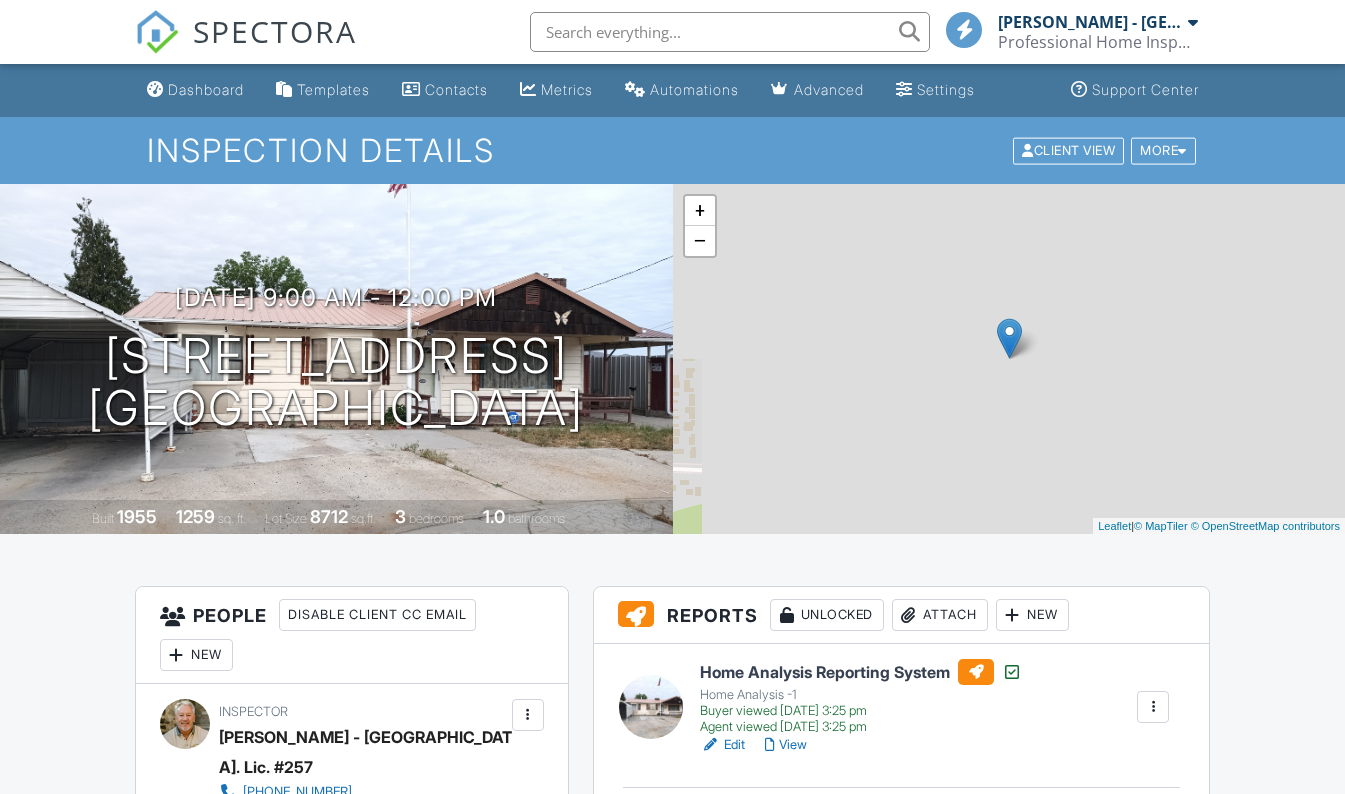 scroll, scrollTop: 0, scrollLeft: 0, axis: both 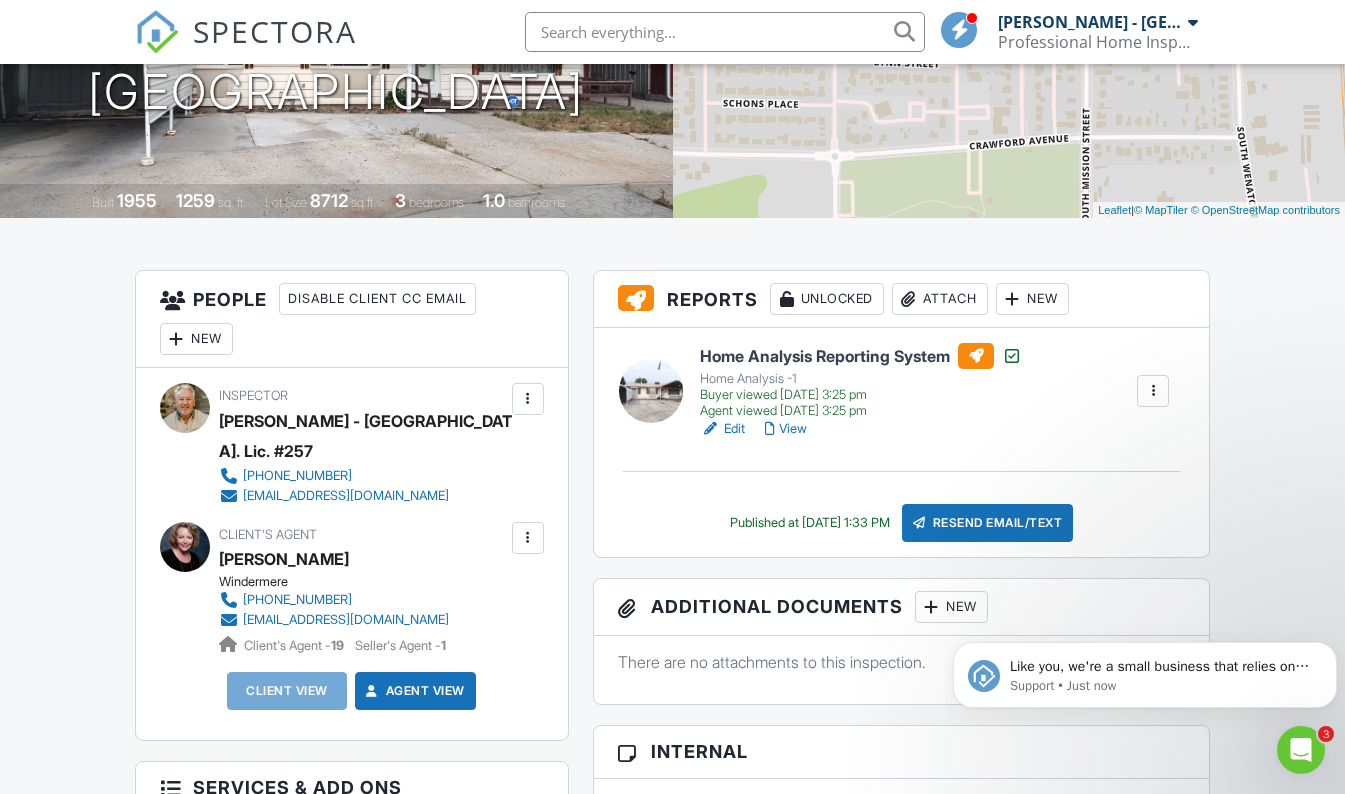 click on "View" at bounding box center [786, 429] 